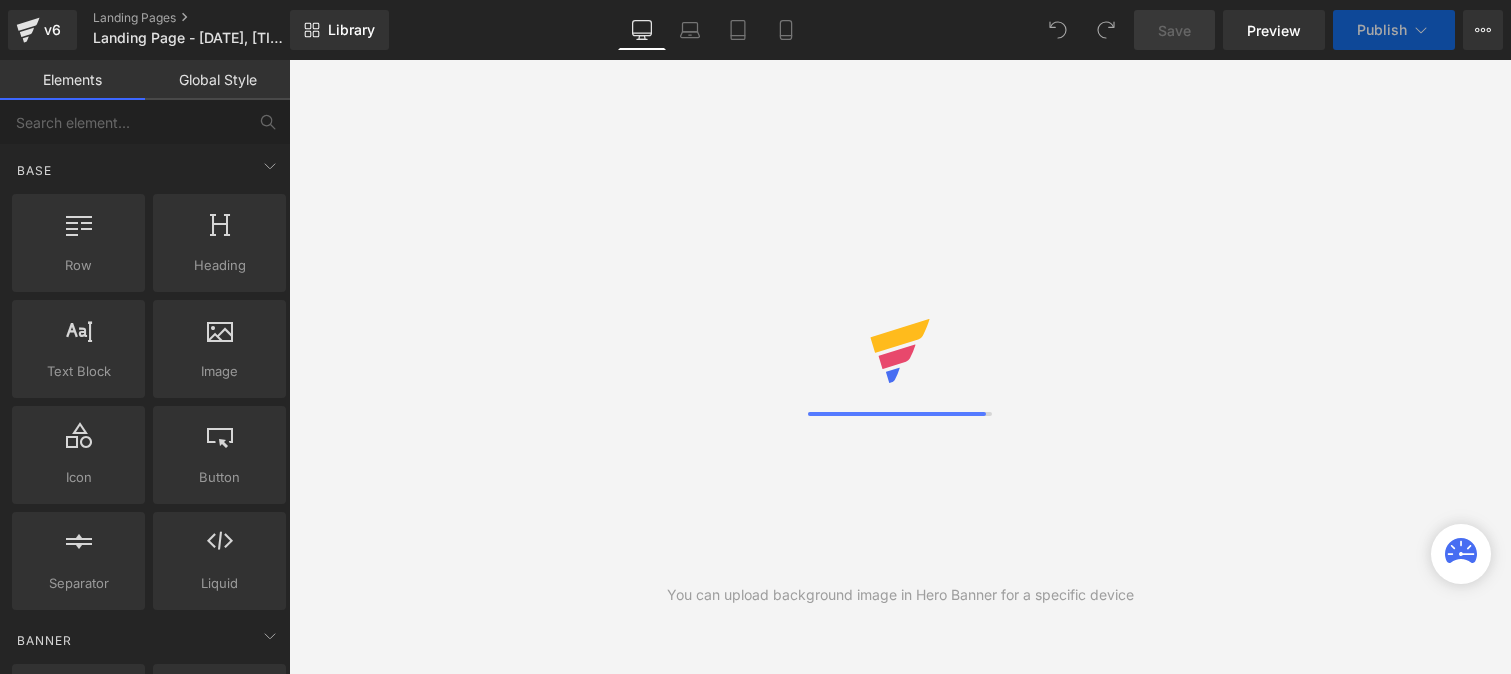 scroll, scrollTop: 0, scrollLeft: 0, axis: both 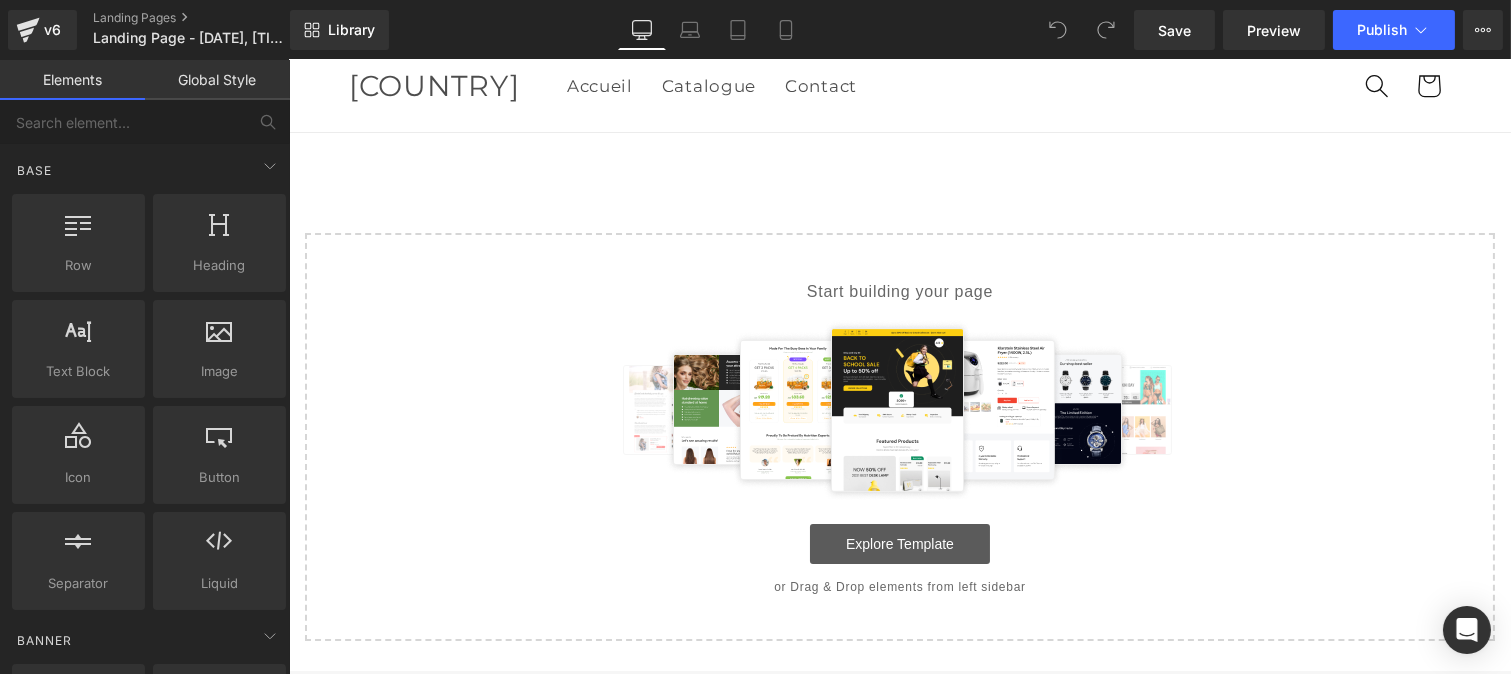 click on "Explore Template" at bounding box center (899, 544) 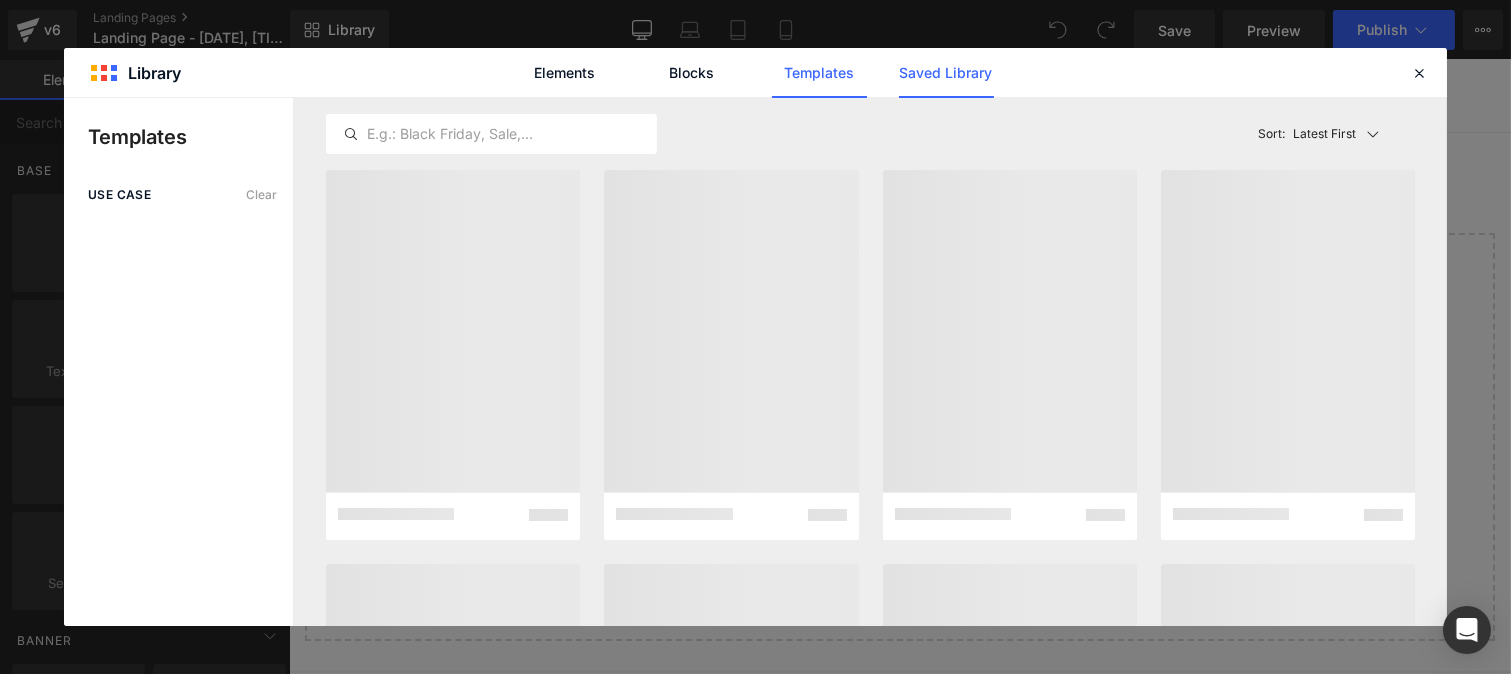 click on "Saved Library" 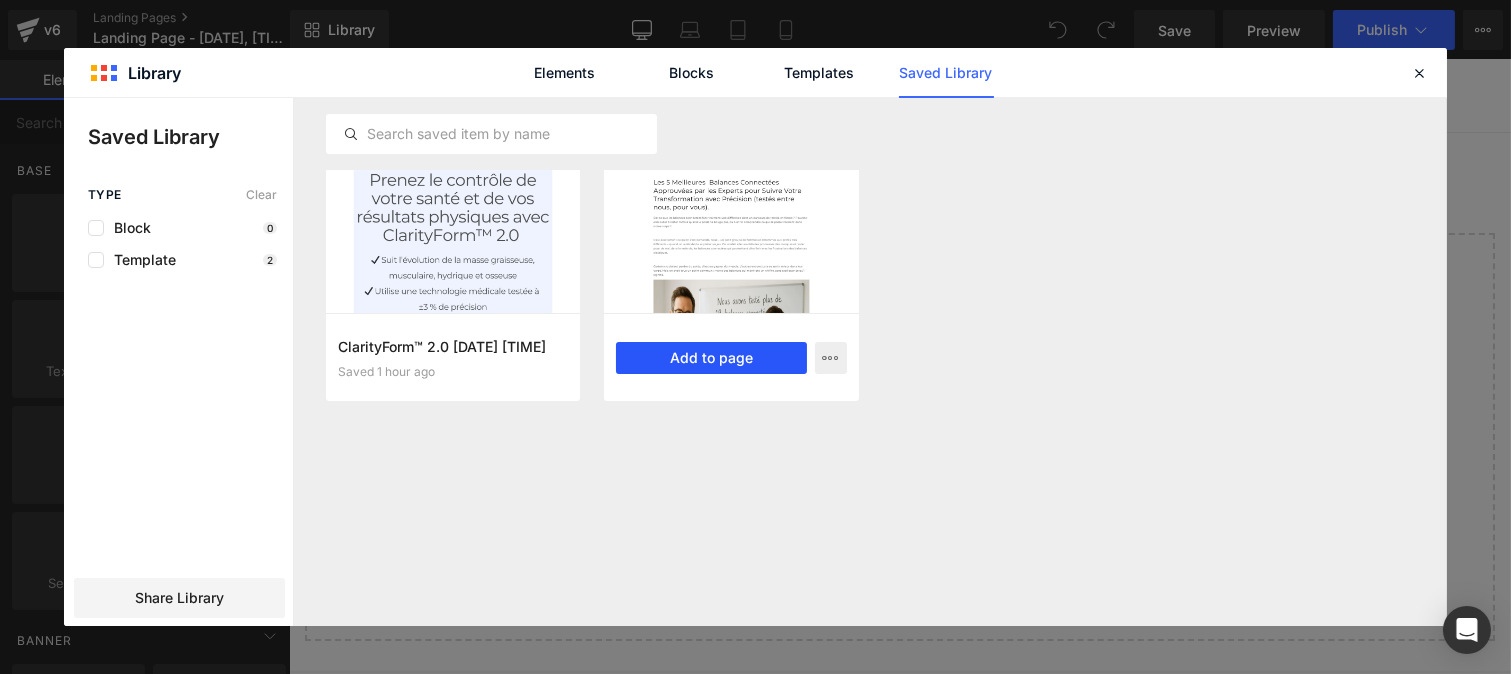 click on "Add to page" at bounding box center (711, 358) 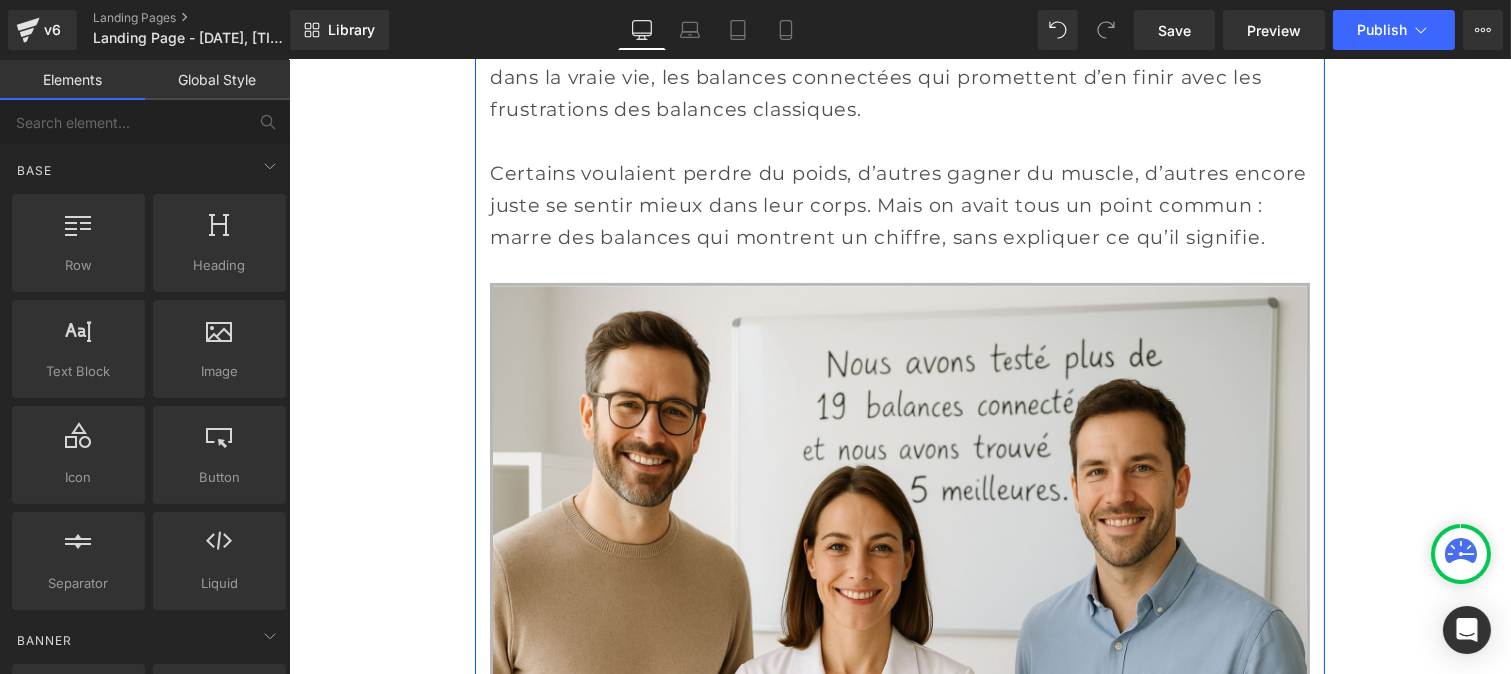 scroll, scrollTop: 0, scrollLeft: 0, axis: both 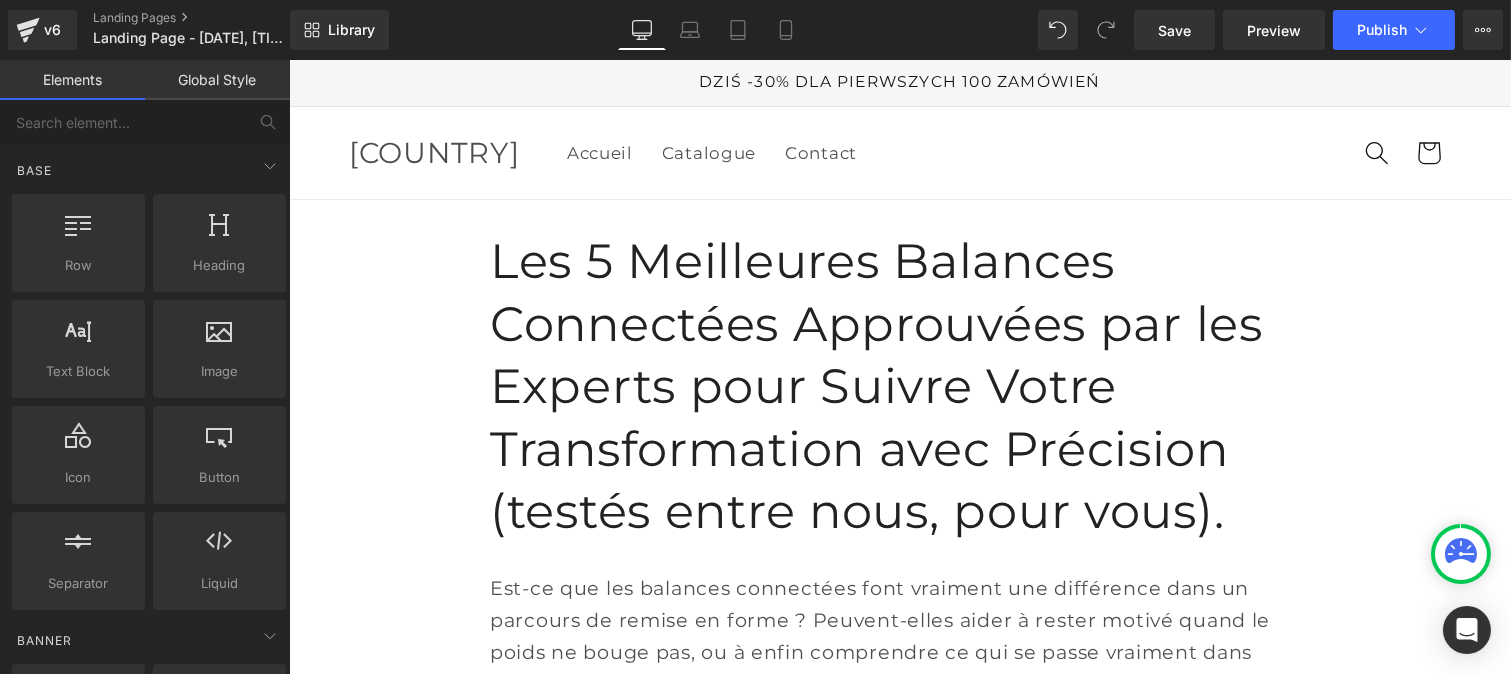 click on "Global Style" at bounding box center (217, 80) 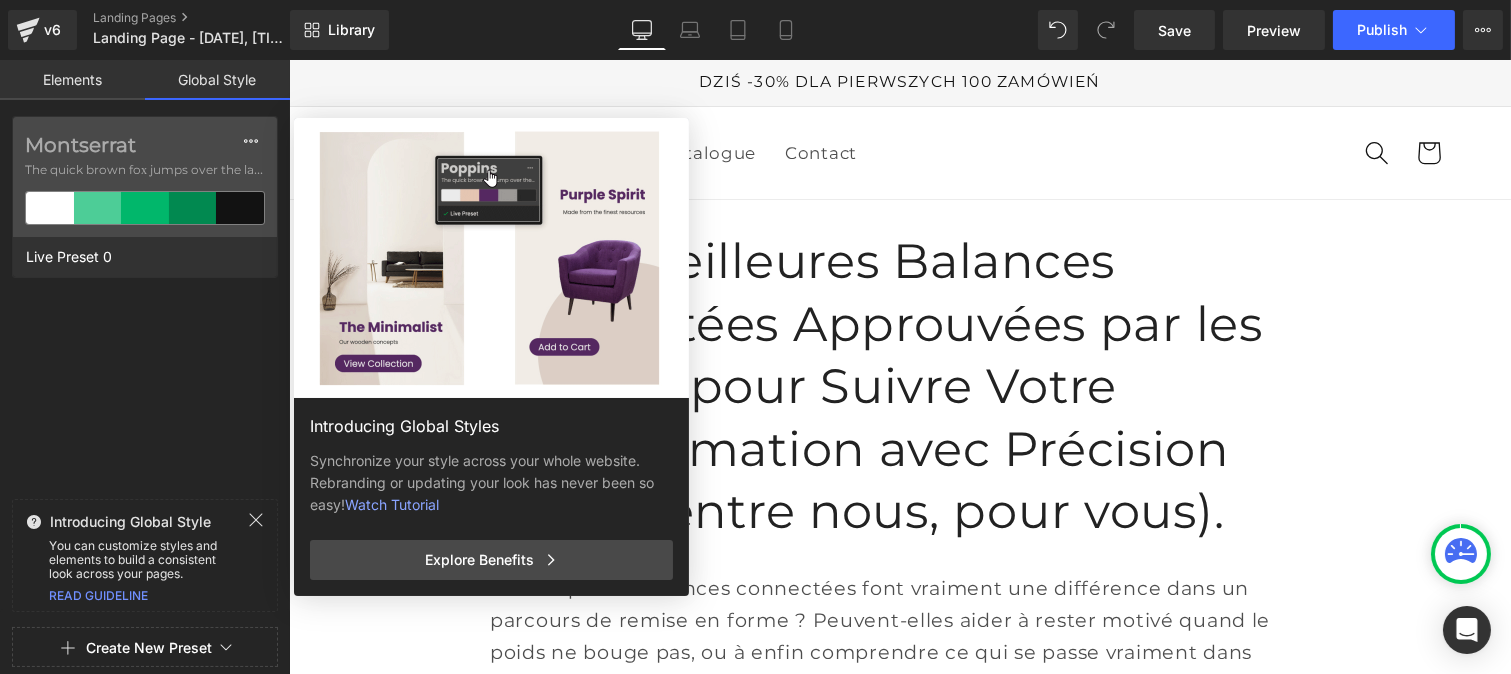 click on "Create New Preset" at bounding box center [149, 648] 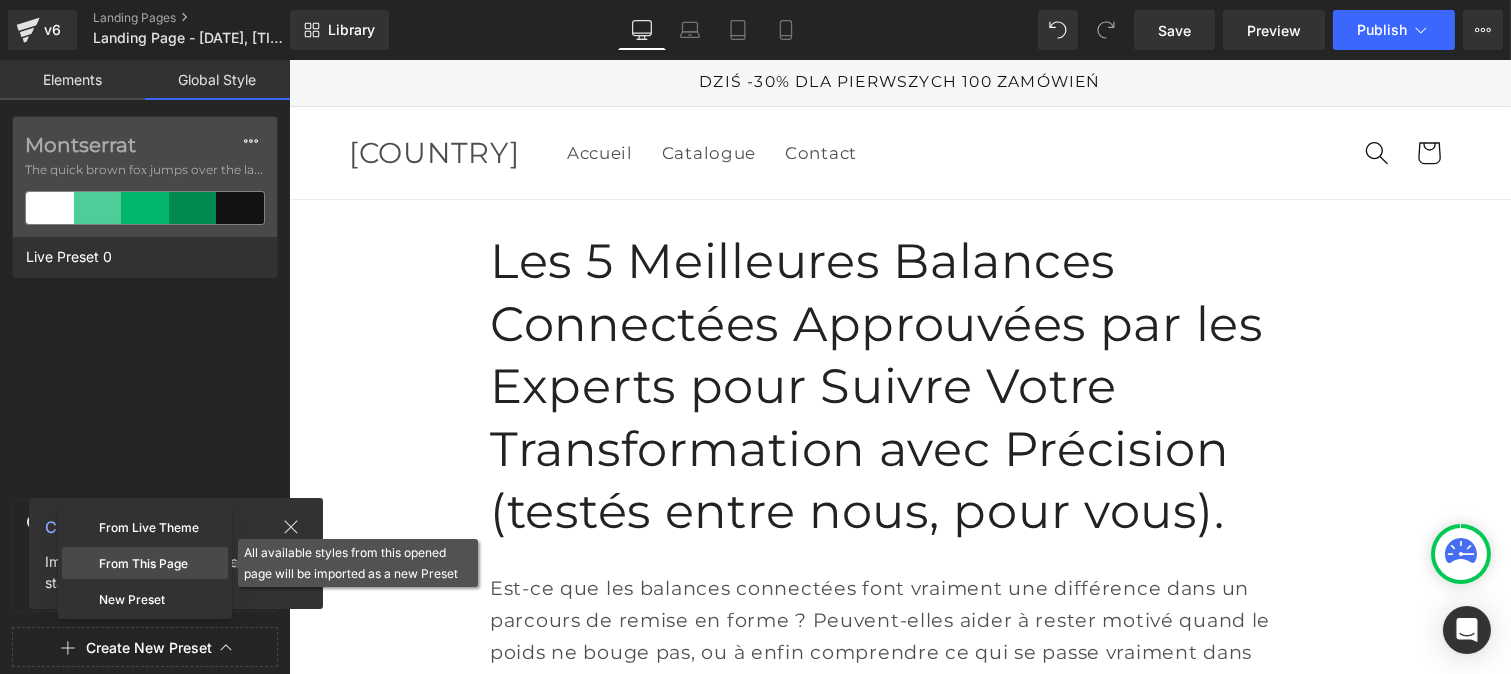 click on "From This Page" at bounding box center (145, 563) 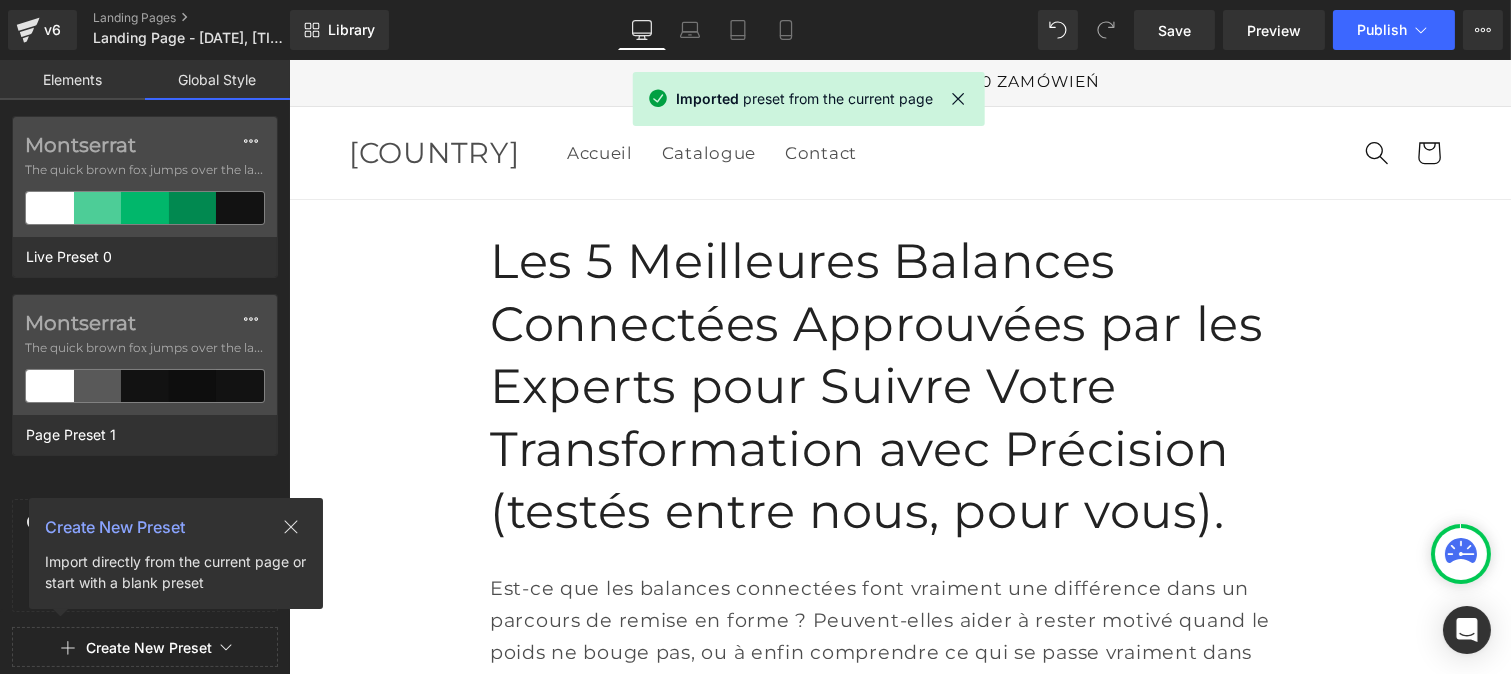 click on "The quick brown fox jumps over the lazy..." at bounding box center [145, 348] 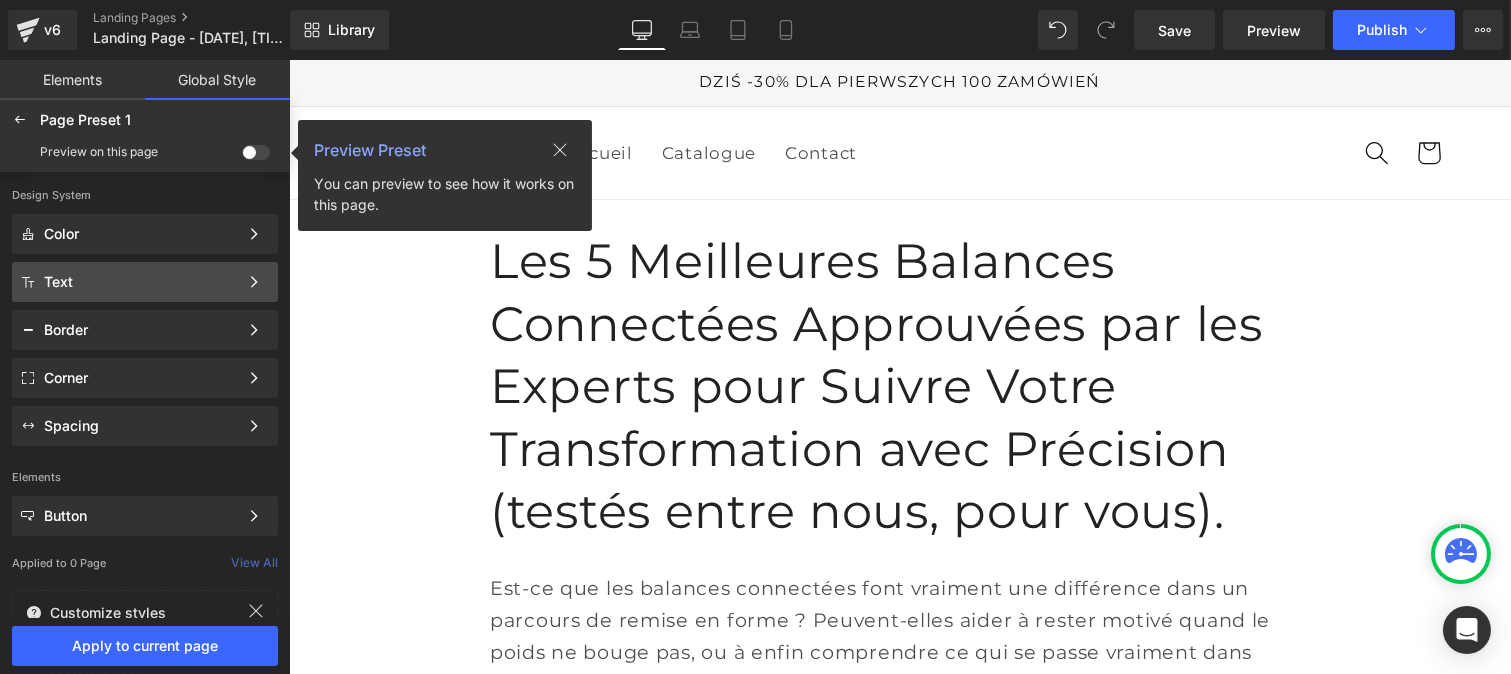 click on "Text" 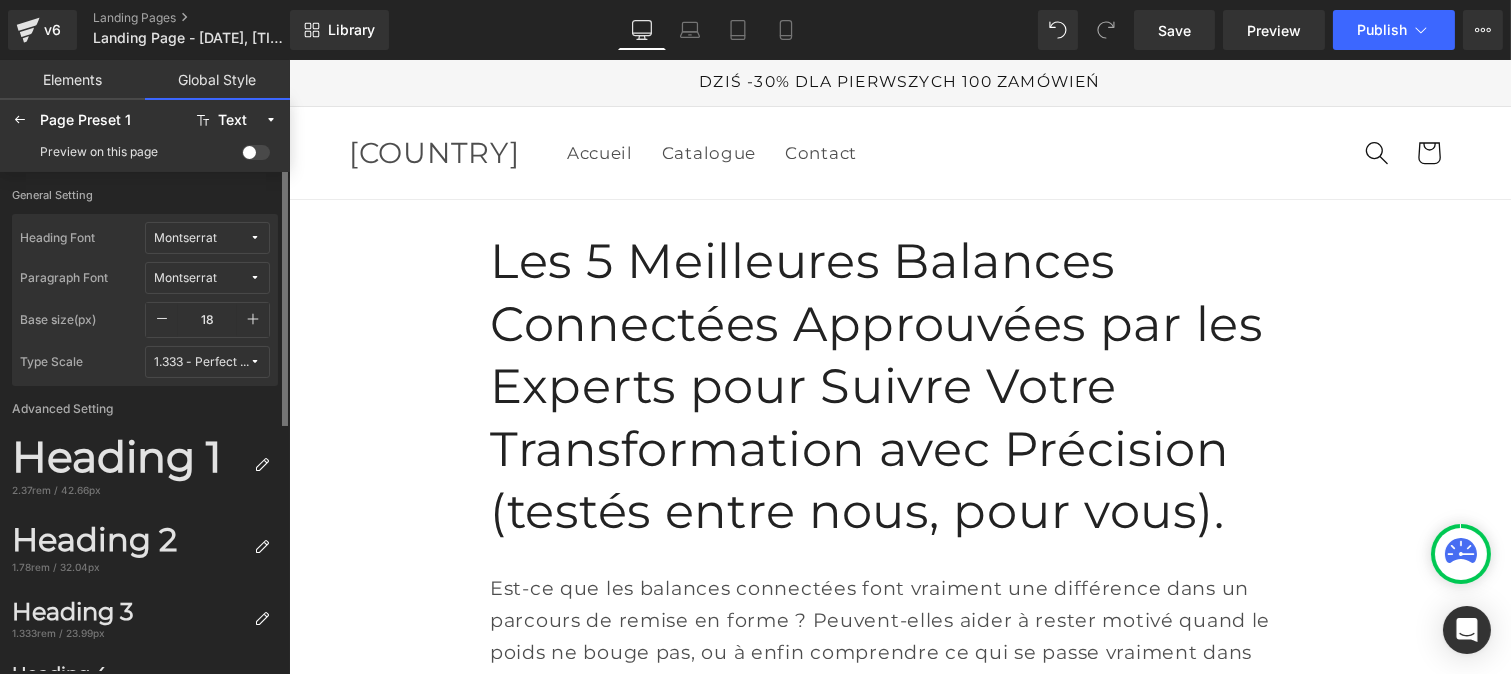 click on "Montserrat" at bounding box center [201, 238] 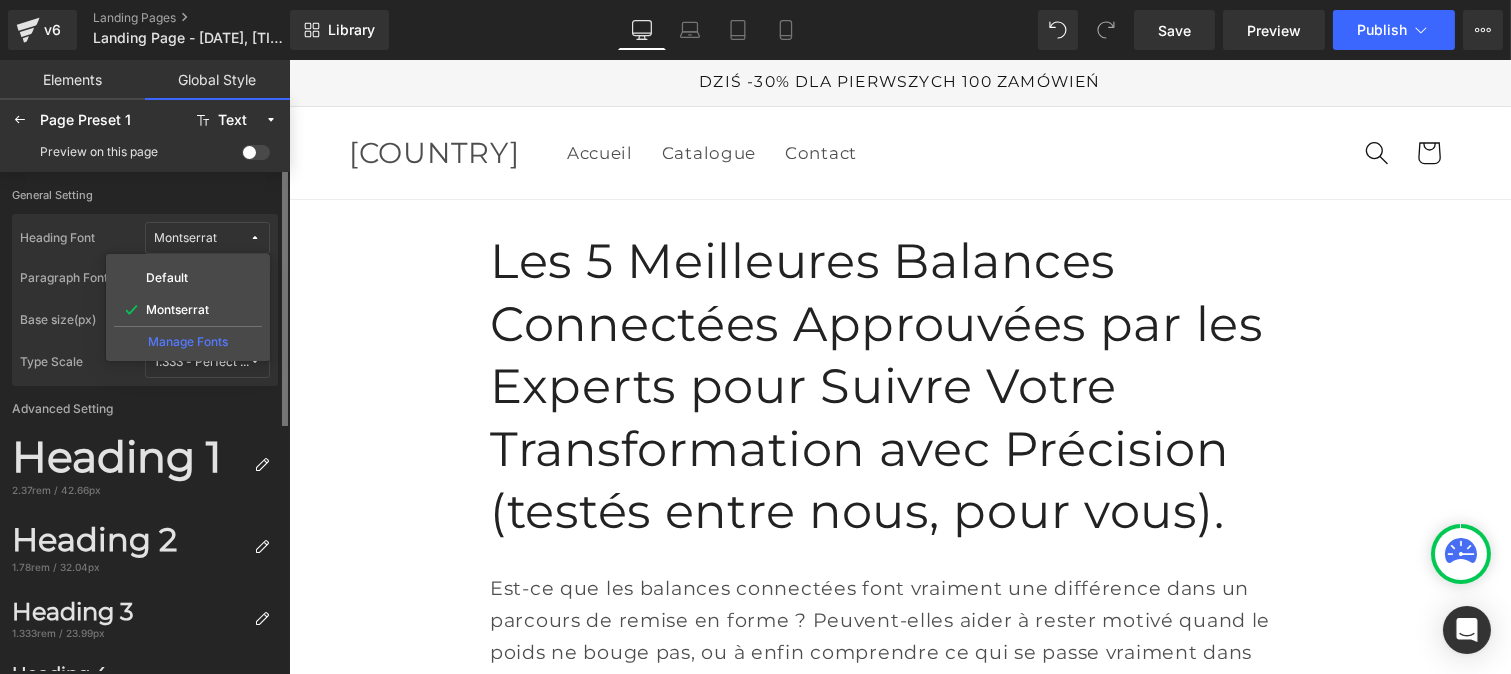click on "Manage Fonts" 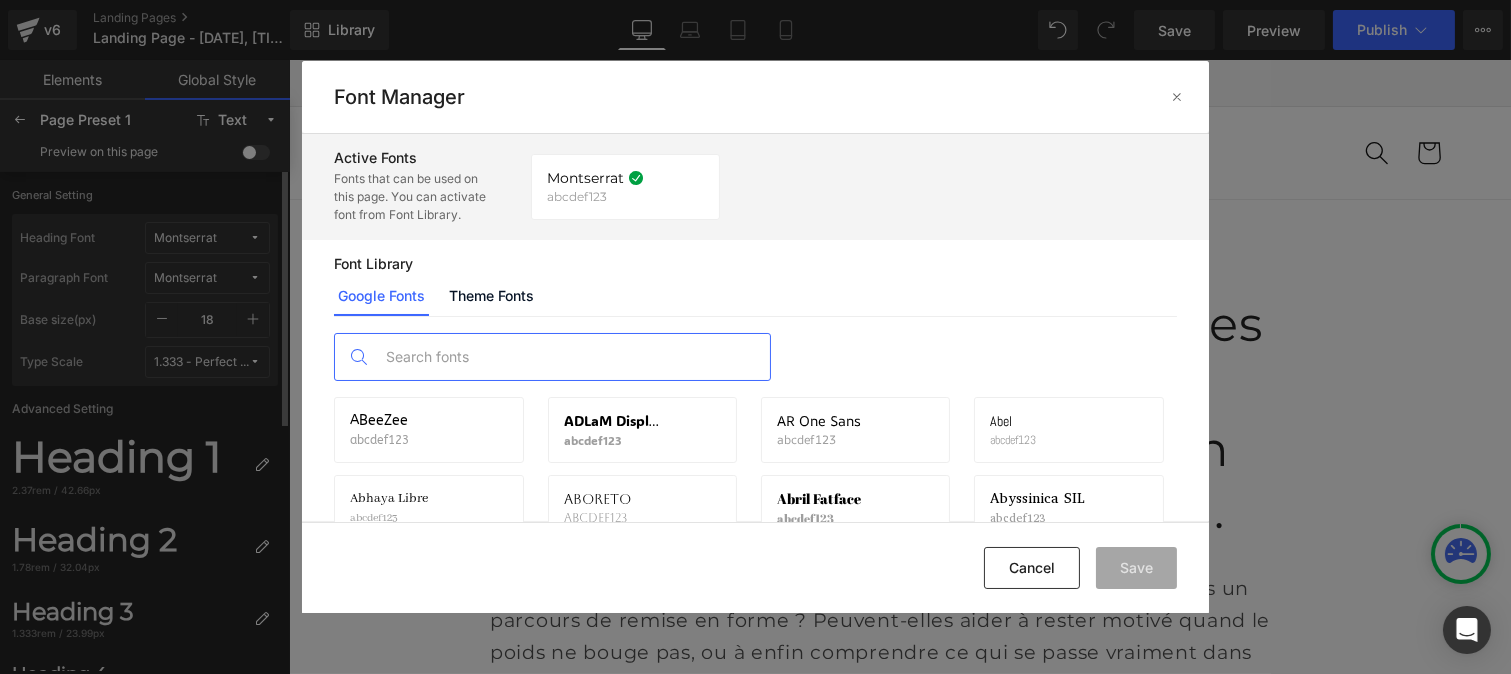 click at bounding box center (572, 357) 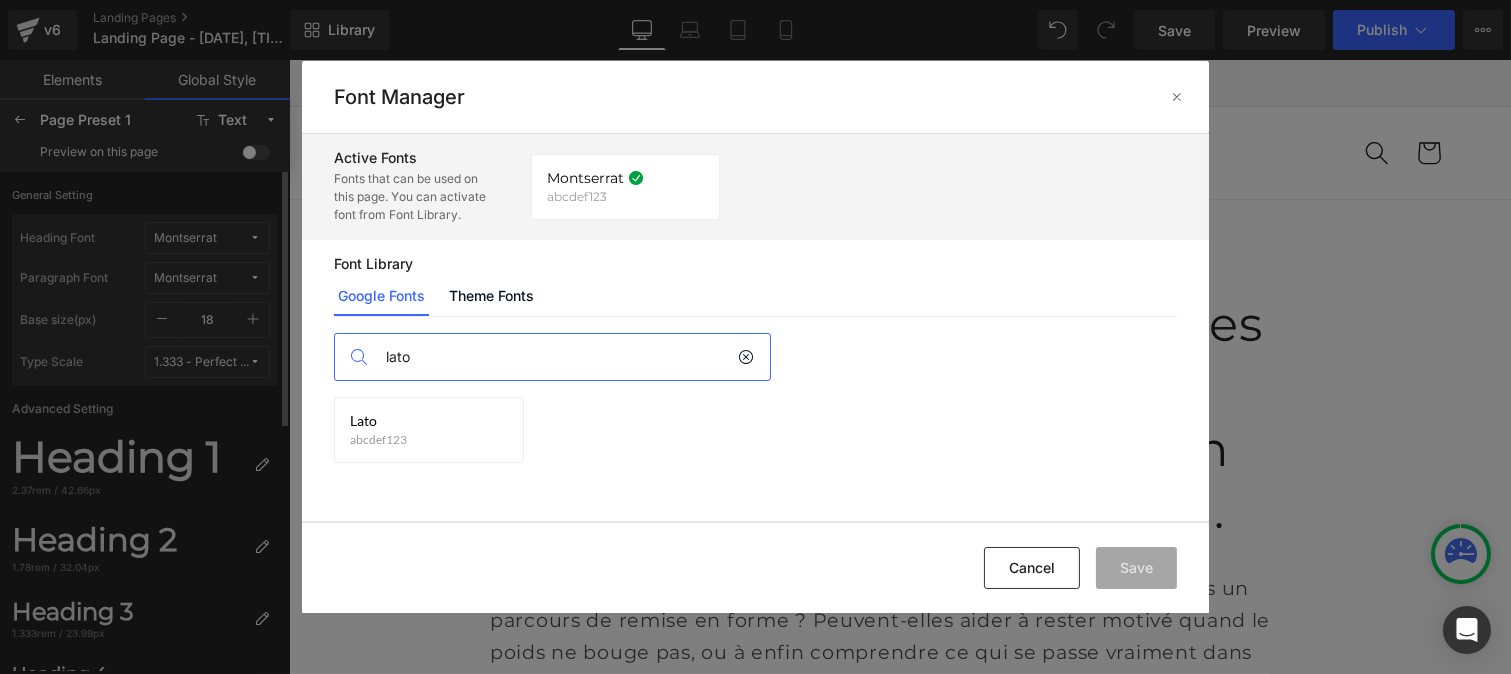 scroll, scrollTop: 0, scrollLeft: 0, axis: both 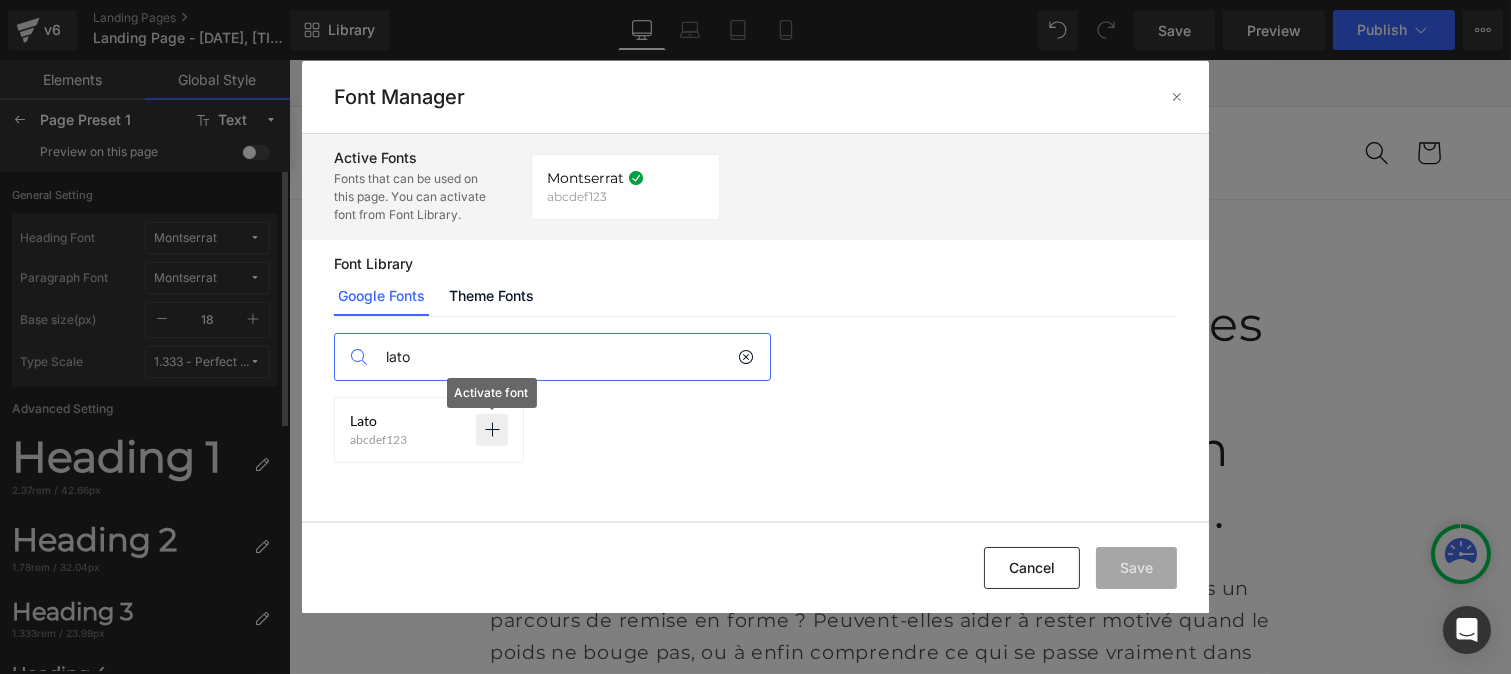 type on "lato" 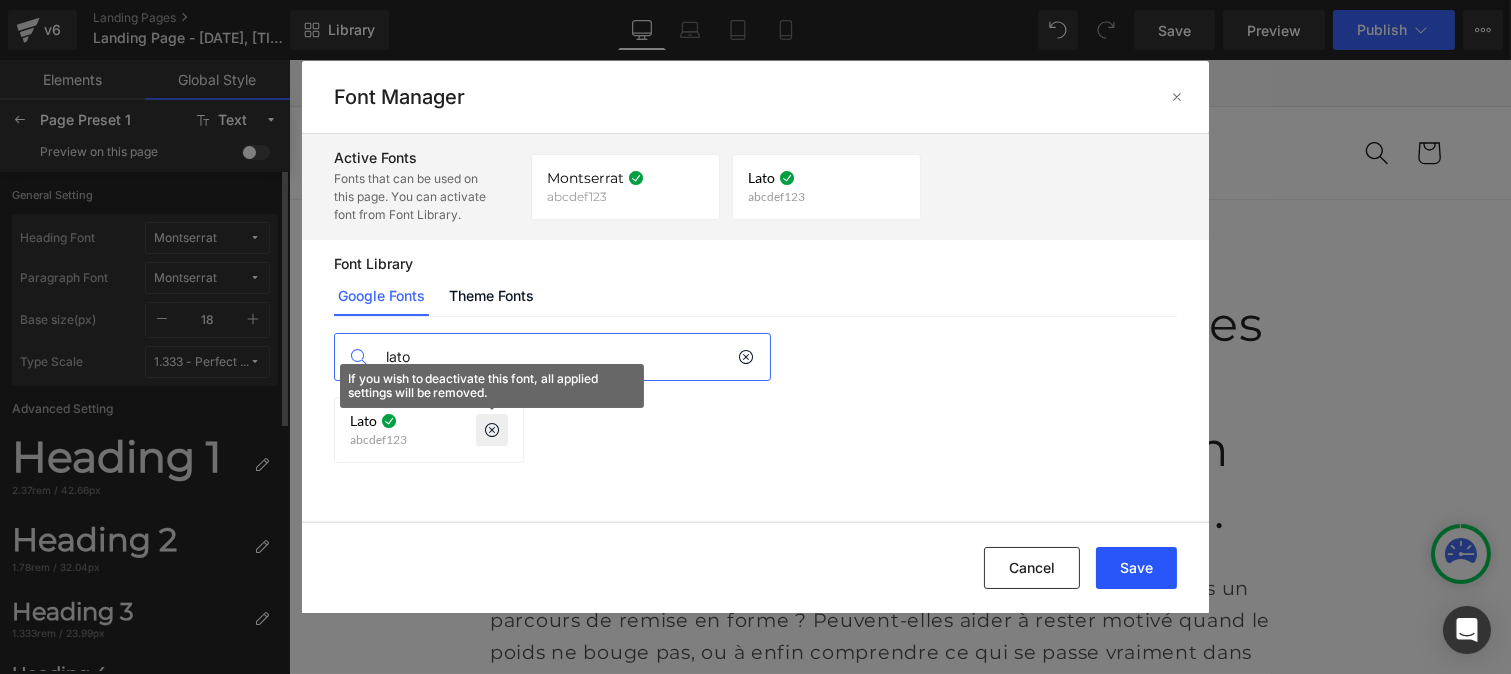 click on "Save" at bounding box center [1136, 568] 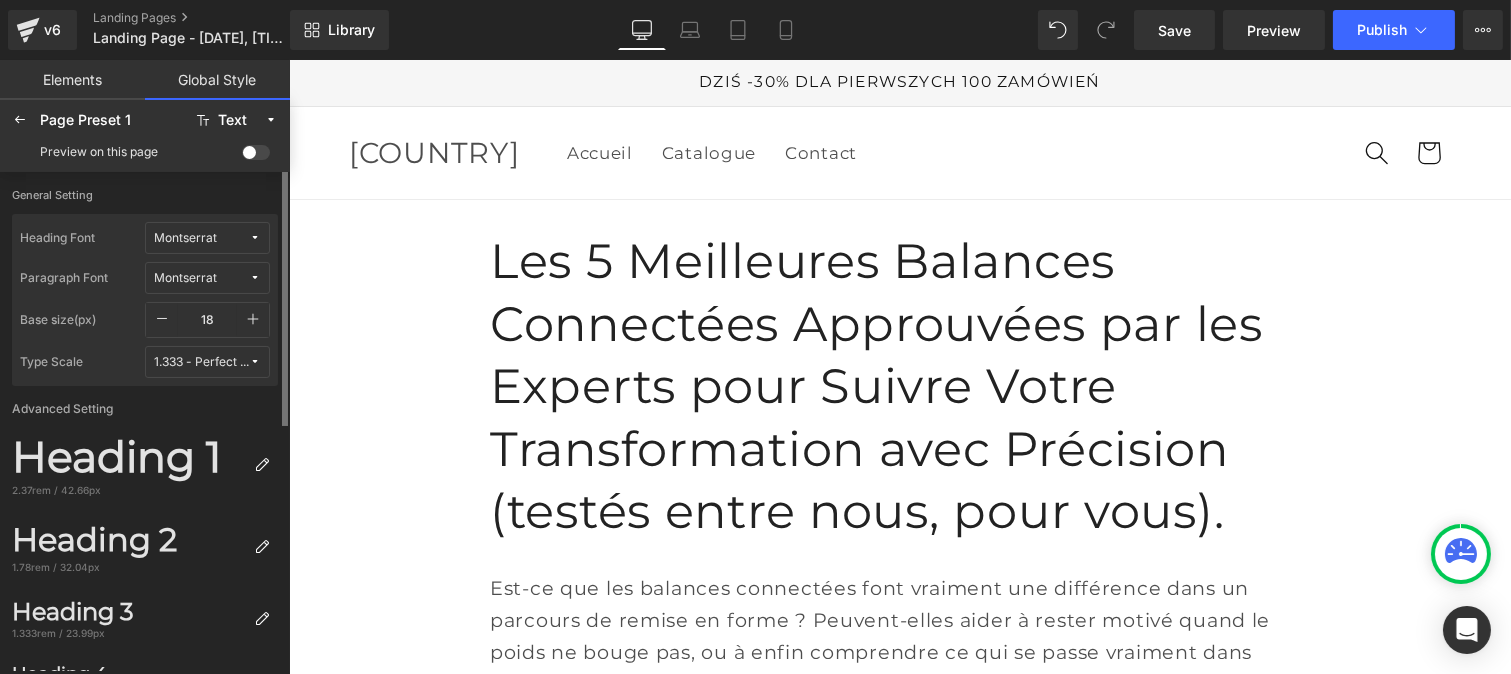 click at bounding box center (255, 238) 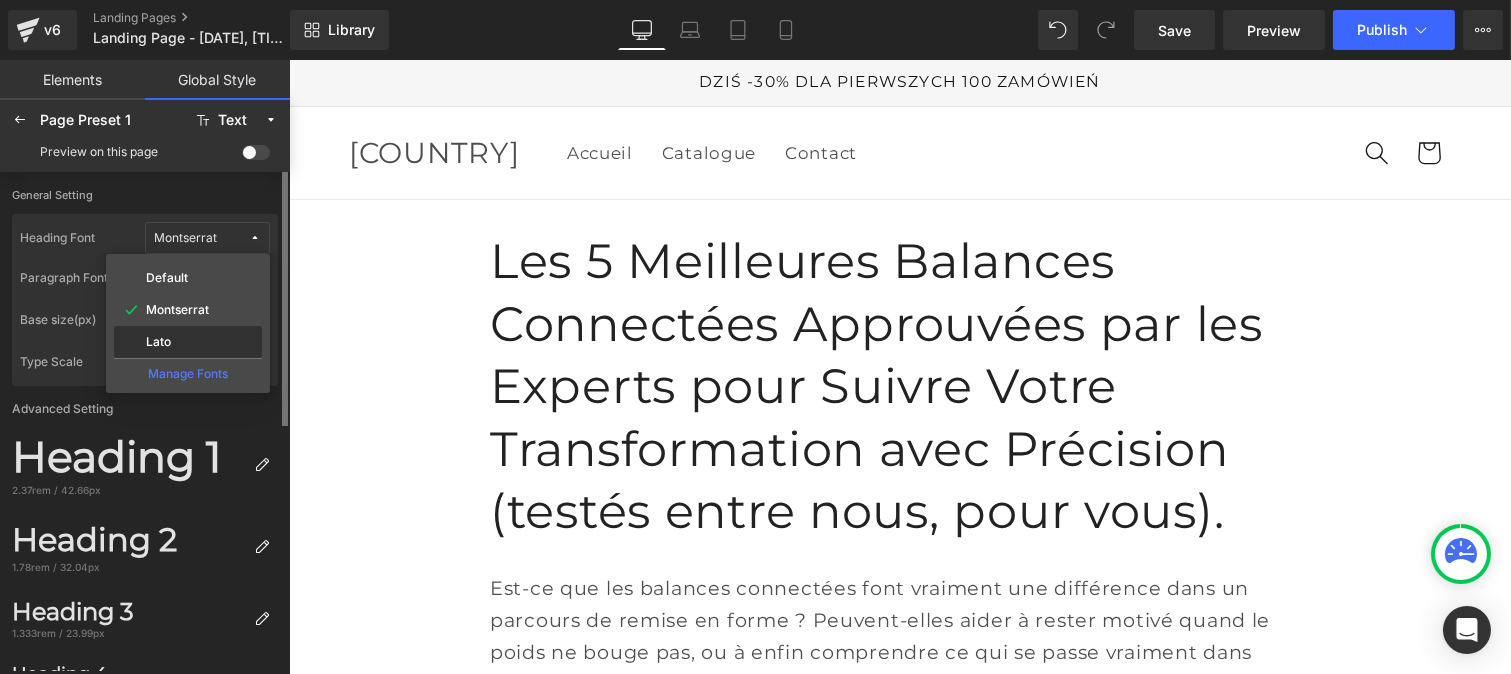click on "Lato" at bounding box center [158, 342] 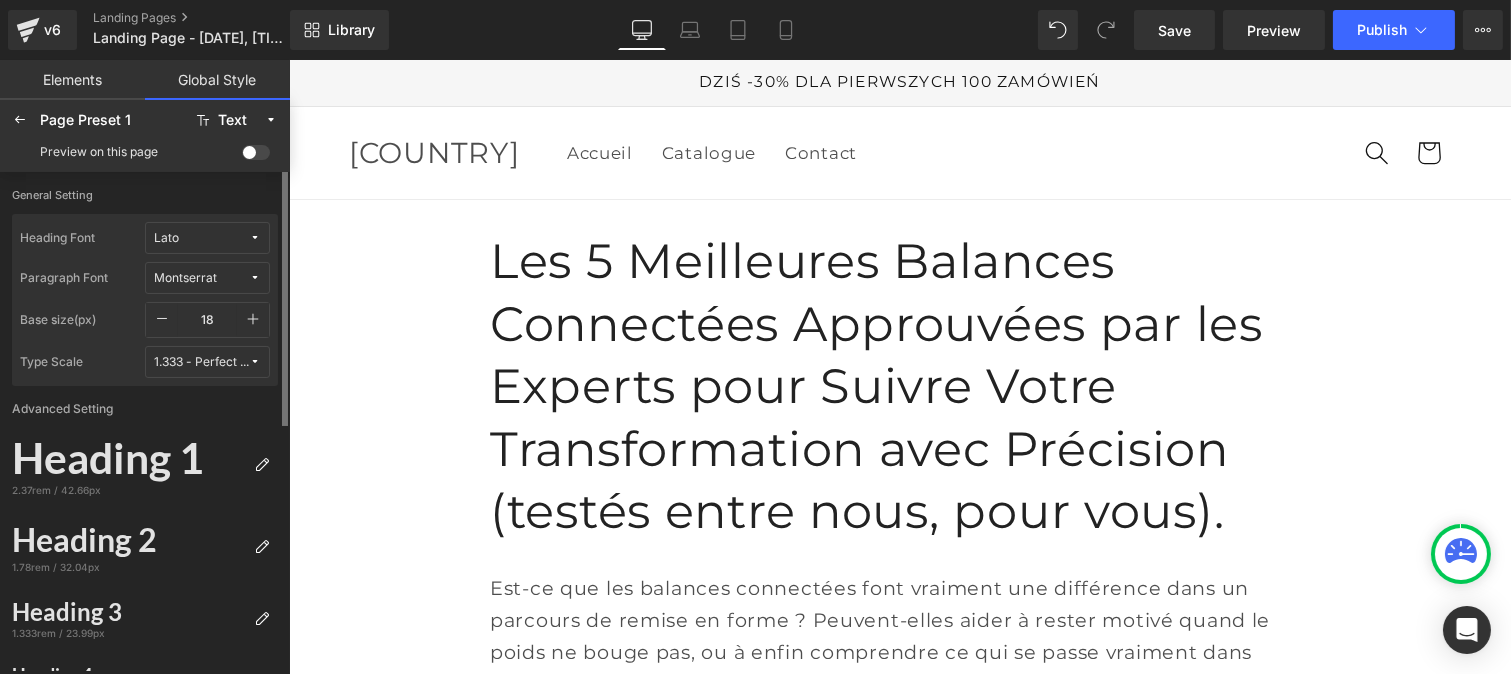 click at bounding box center (255, 278) 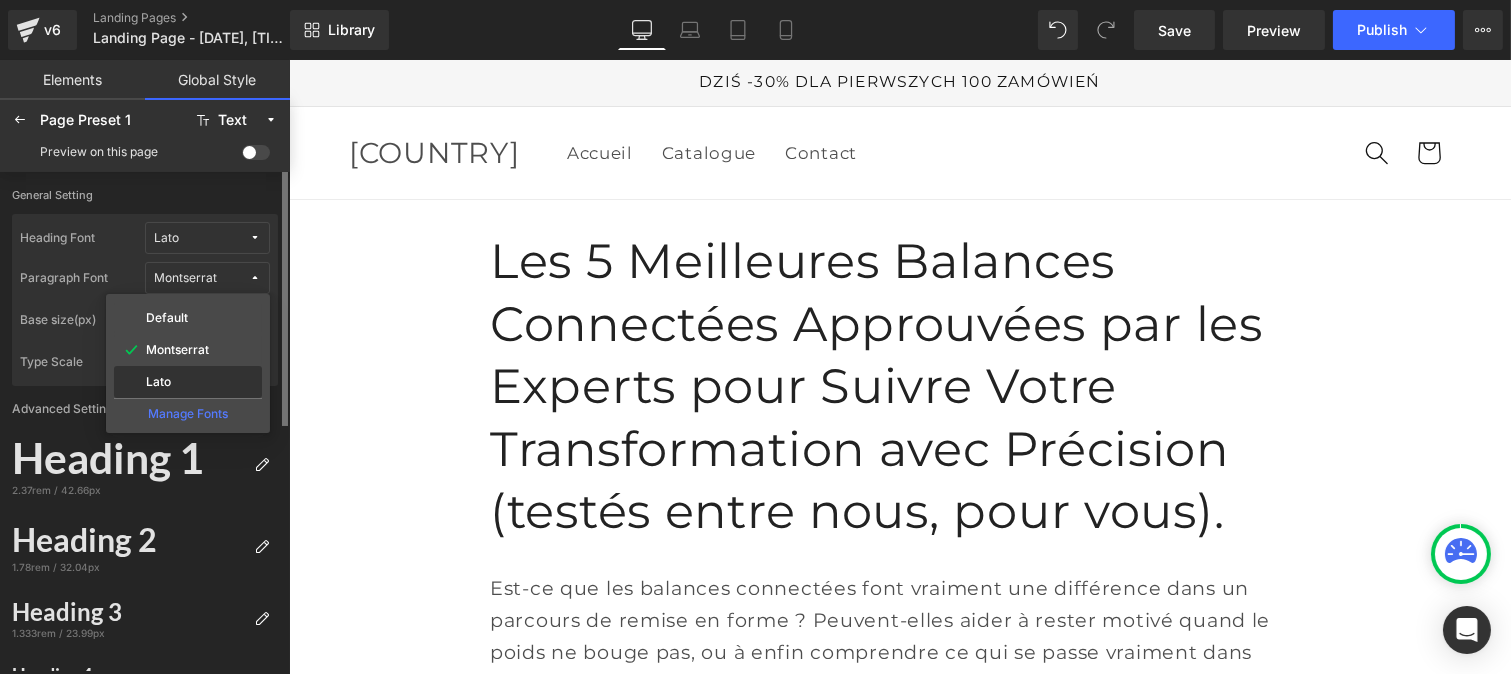 click on "Lato" 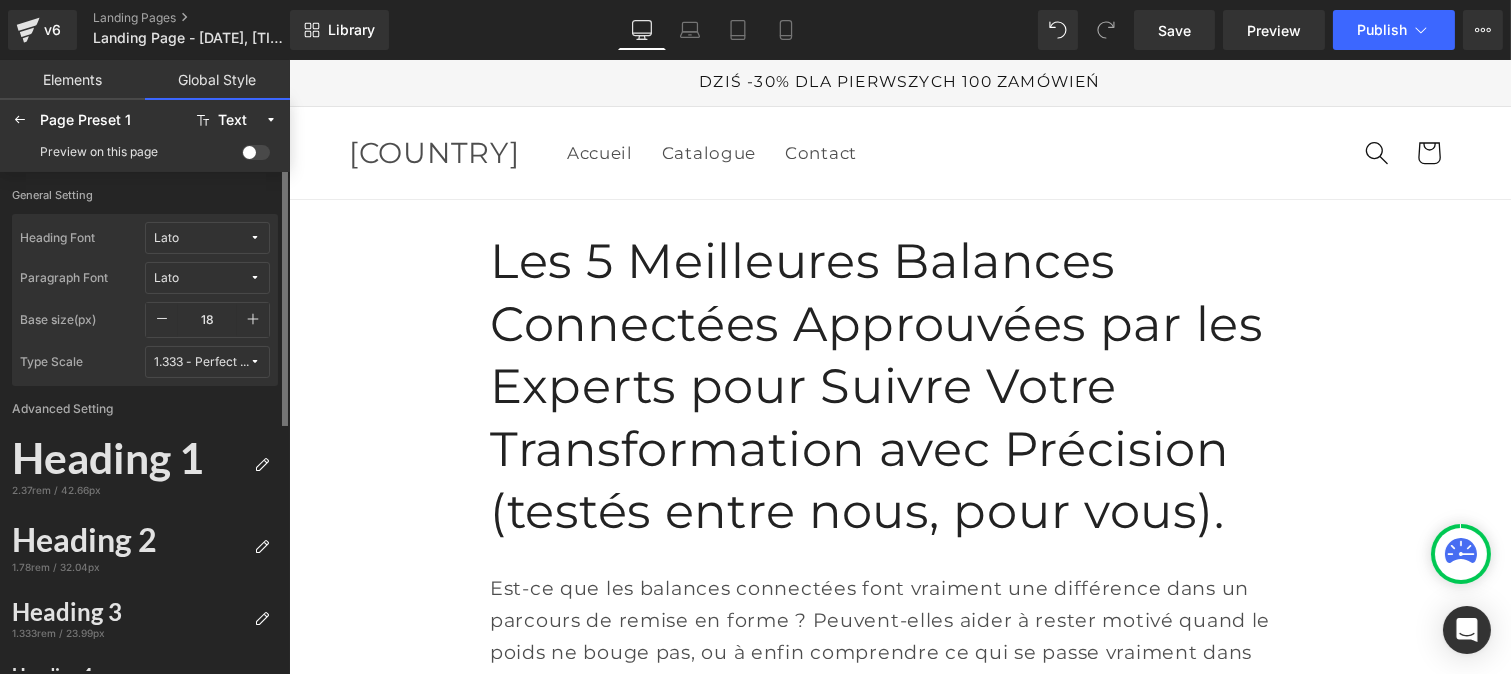 click 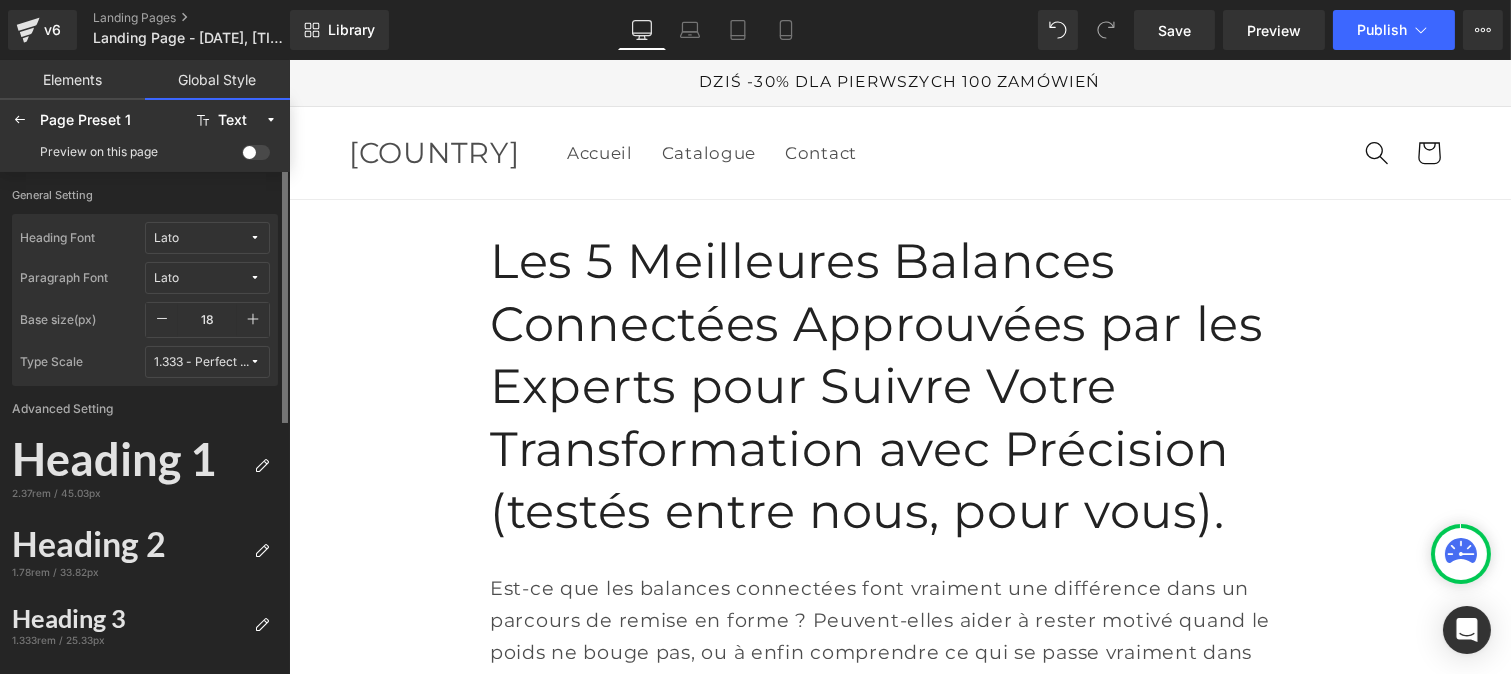 click 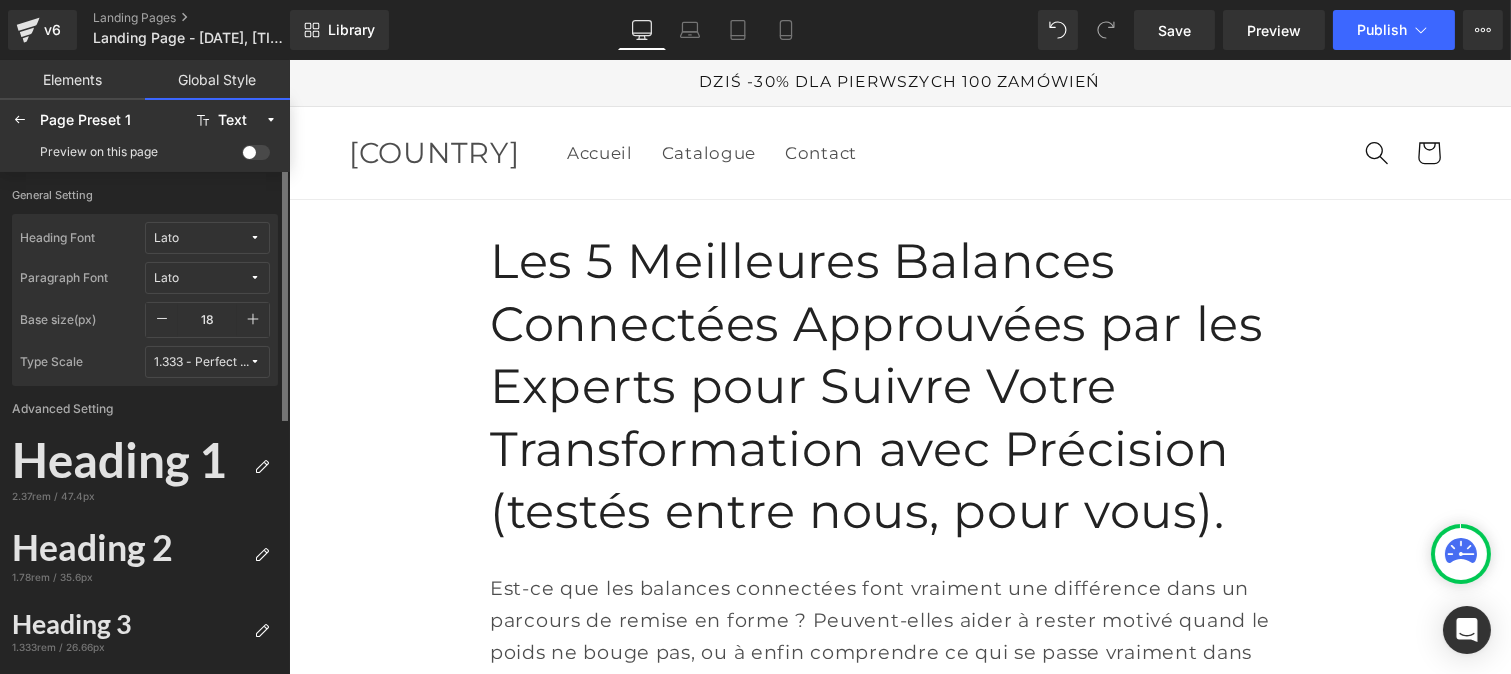 click 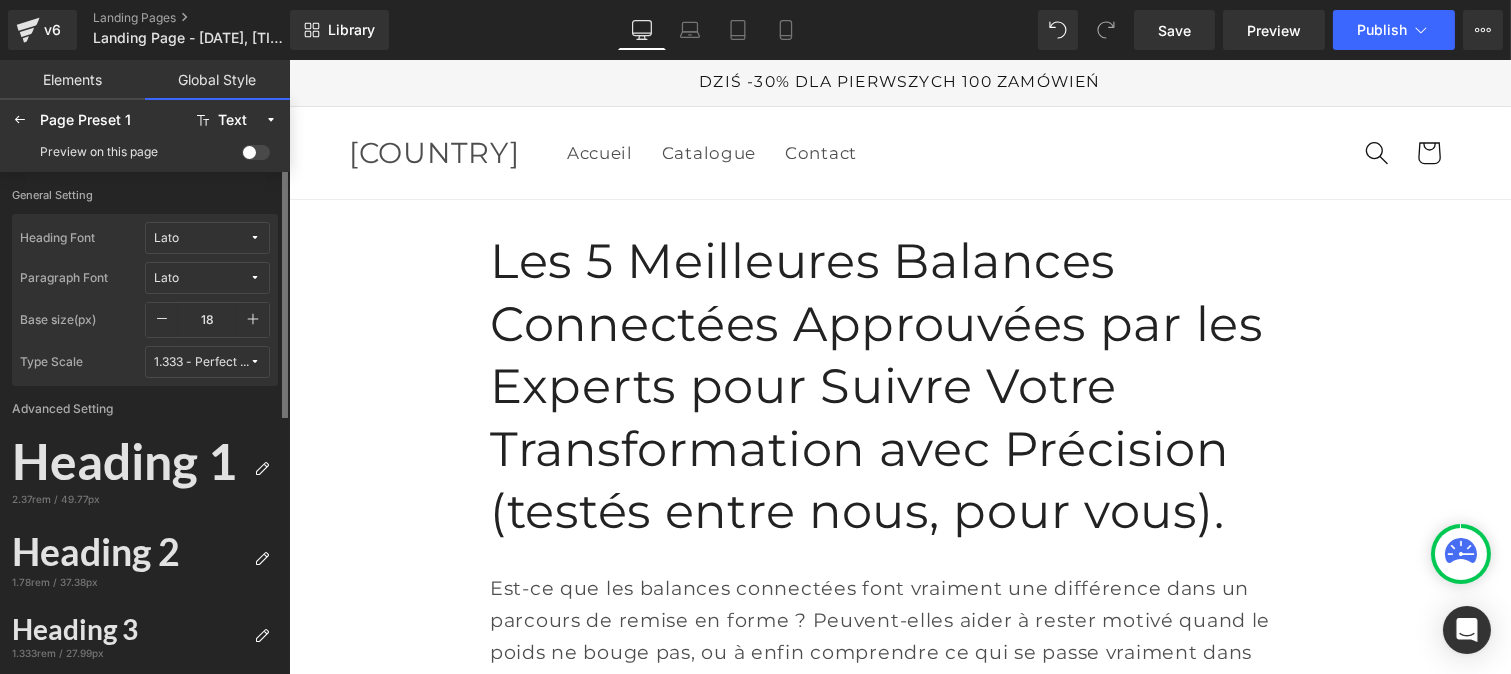 click at bounding box center (162, 320) 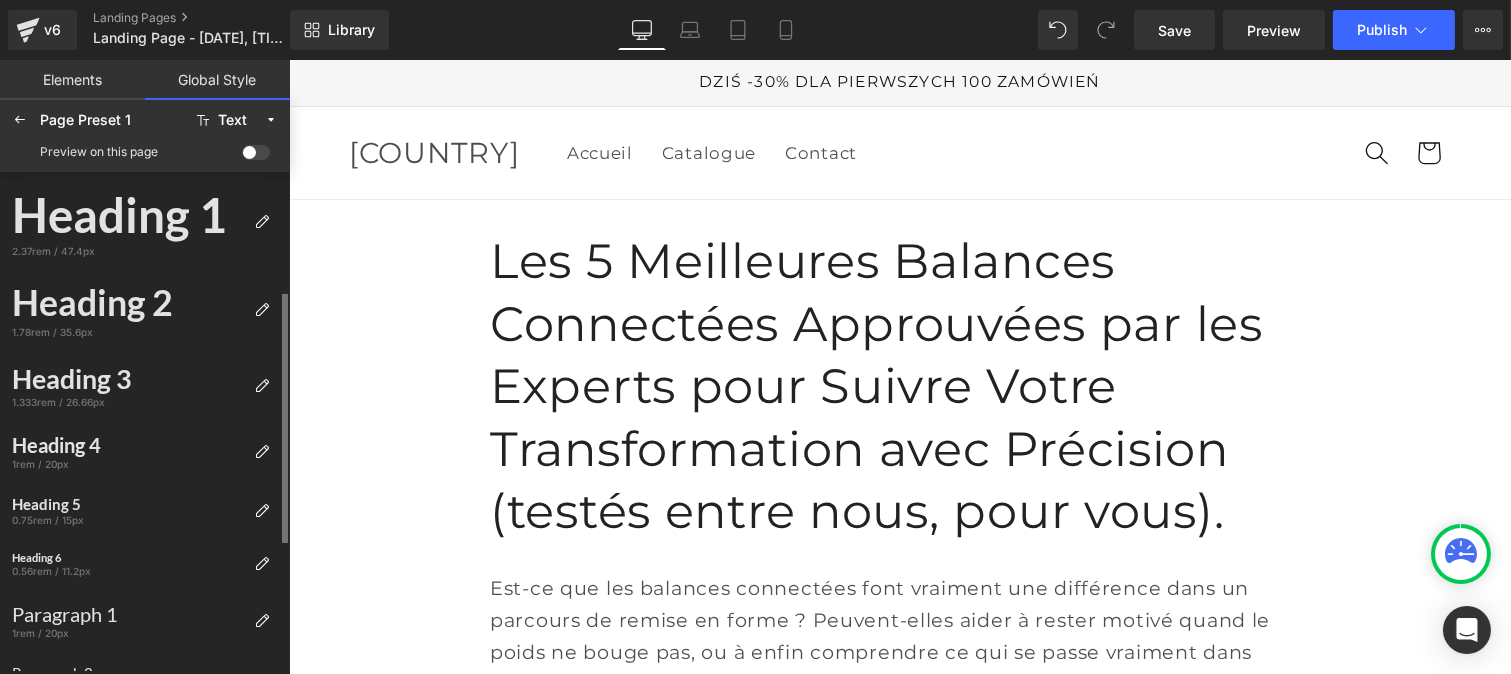 scroll, scrollTop: 246, scrollLeft: 0, axis: vertical 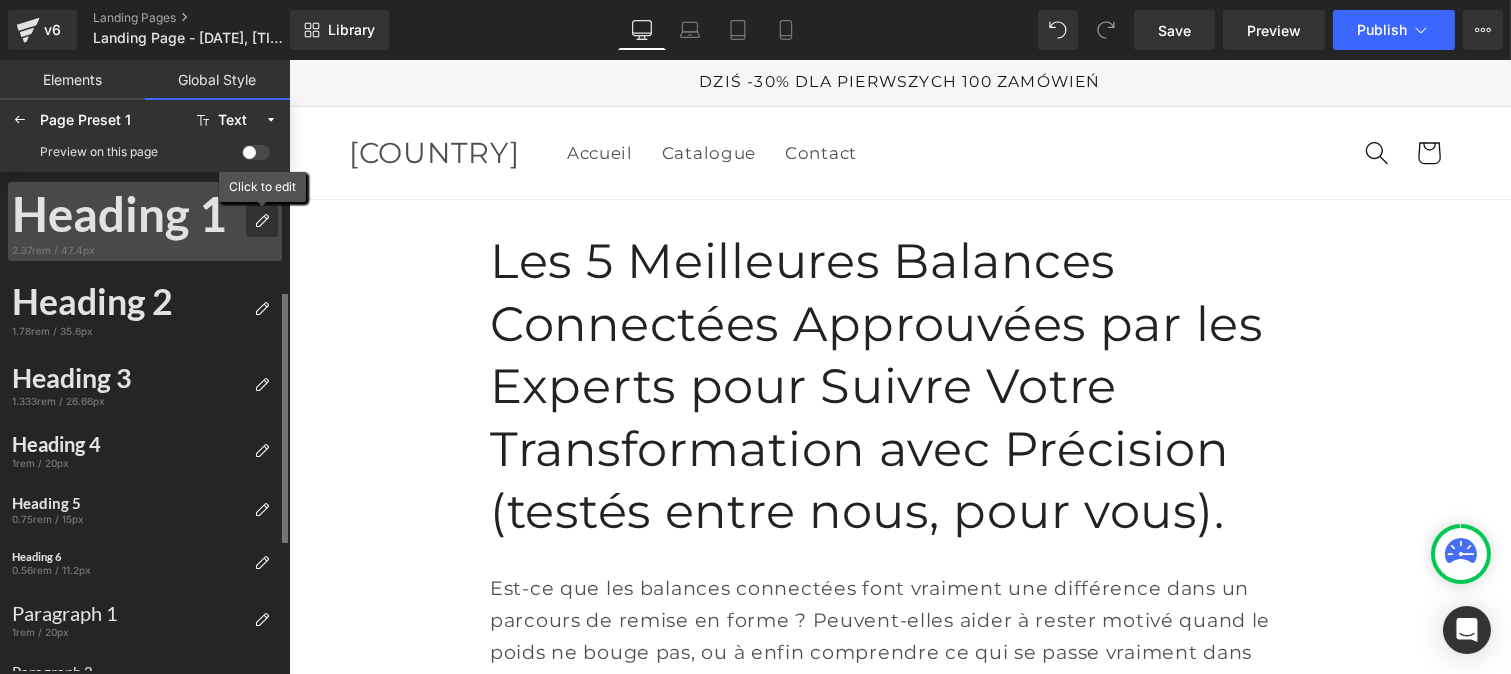 click at bounding box center (262, 221) 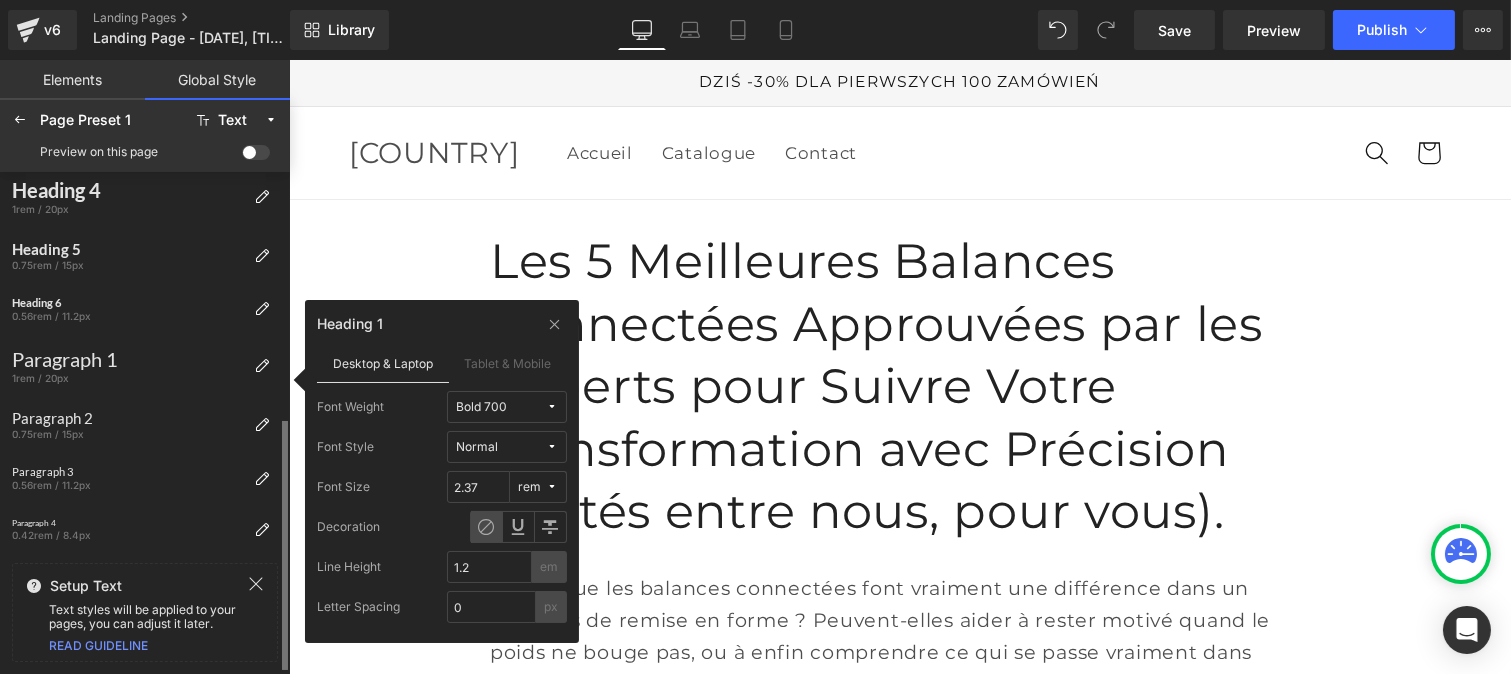 scroll, scrollTop: 0, scrollLeft: 0, axis: both 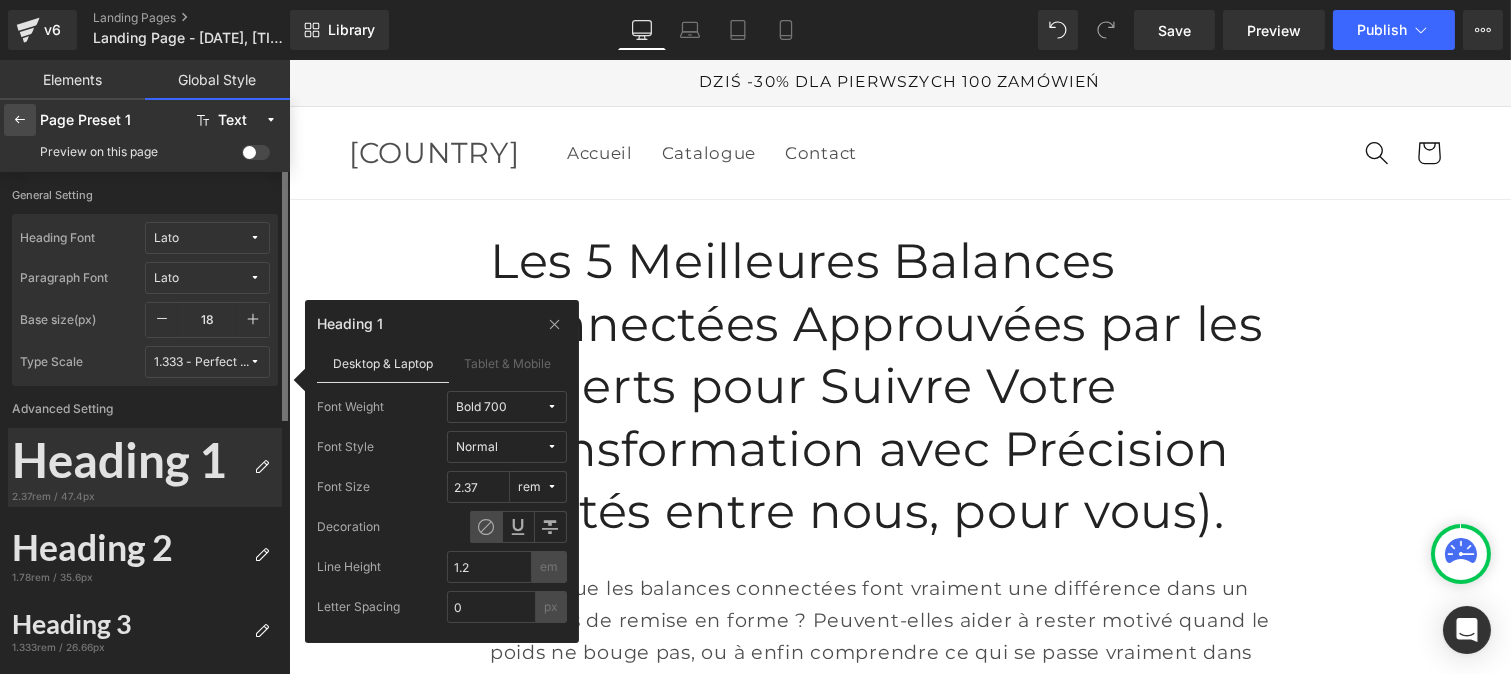 click at bounding box center [20, 120] 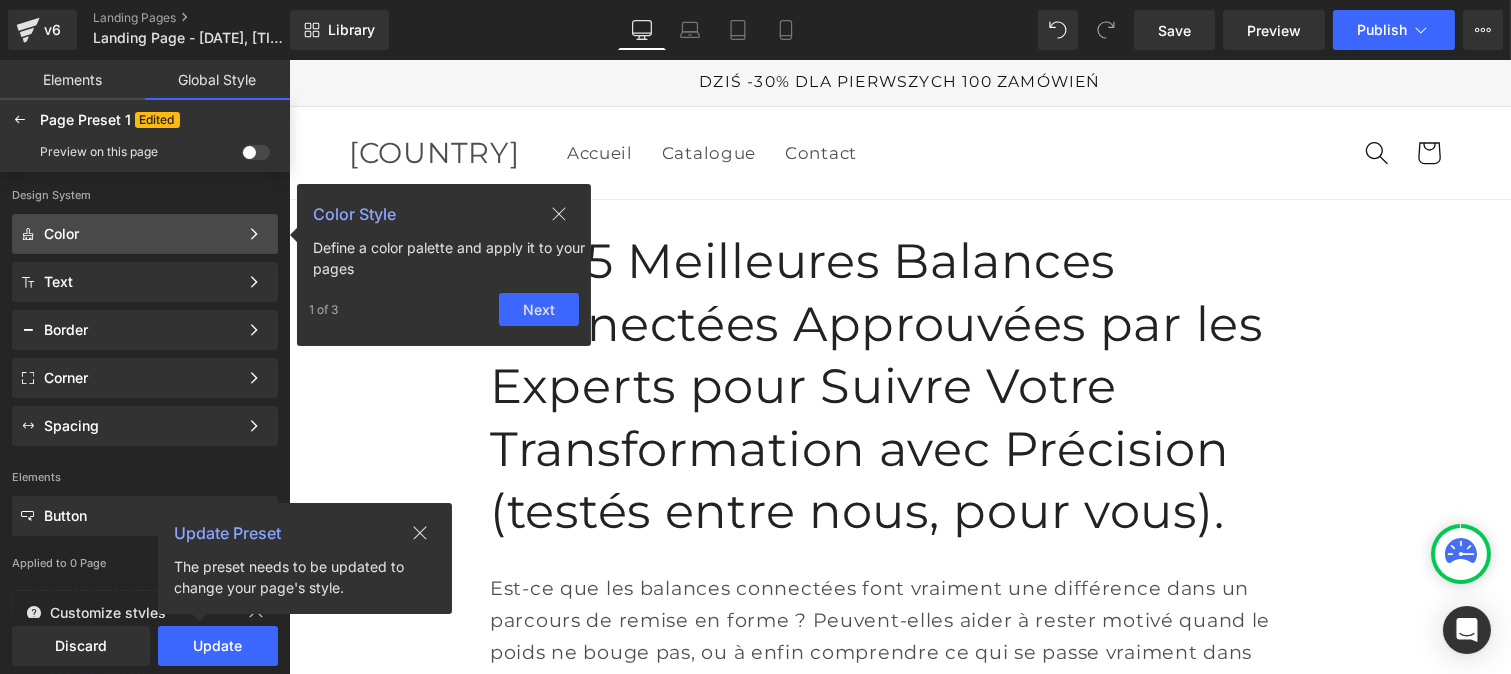 click on "Color" at bounding box center [141, 234] 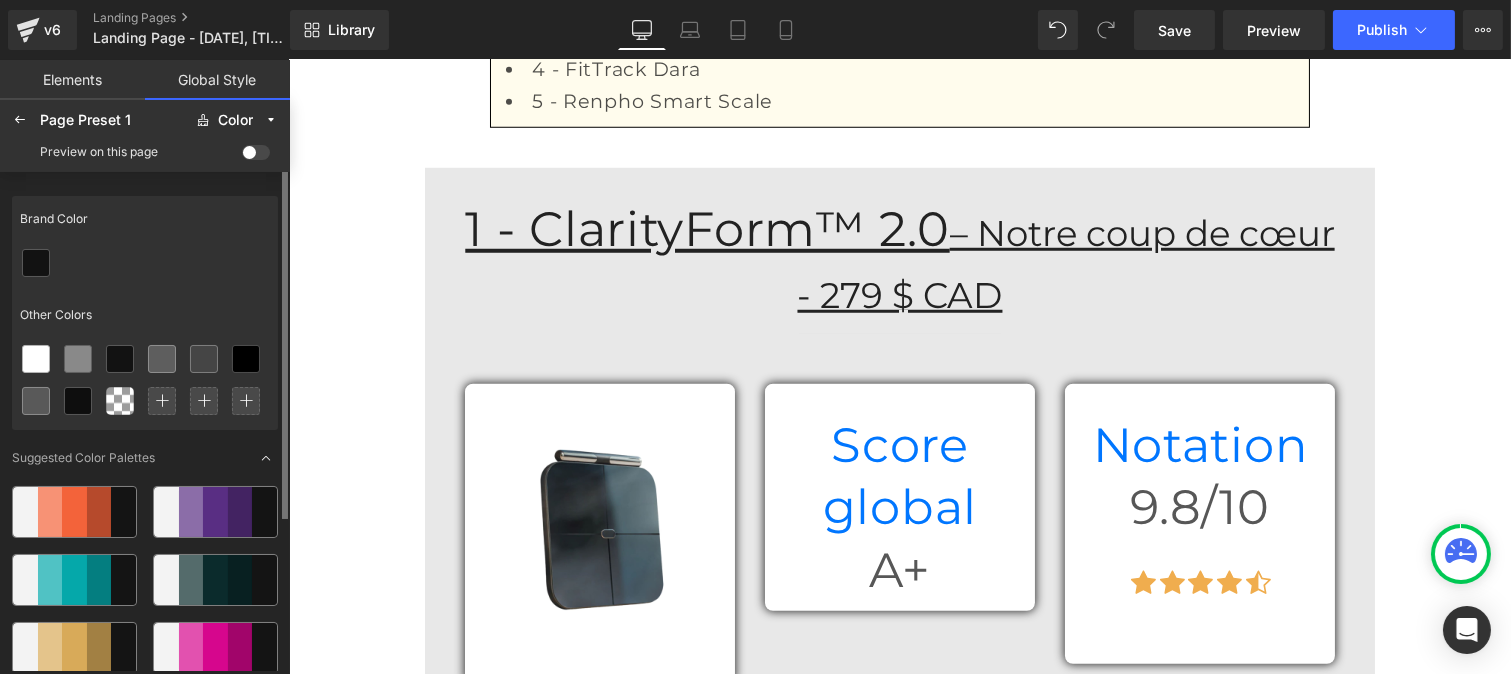 scroll, scrollTop: 3157, scrollLeft: 0, axis: vertical 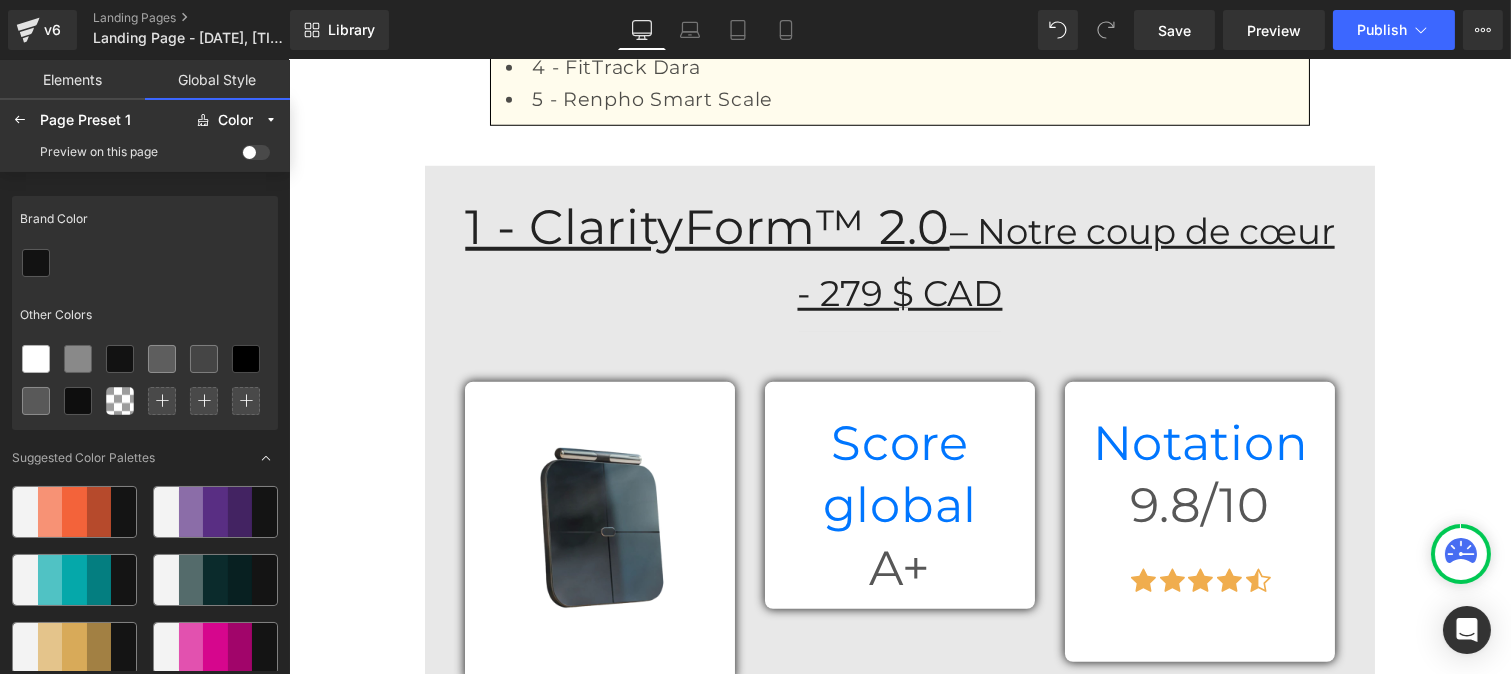 click at bounding box center (256, 152) 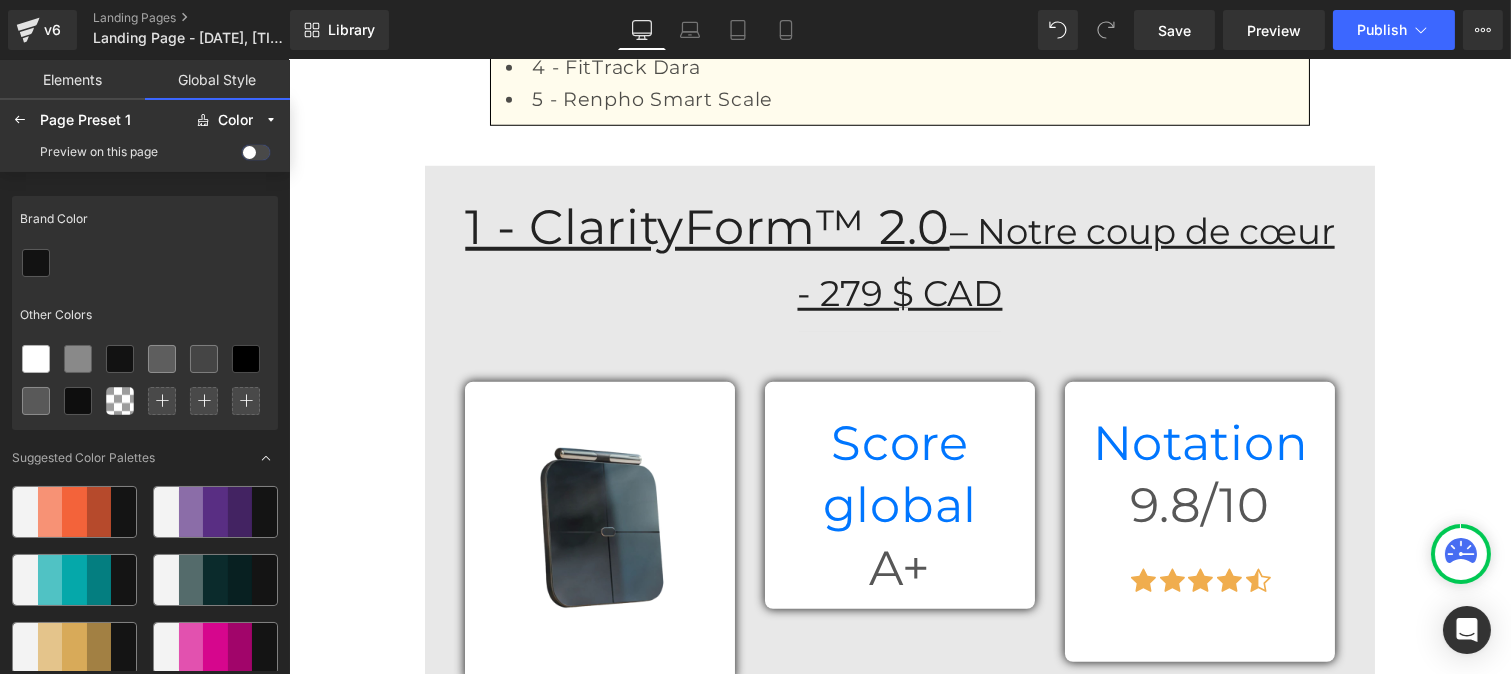 click at bounding box center [242, 156] 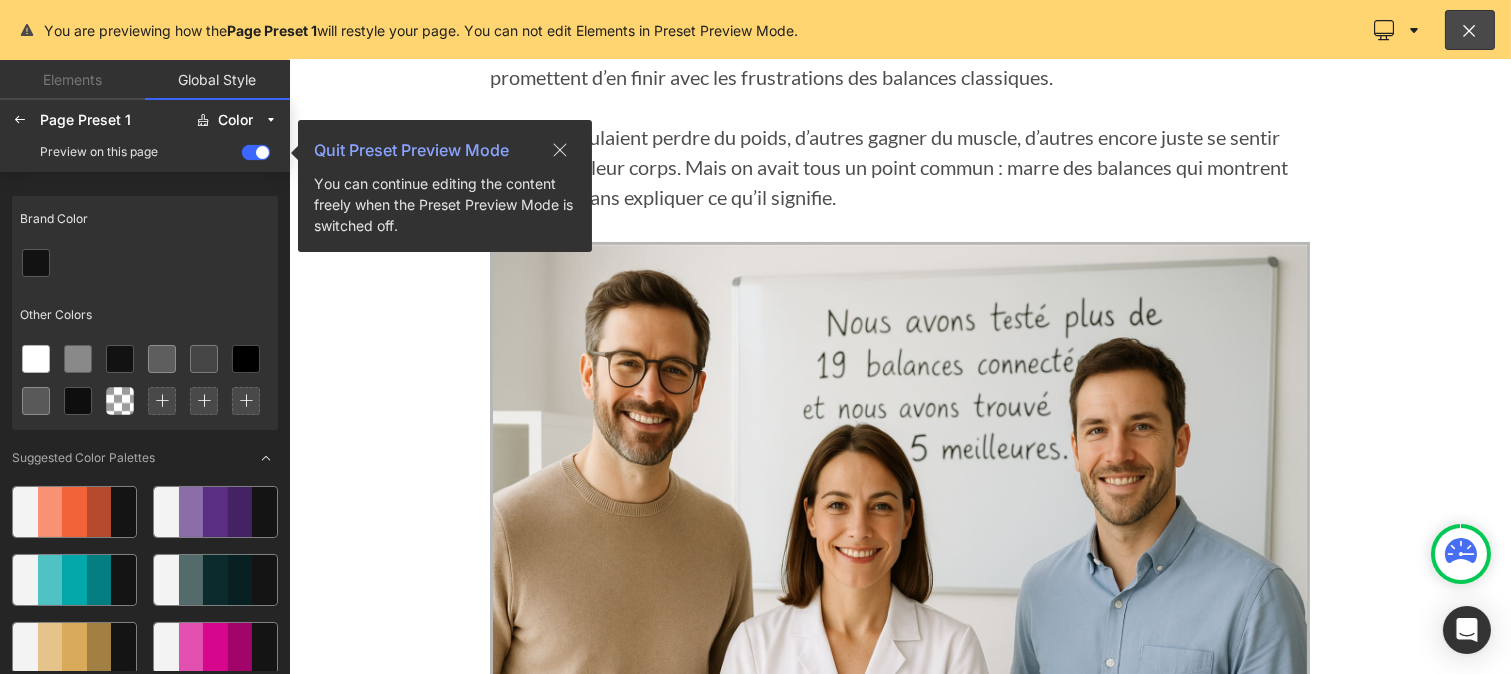 scroll, scrollTop: 0, scrollLeft: 0, axis: both 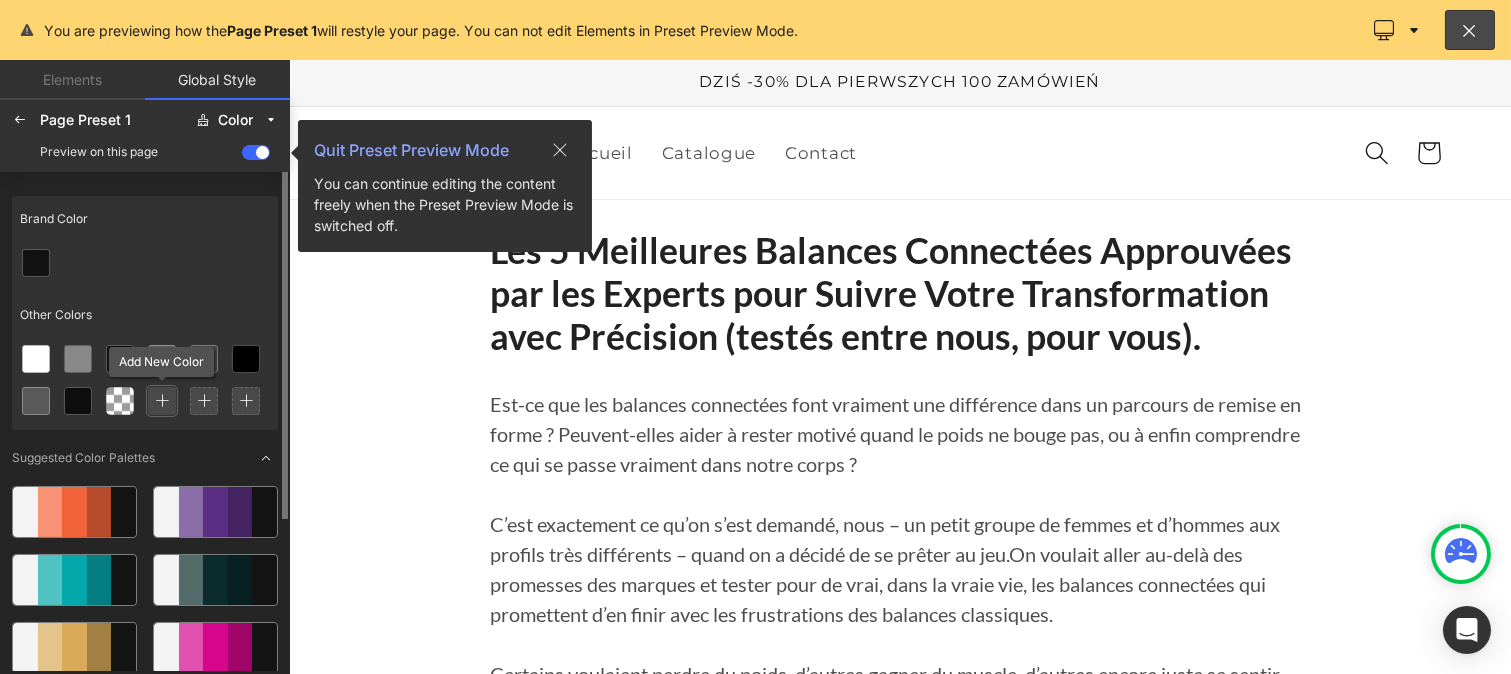 click at bounding box center [162, 401] 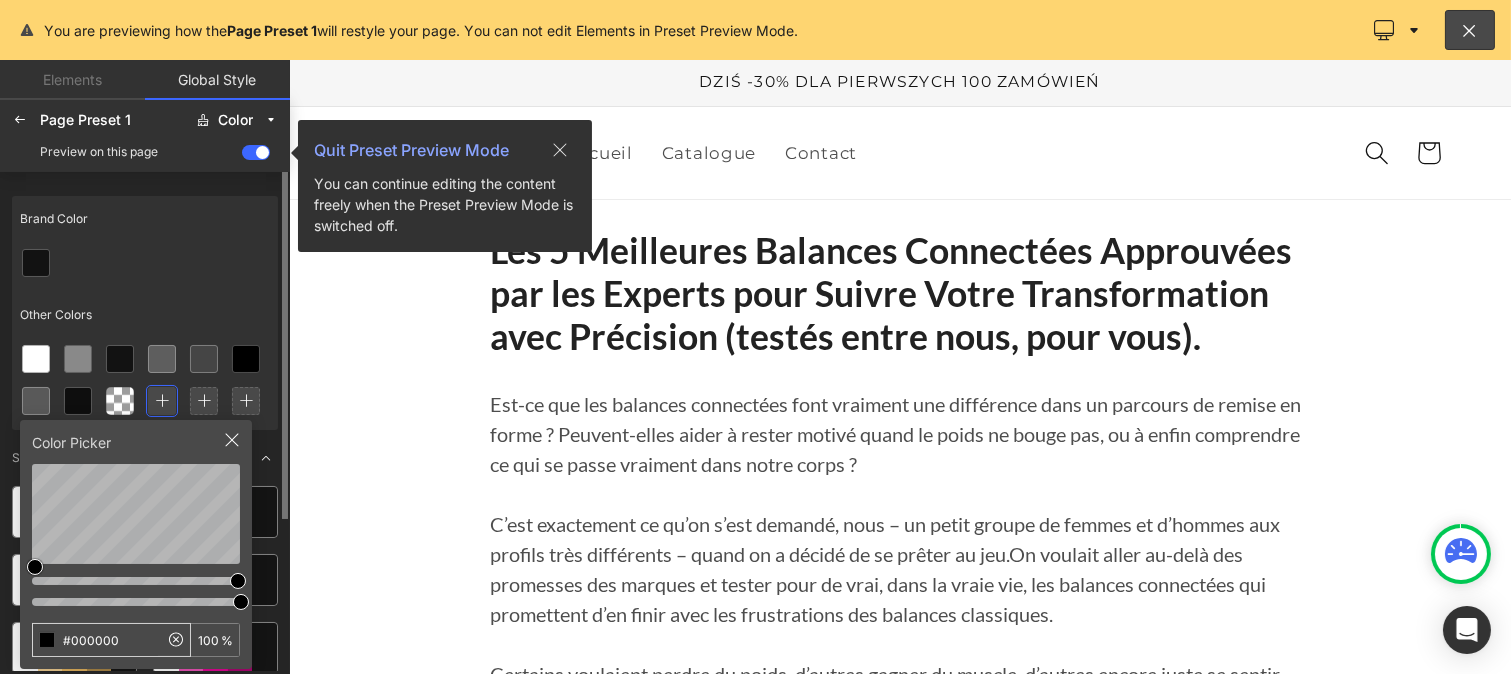 click on "#000000" at bounding box center [95, 640] 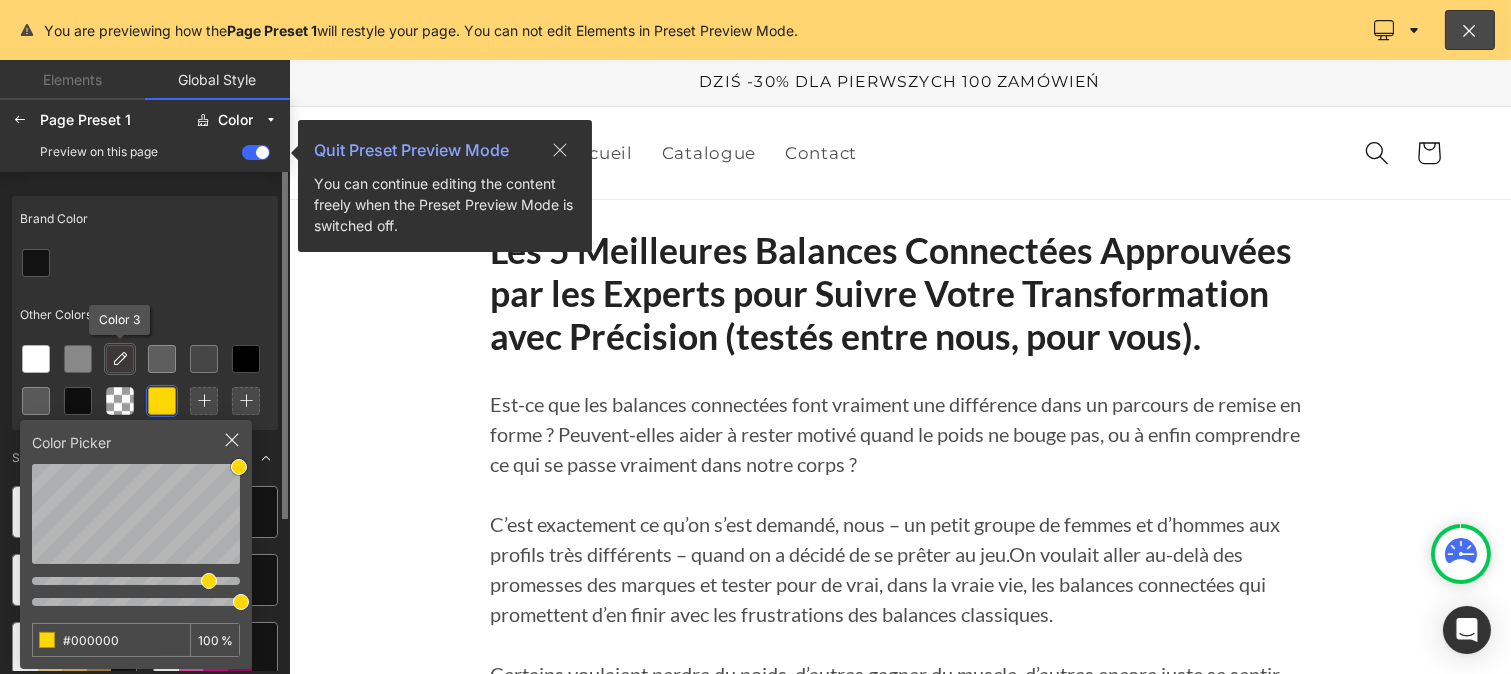 click at bounding box center [120, 359] 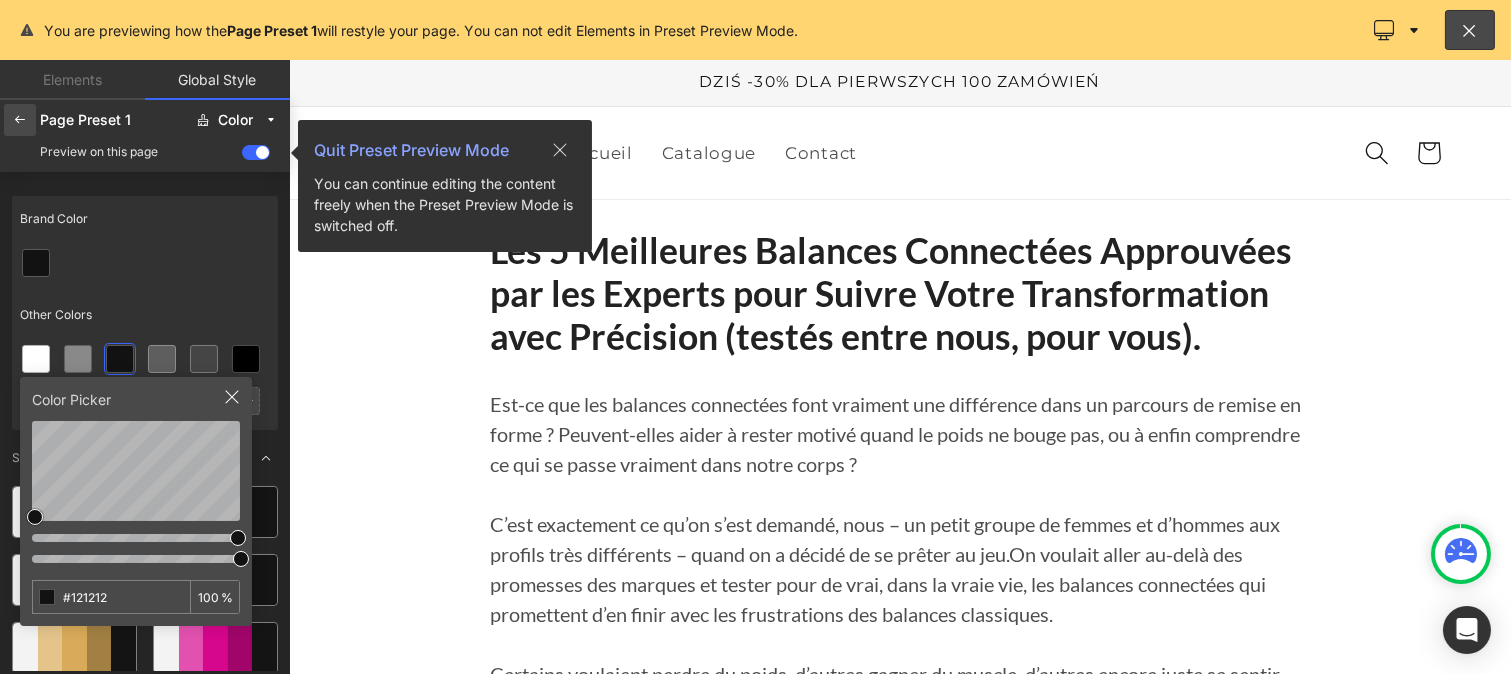 click at bounding box center (20, 120) 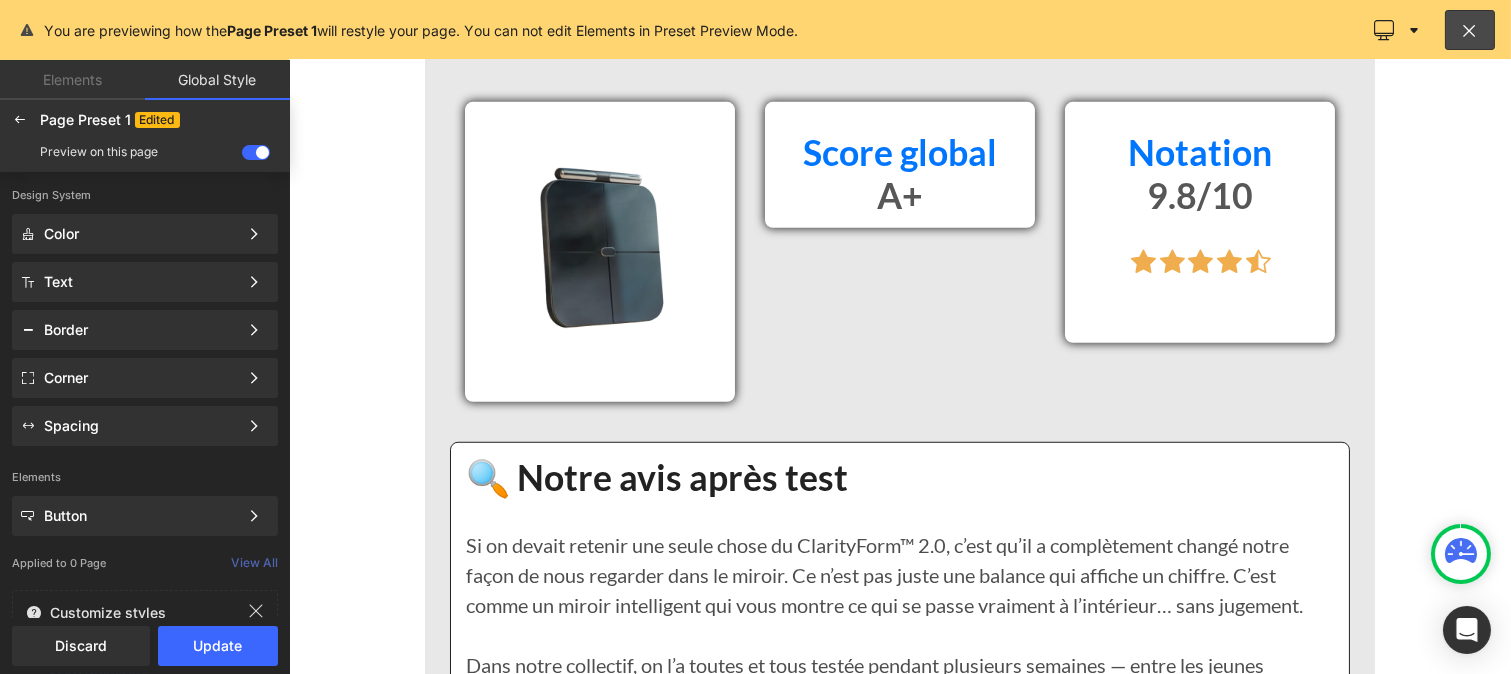 scroll, scrollTop: 3376, scrollLeft: 0, axis: vertical 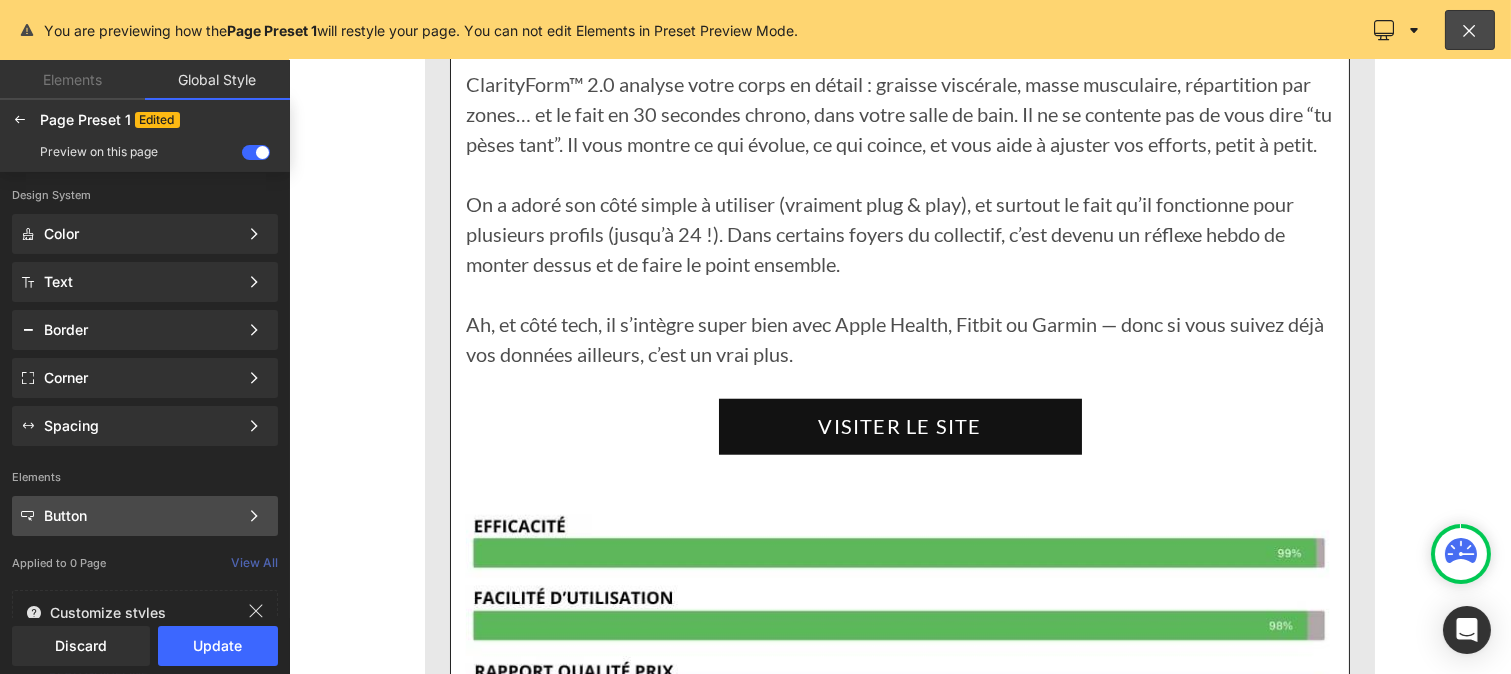 click on "Button" at bounding box center [141, 516] 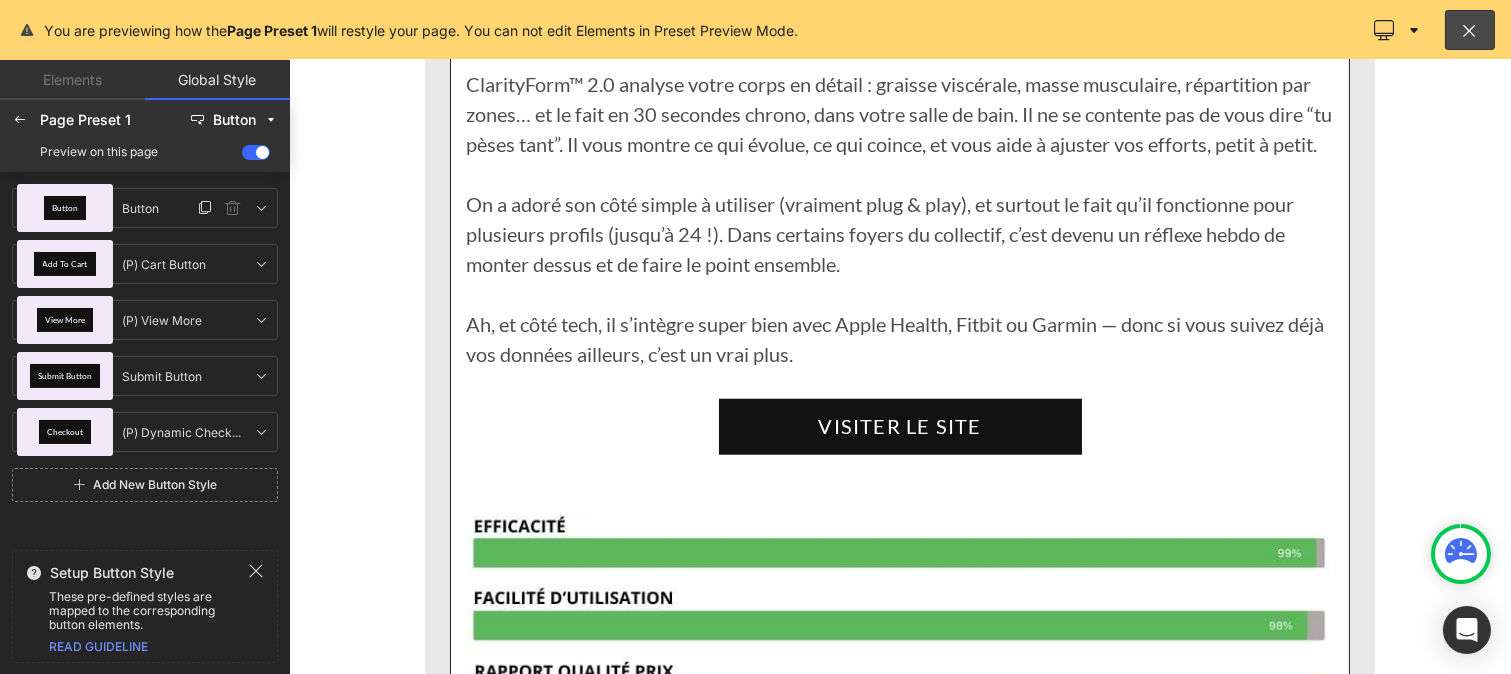 click on "Button" at bounding box center (65, 208) 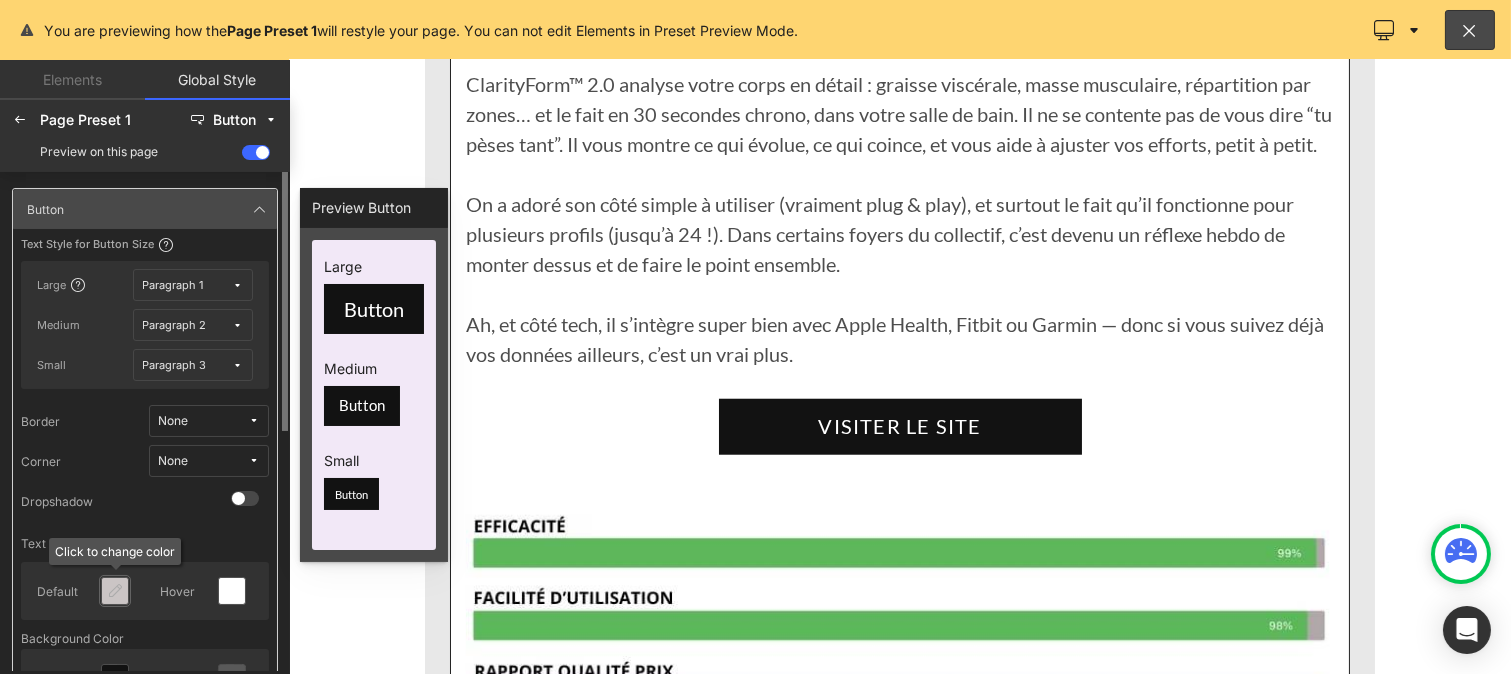 click at bounding box center (115, 591) 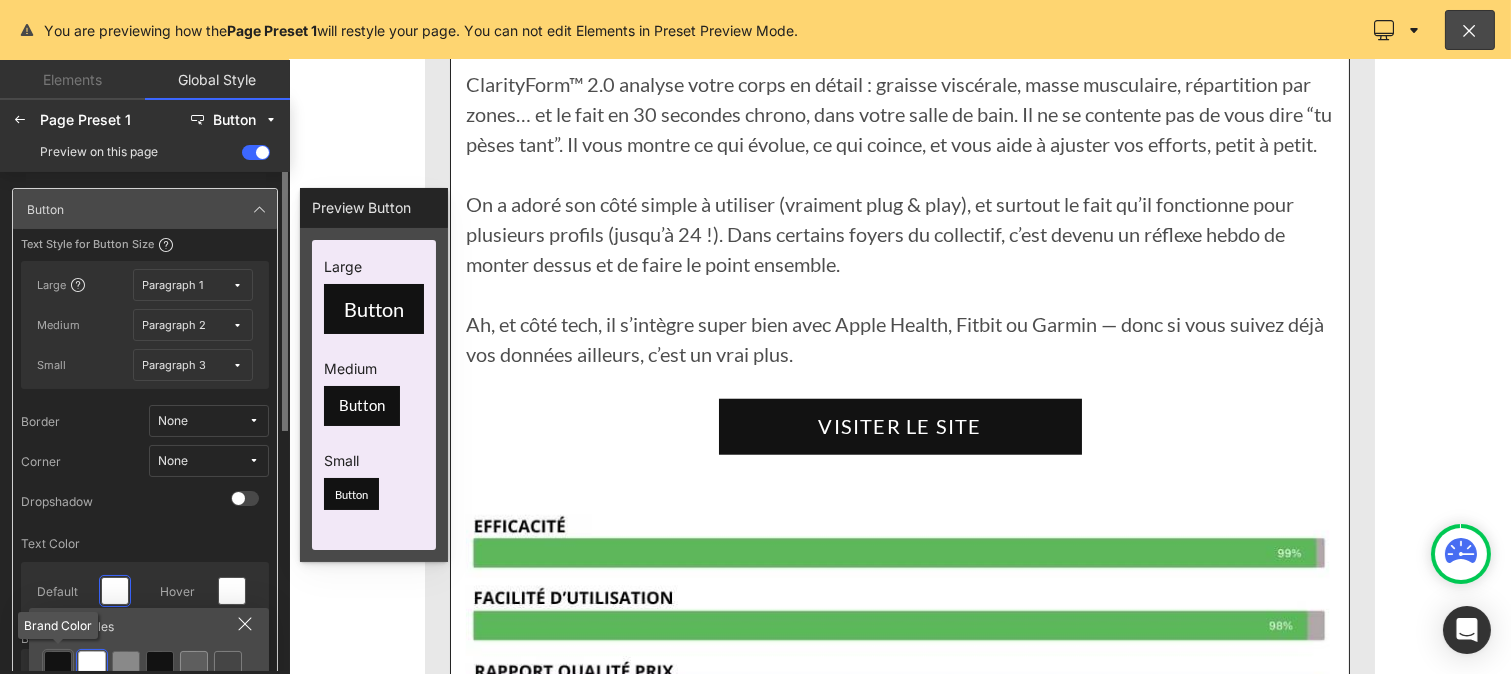 click at bounding box center [58, 665] 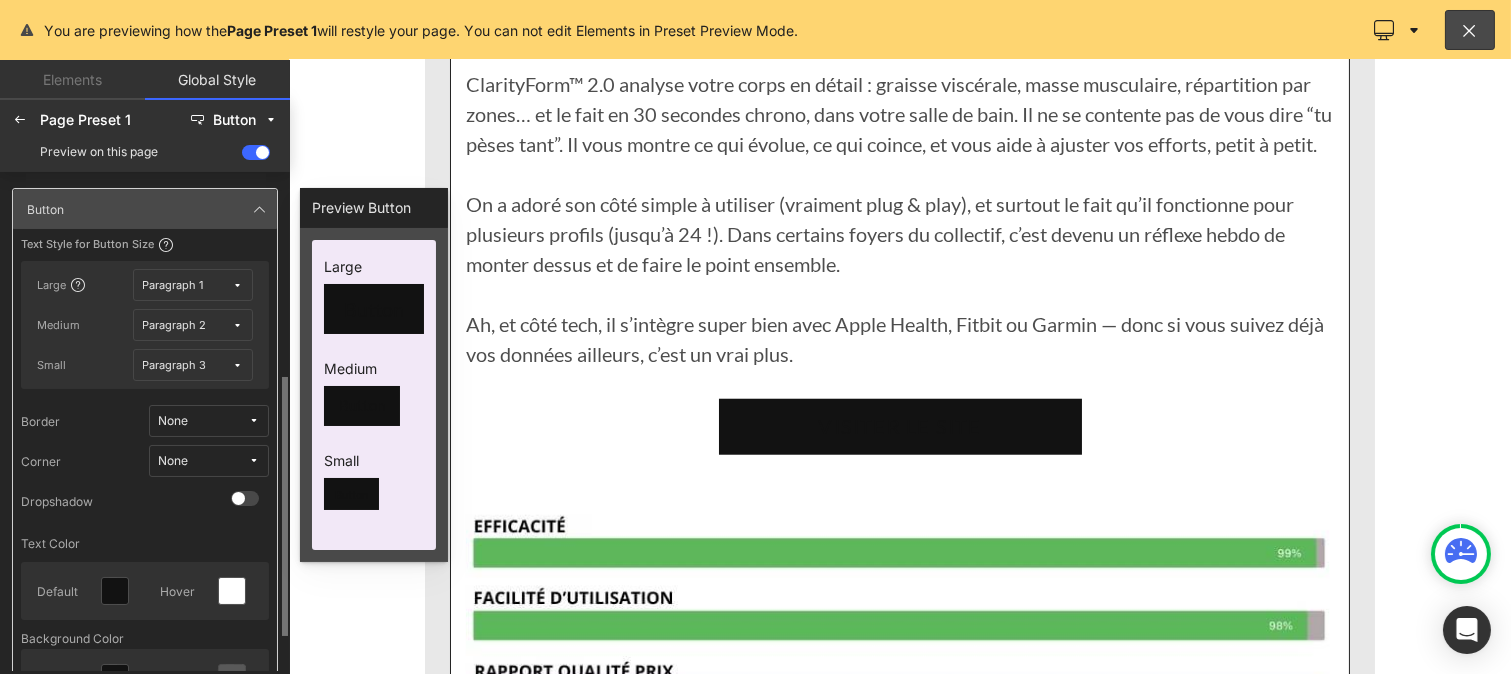 scroll, scrollTop: 205, scrollLeft: 0, axis: vertical 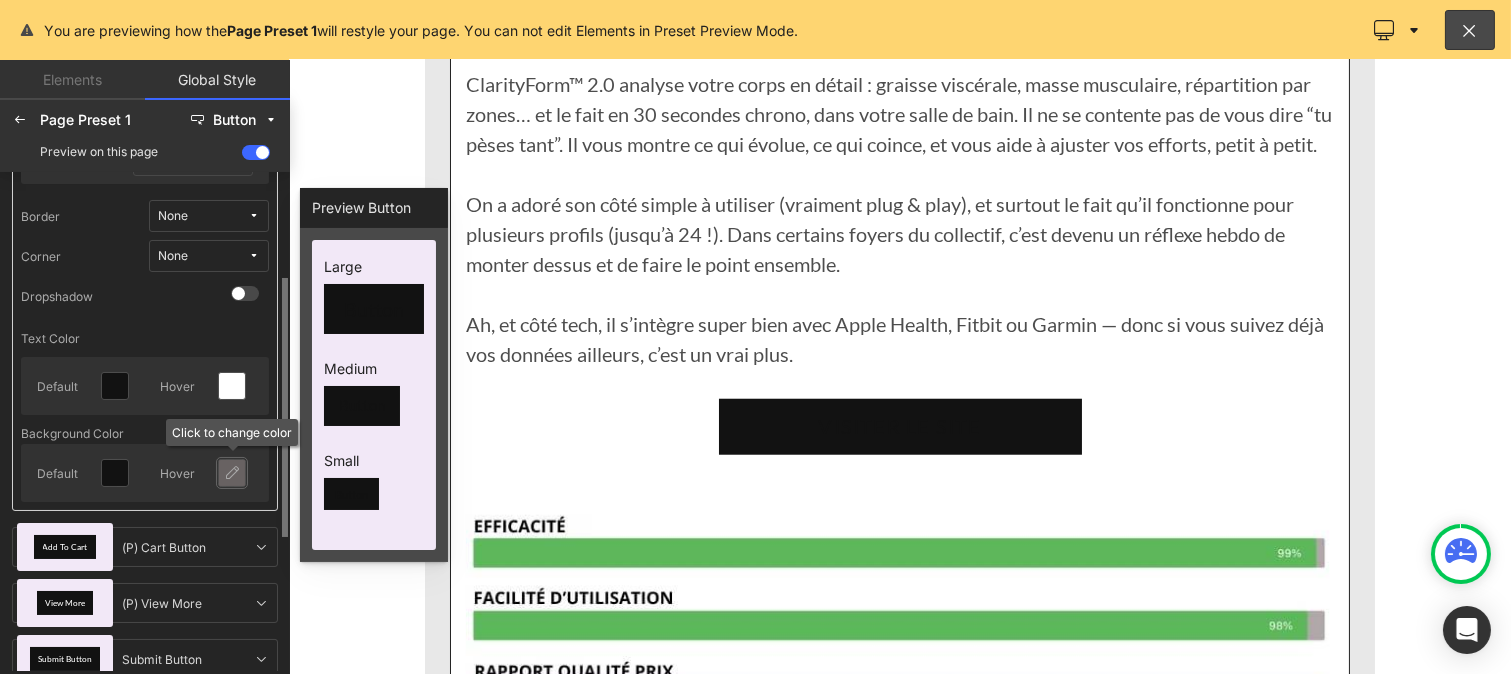 click at bounding box center (232, 473) 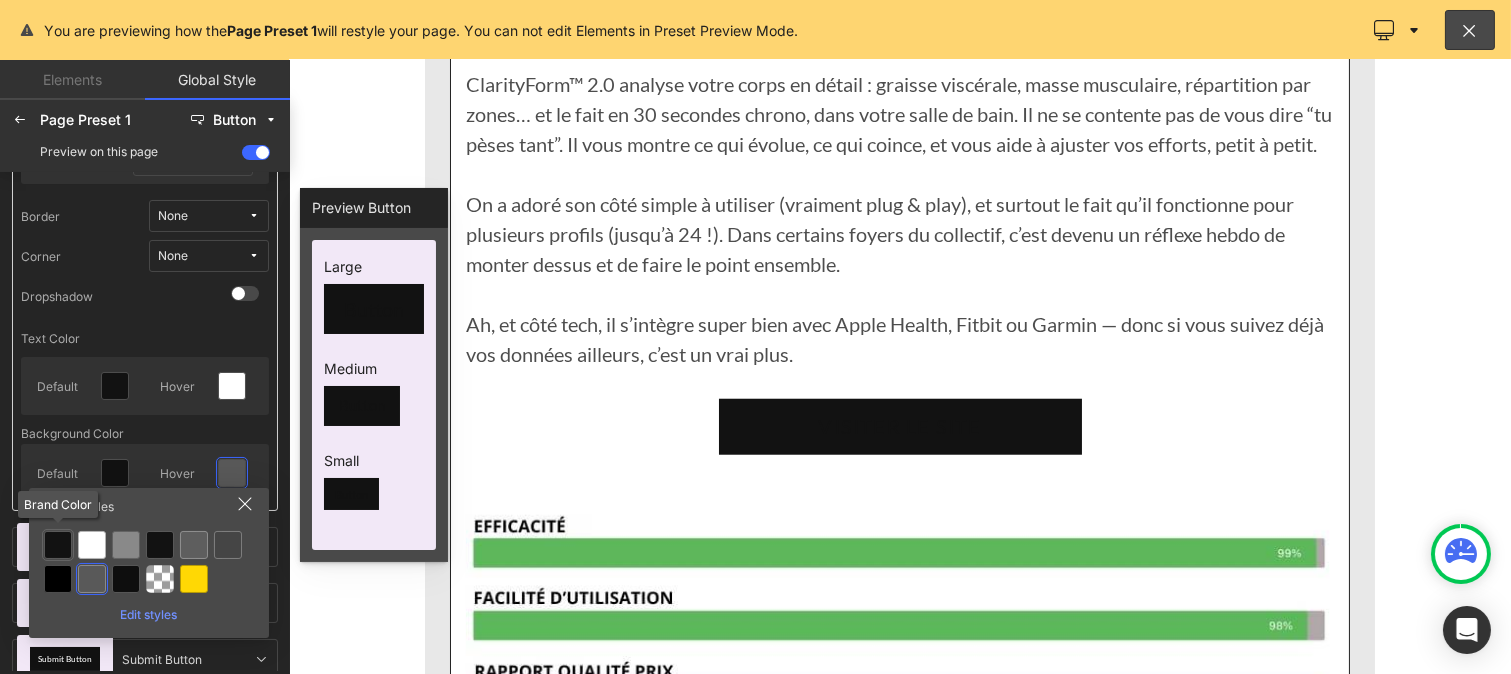 click at bounding box center (58, 545) 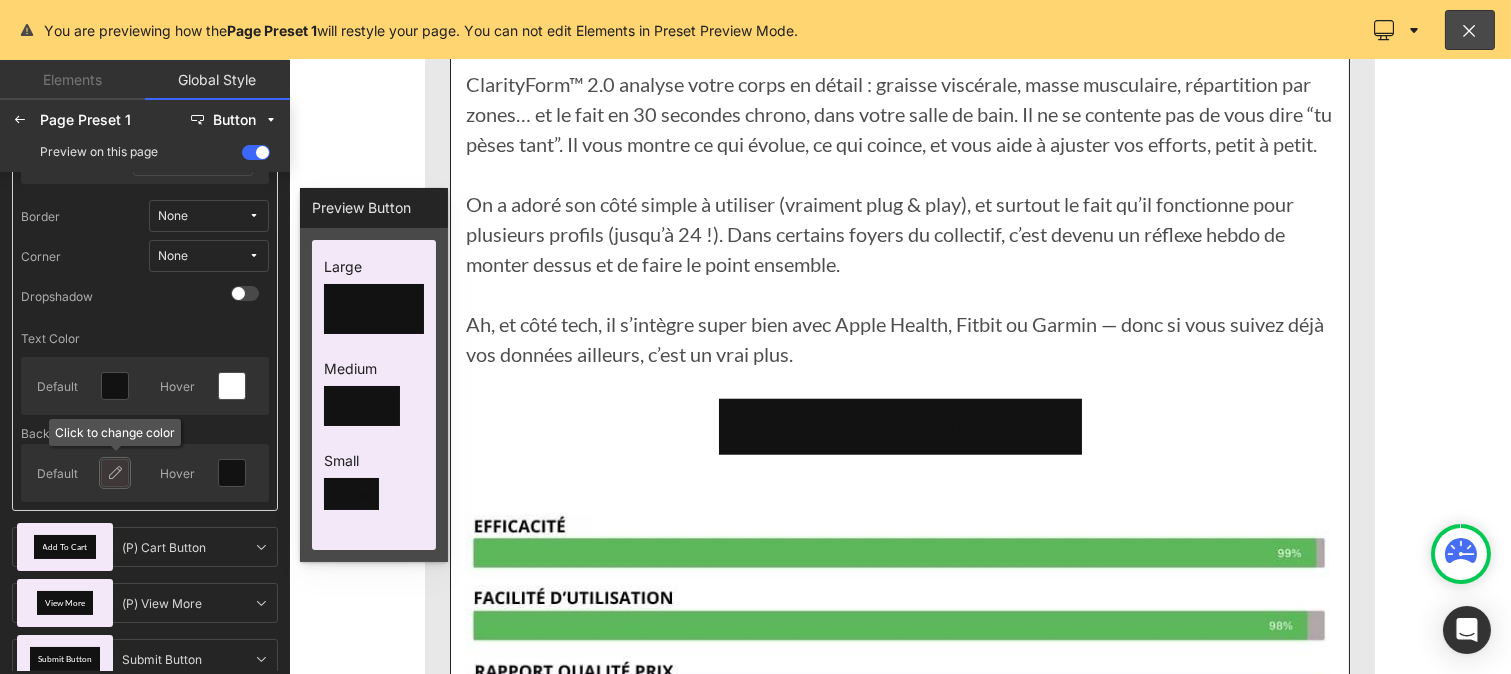 click at bounding box center (115, 473) 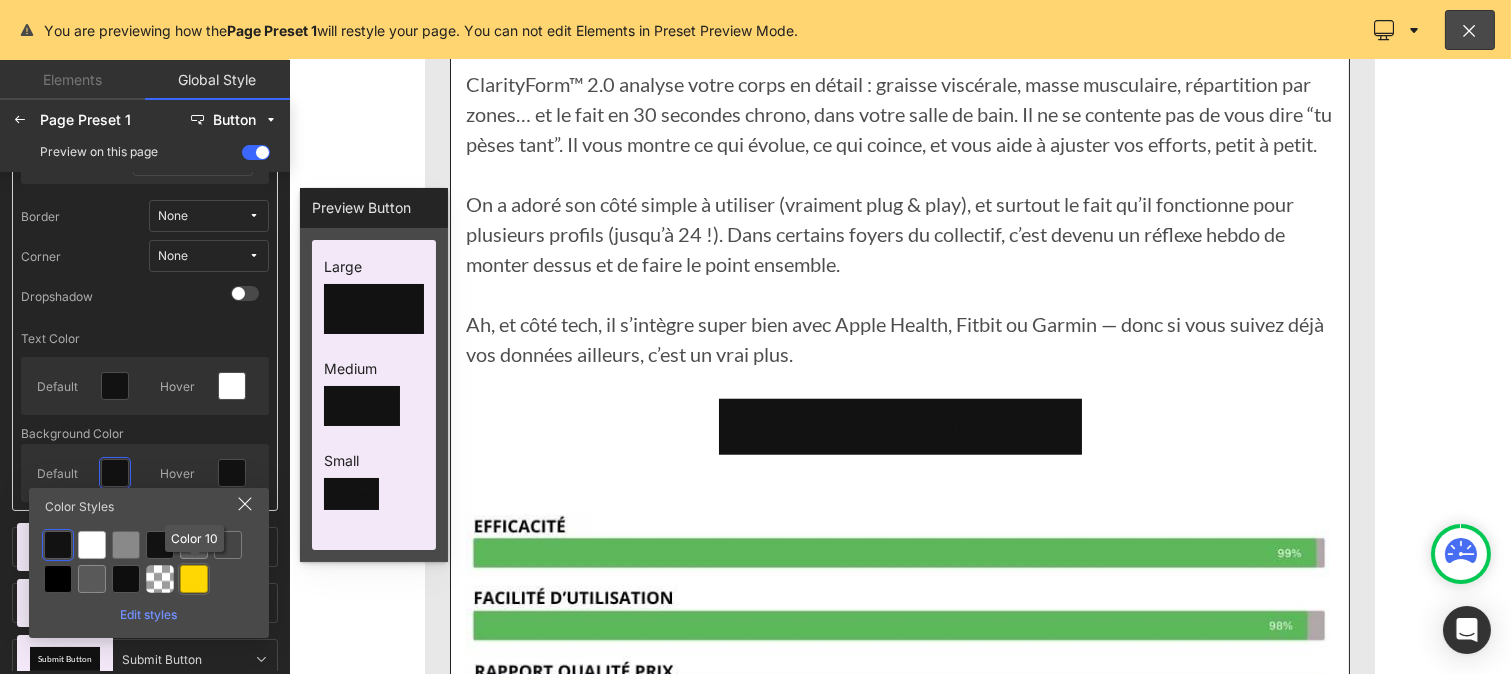 click at bounding box center (194, 579) 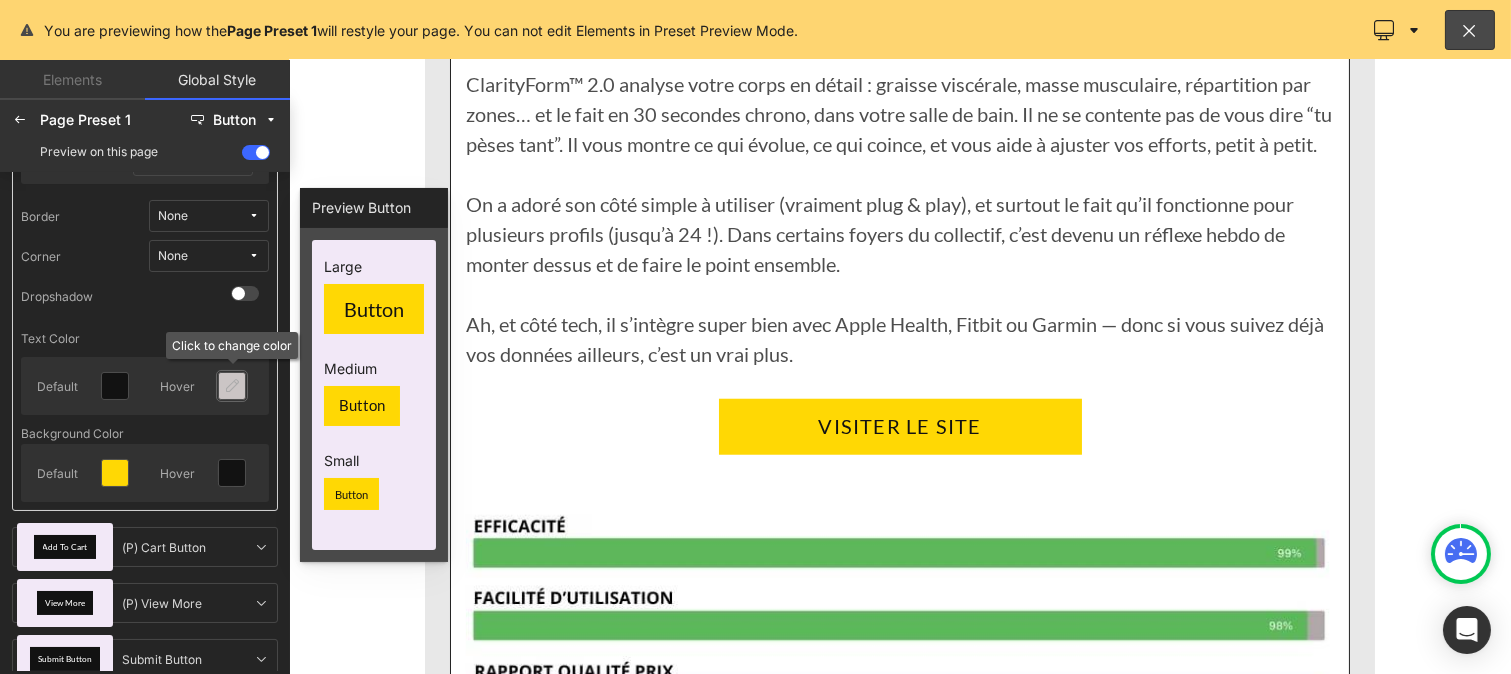 click at bounding box center [232, 386] 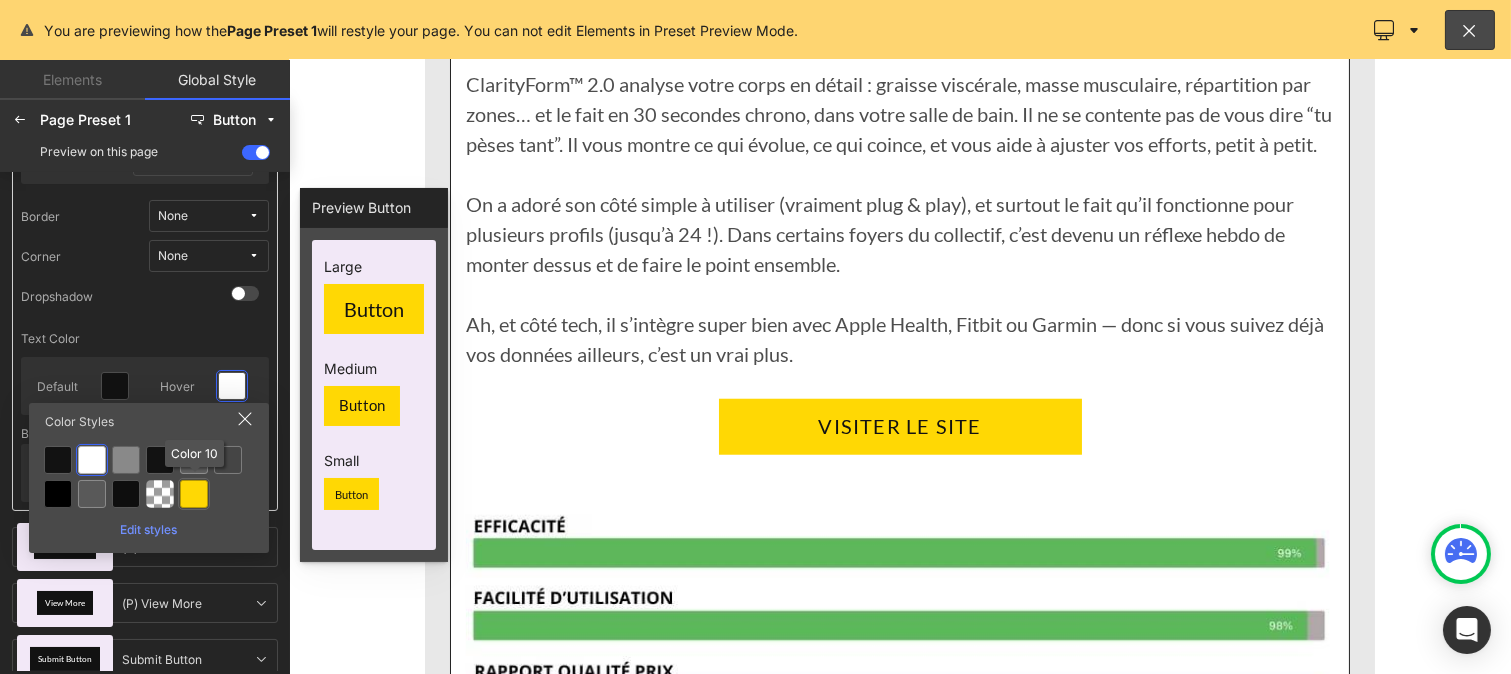 click at bounding box center (194, 494) 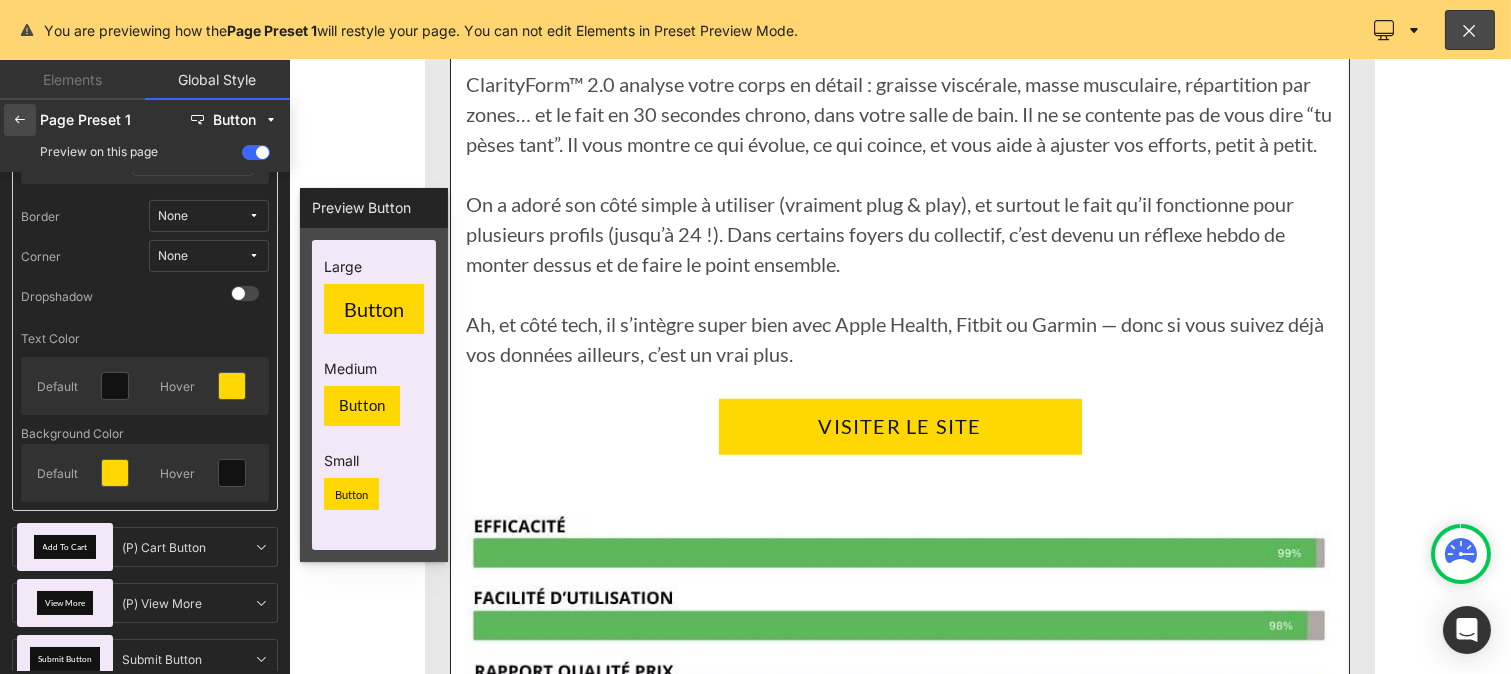 click at bounding box center [20, 120] 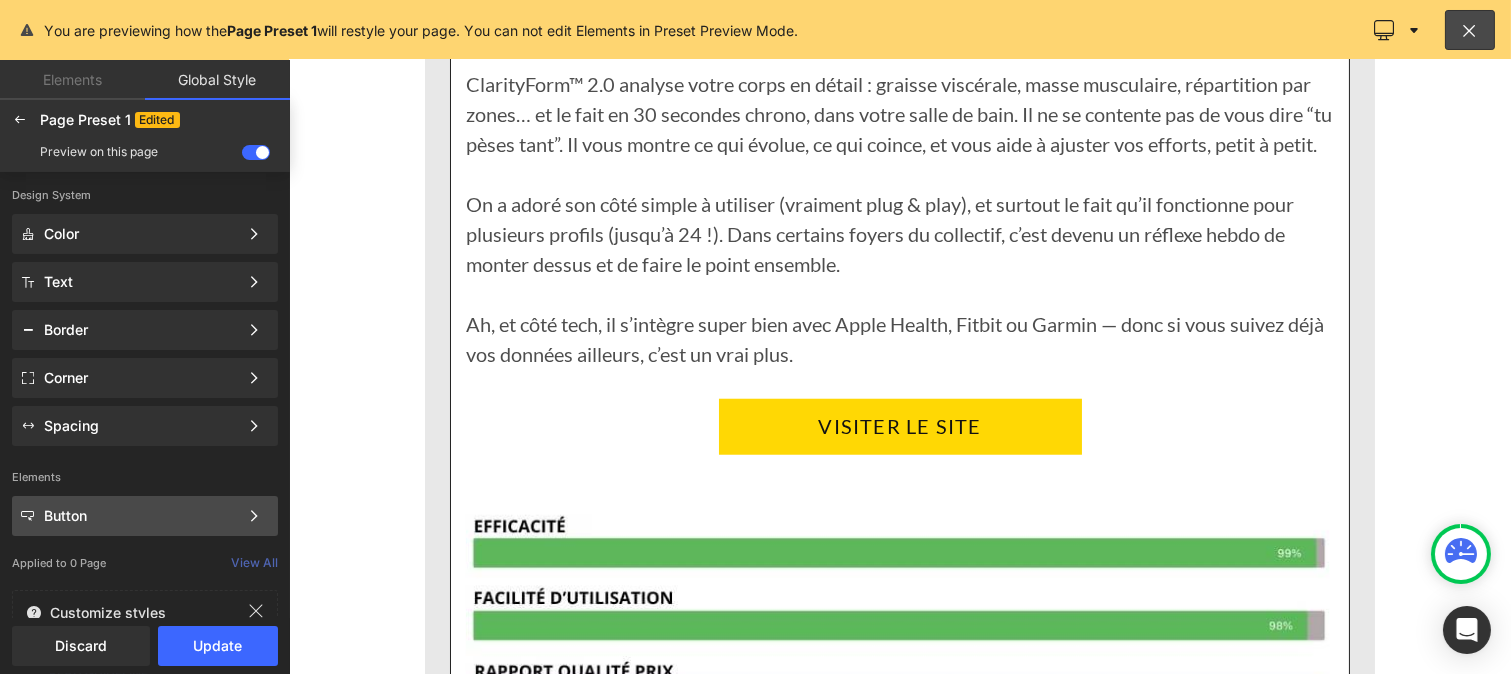 click on "Button" at bounding box center [141, 516] 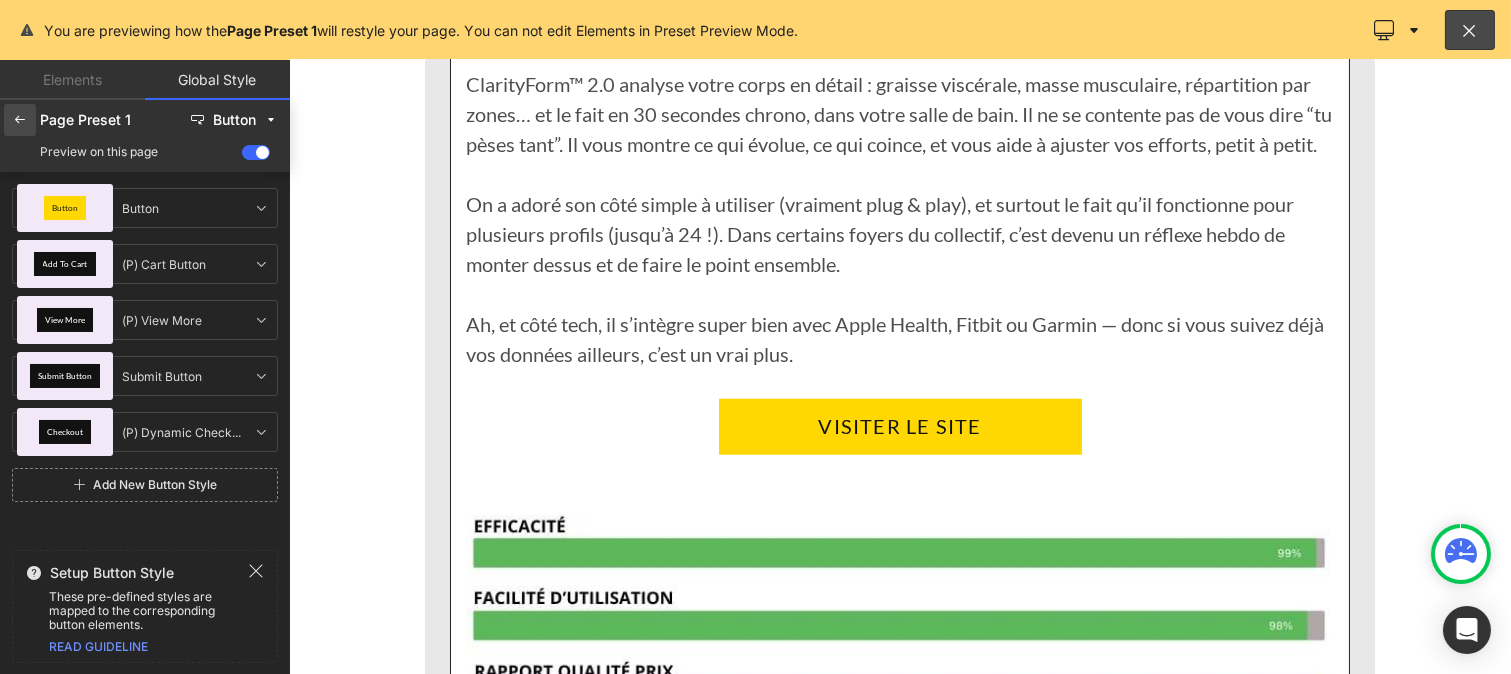 click at bounding box center [20, 120] 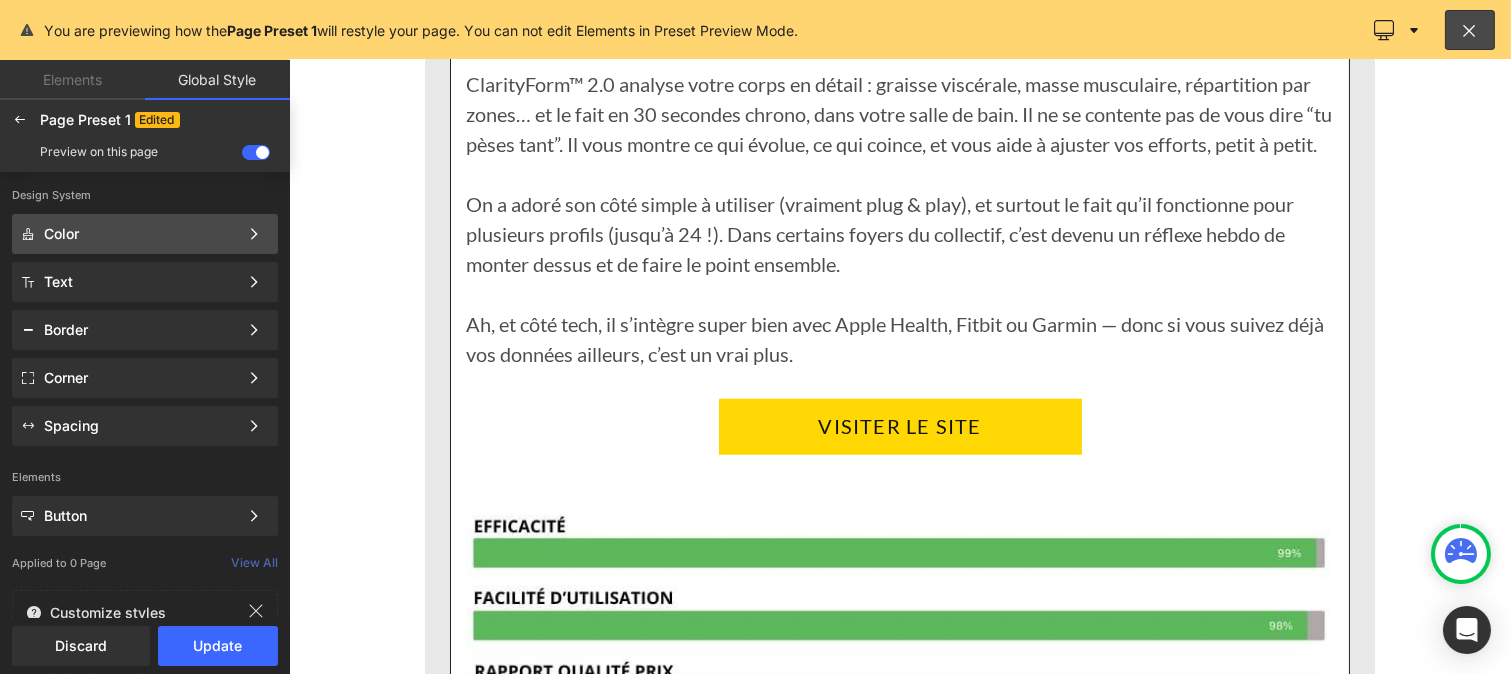 click on "Color Color Style Define a color palette and apply it to your pages 1 of 3 Next" 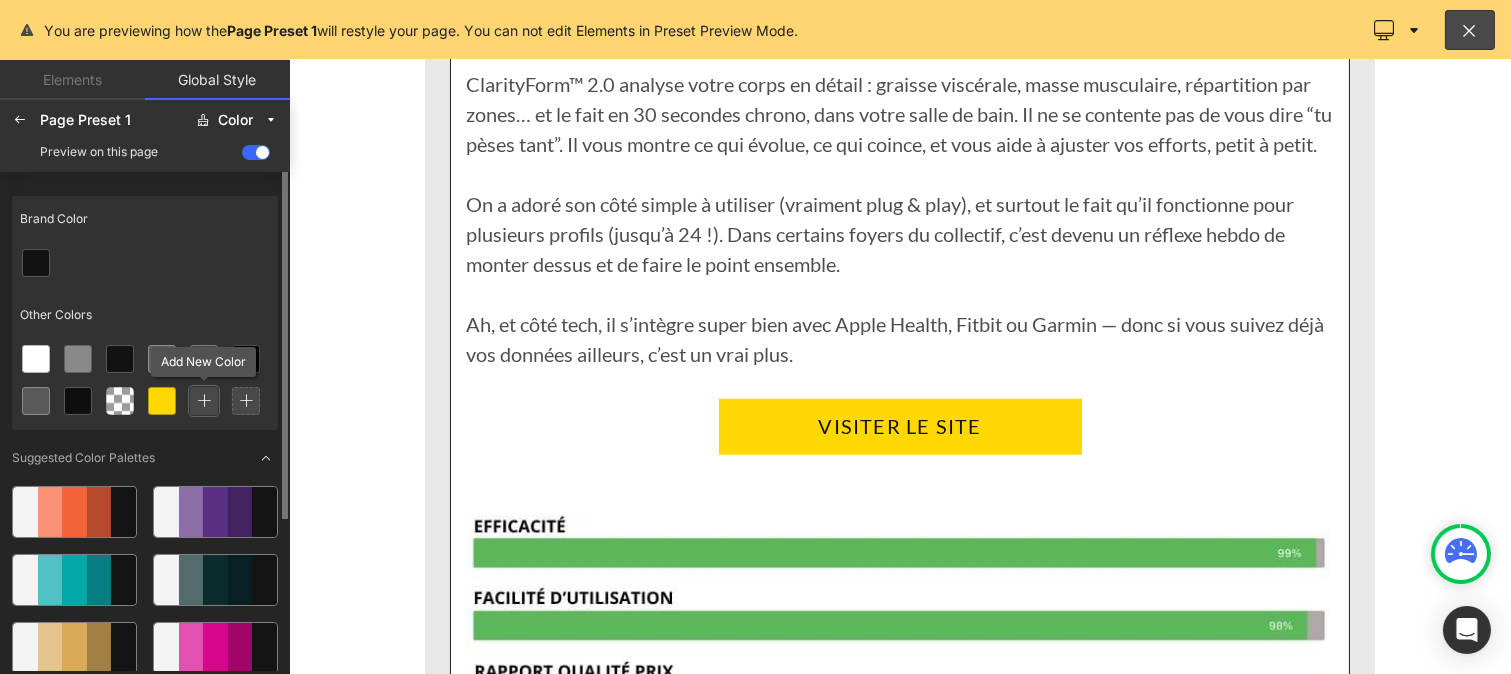 click at bounding box center (204, 401) 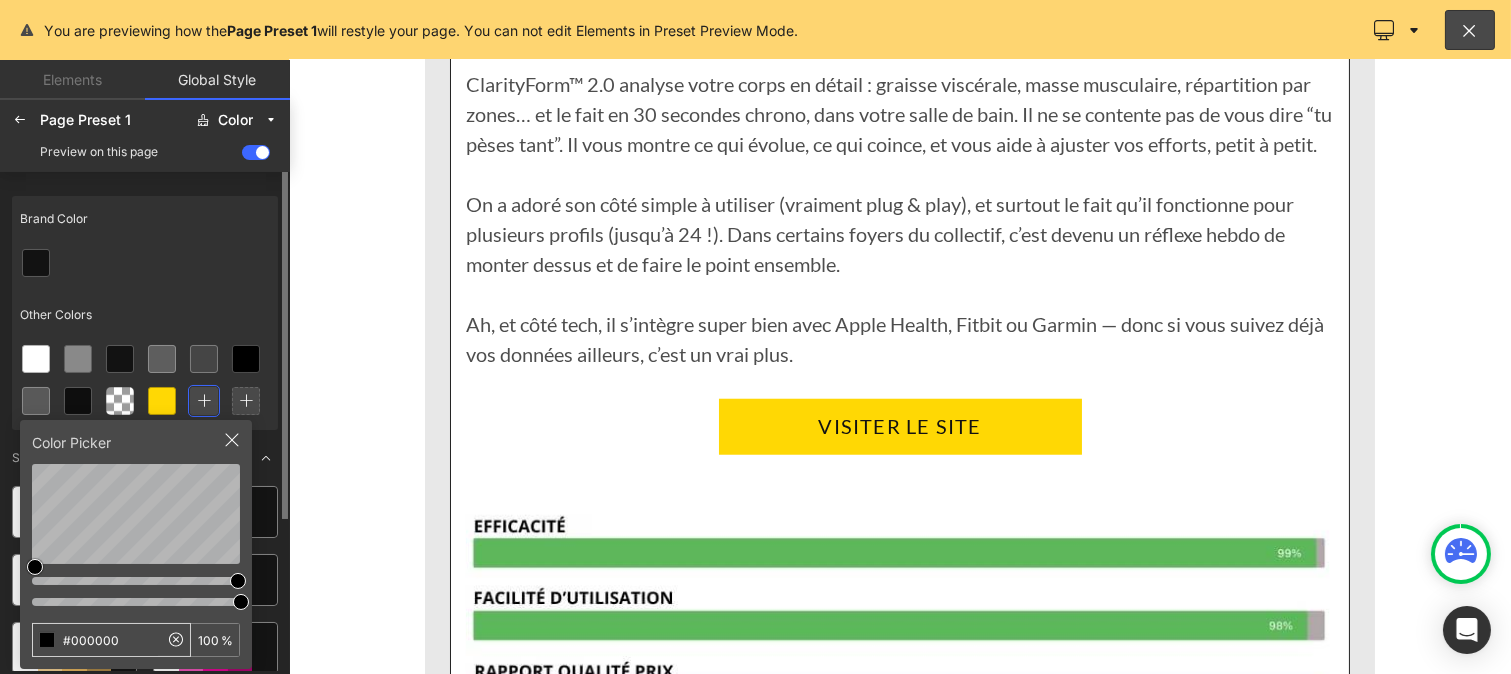 click on "#000000" at bounding box center (95, 640) 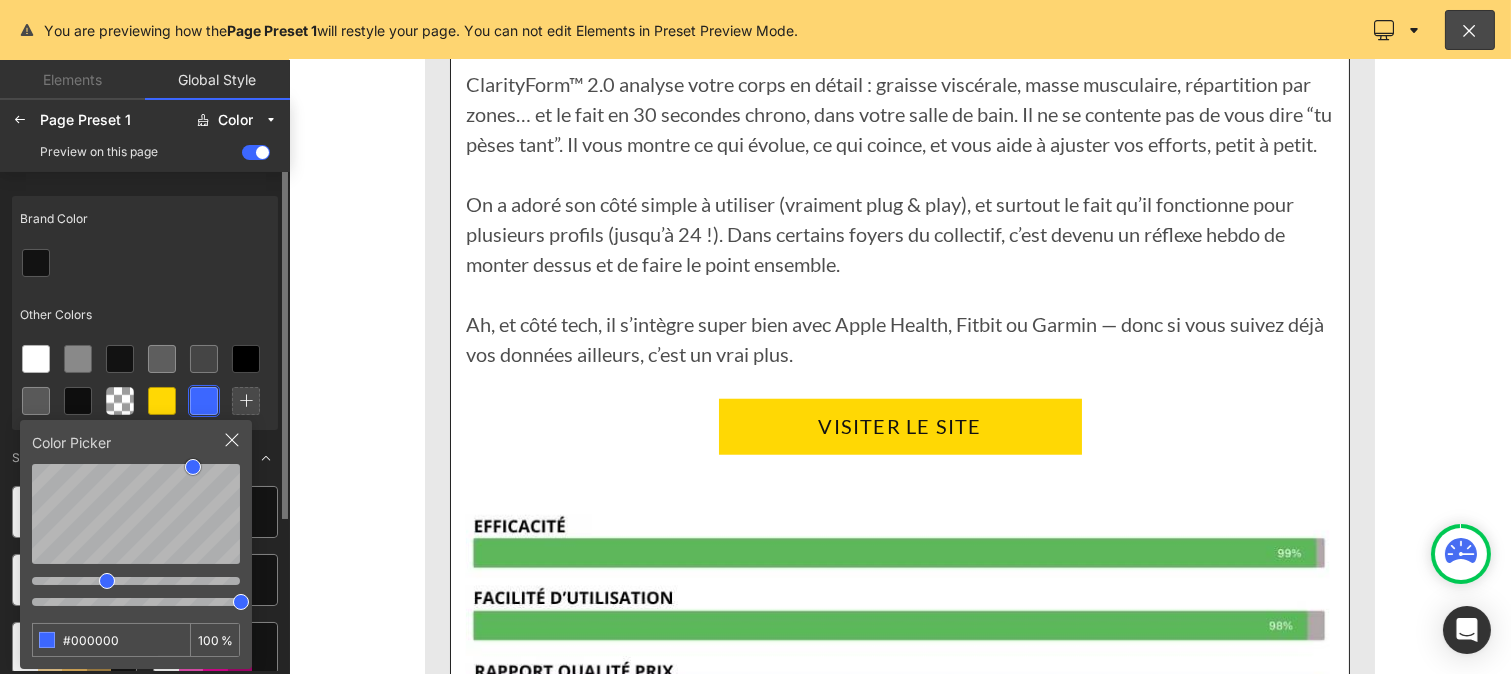 click at bounding box center [145, 263] 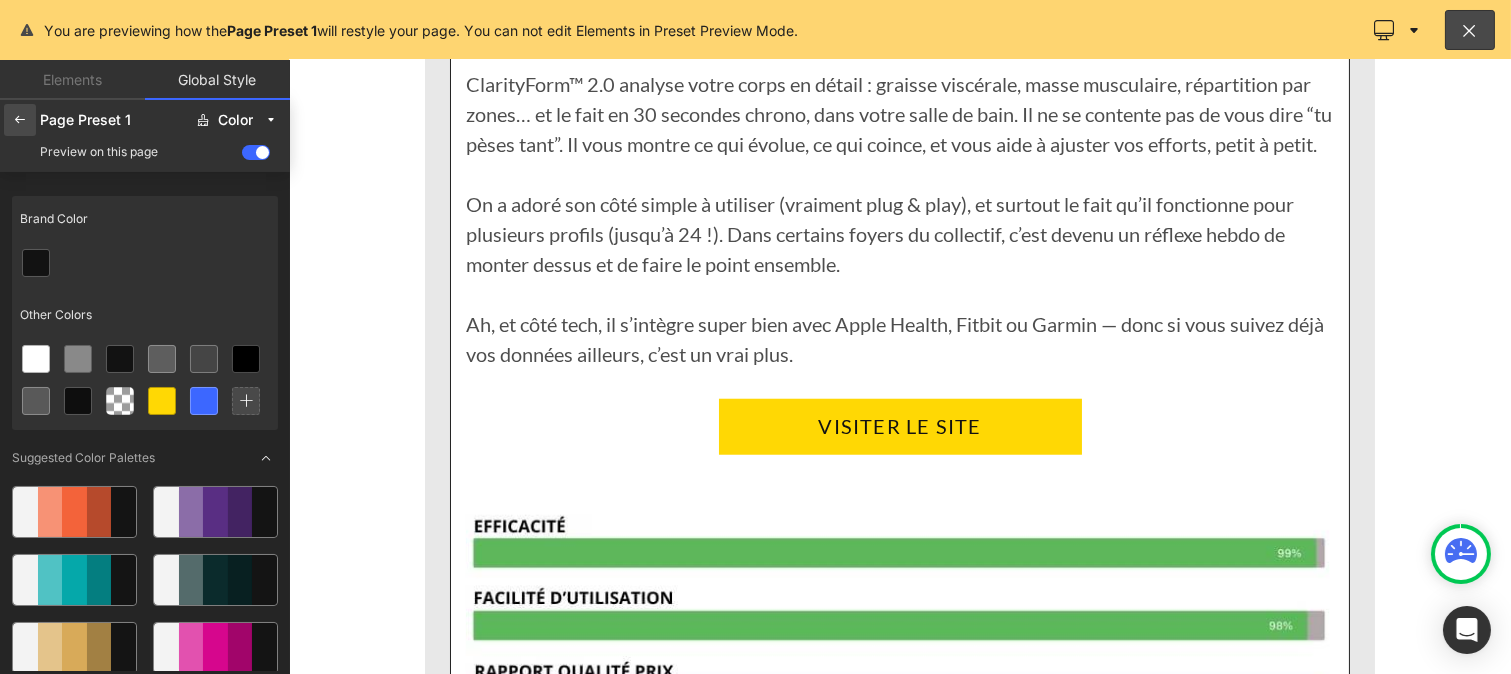 click at bounding box center (20, 120) 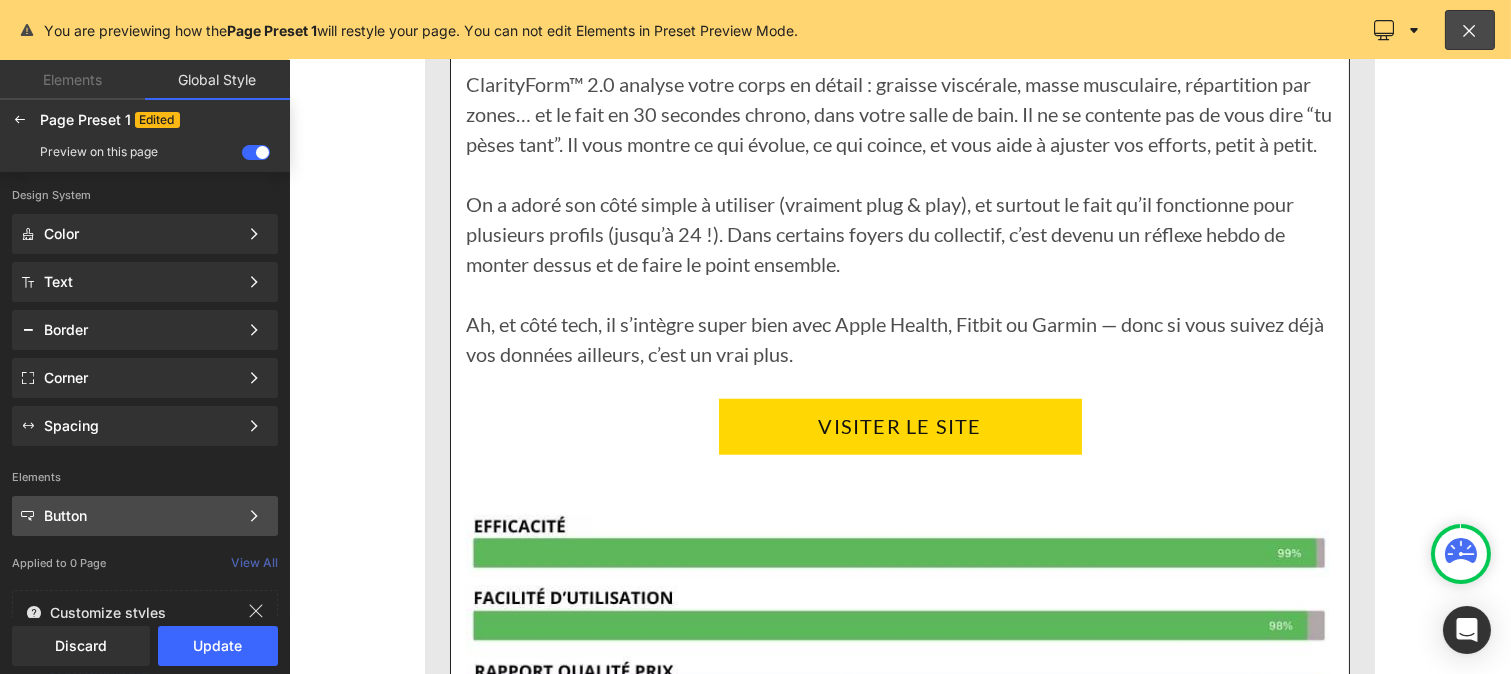 click on "Button" at bounding box center [141, 516] 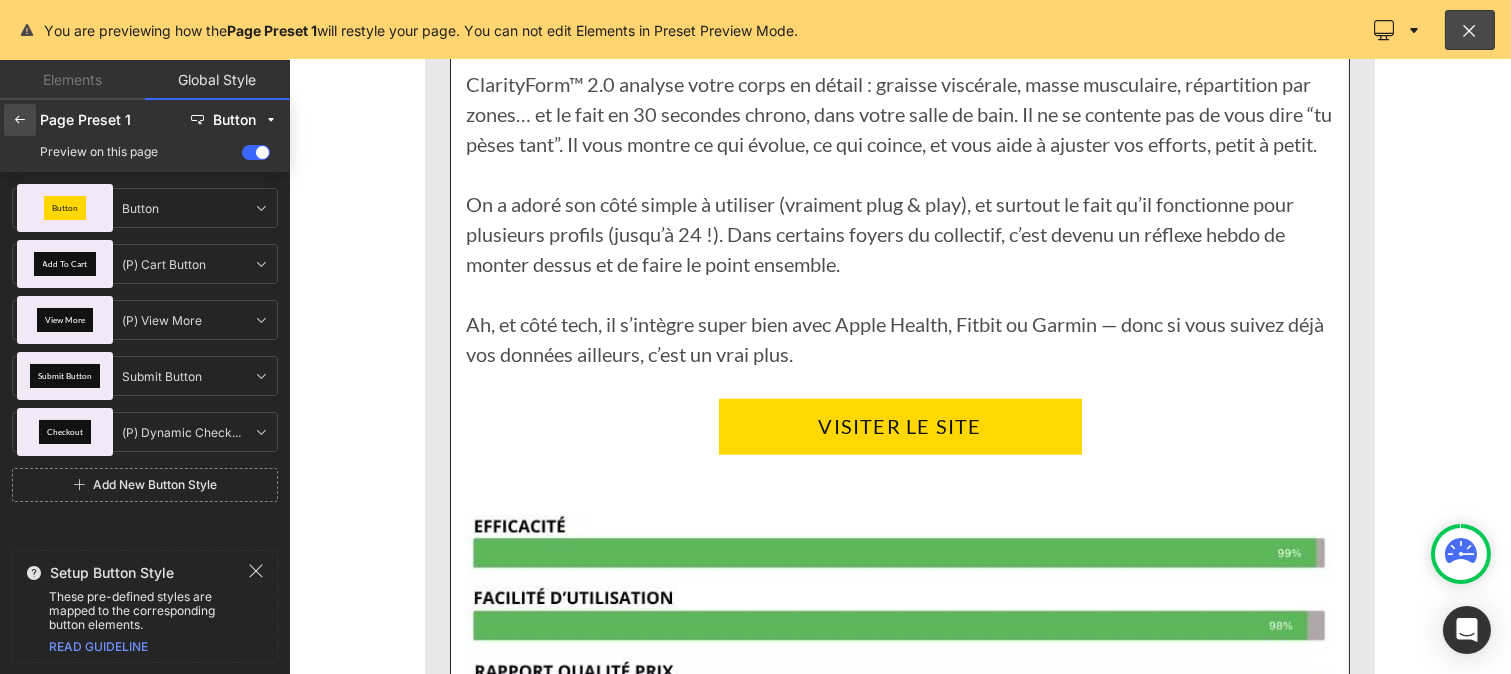 click at bounding box center [20, 120] 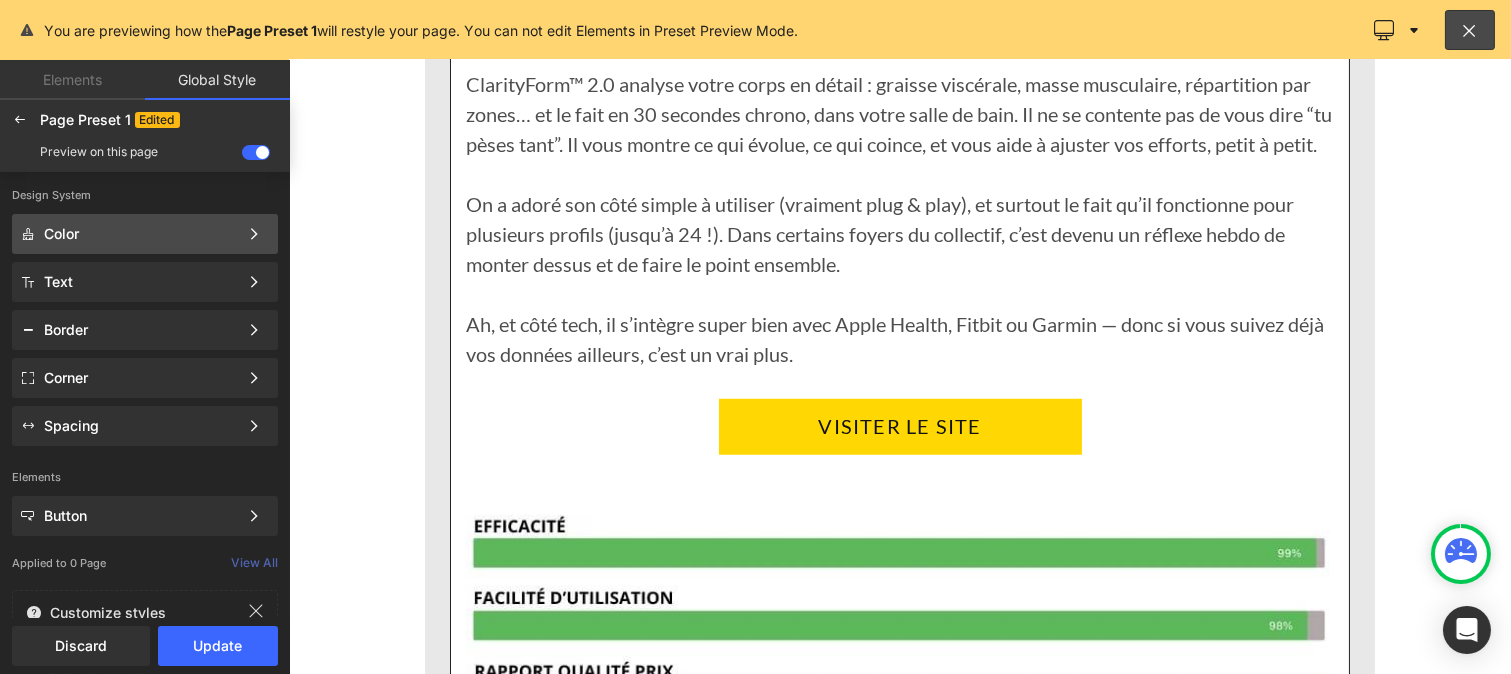 click on "Color" at bounding box center (141, 234) 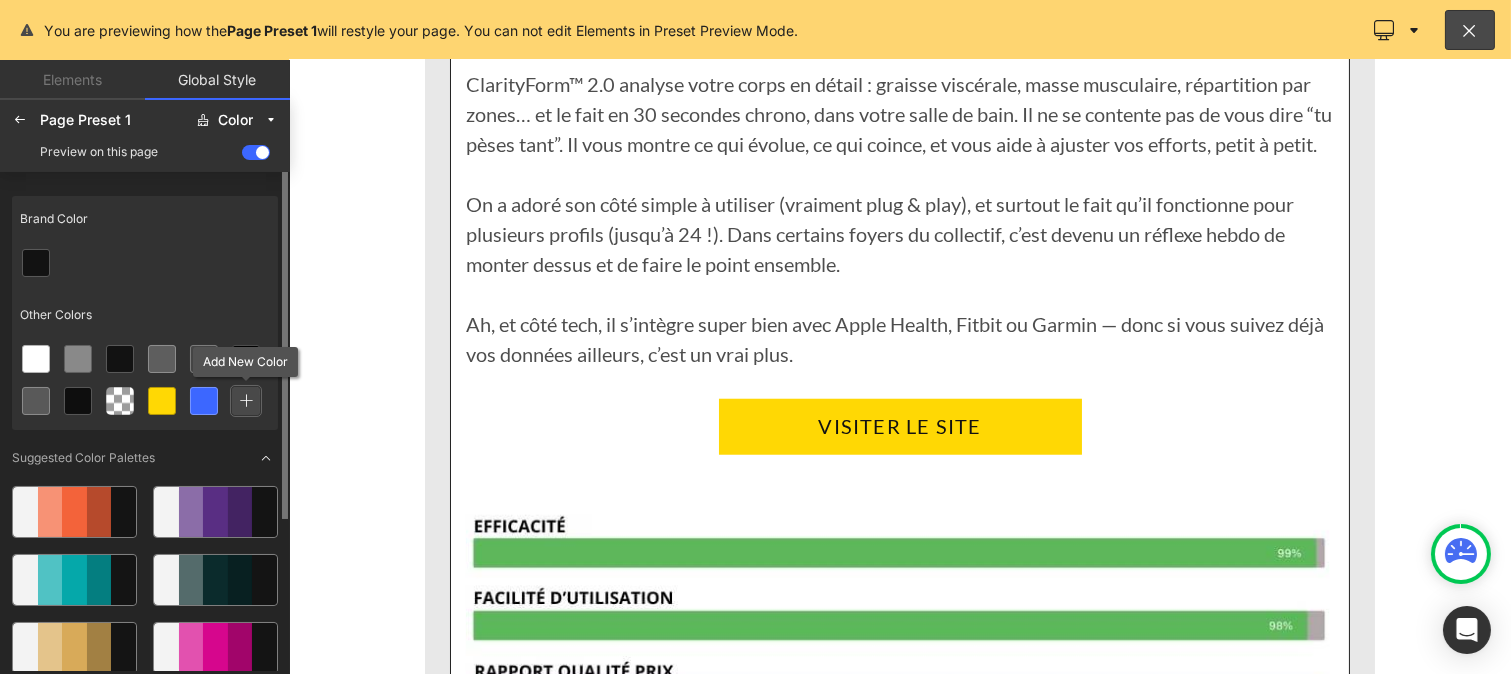 click at bounding box center [246, 401] 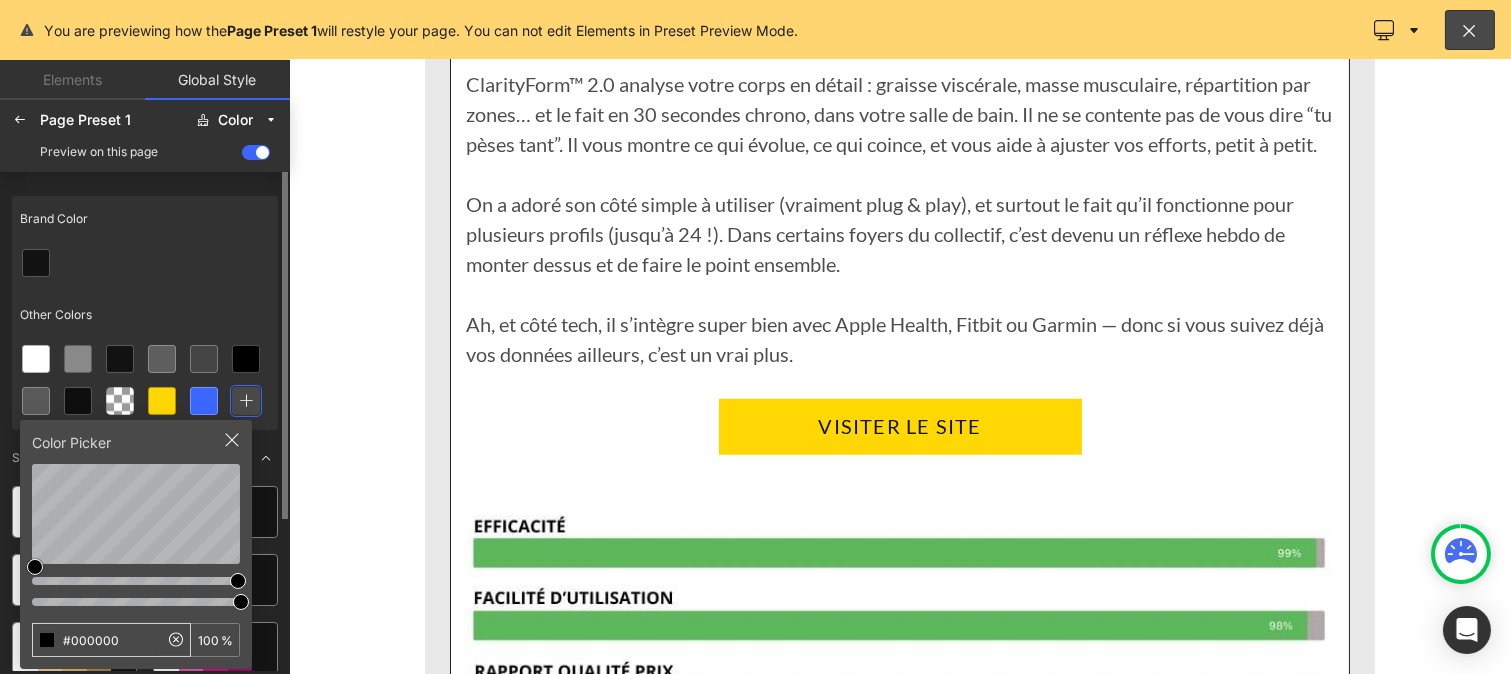 click on "#000000" at bounding box center [95, 640] 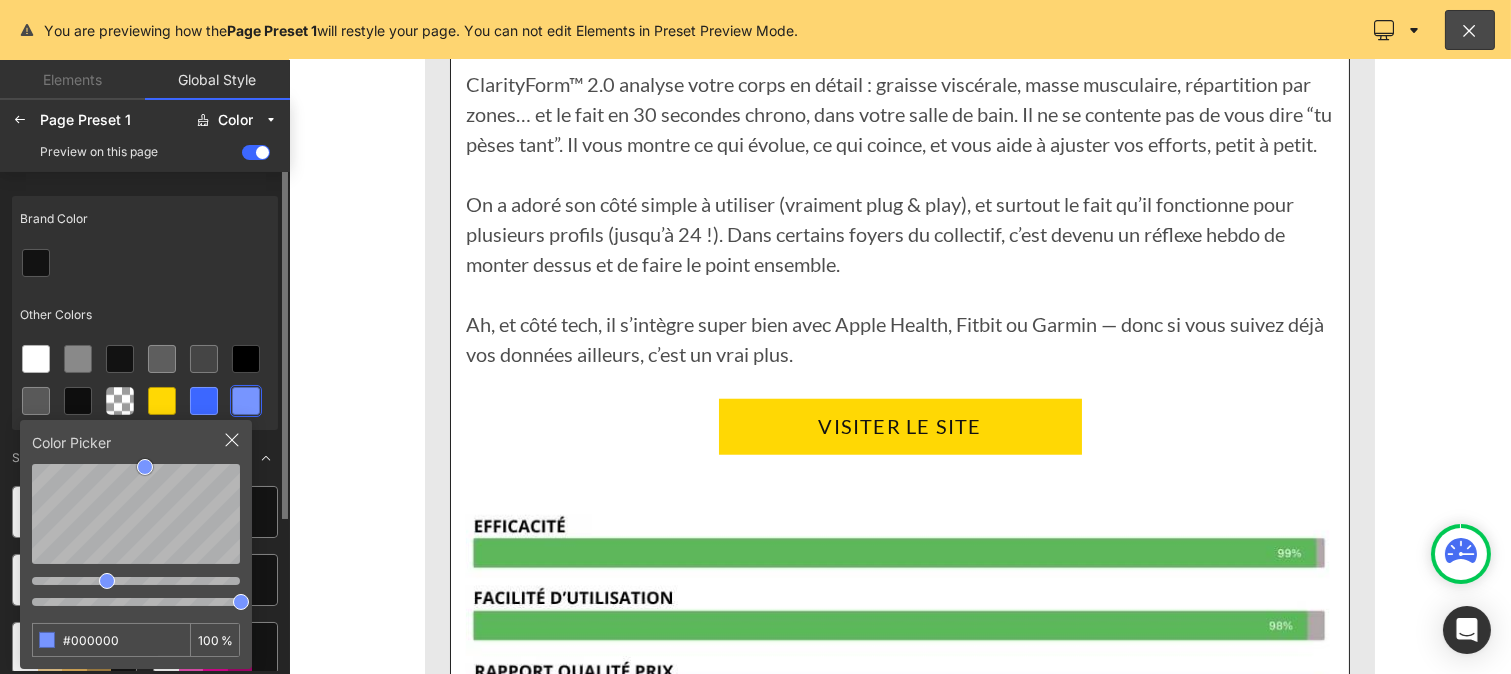 click at bounding box center (145, 263) 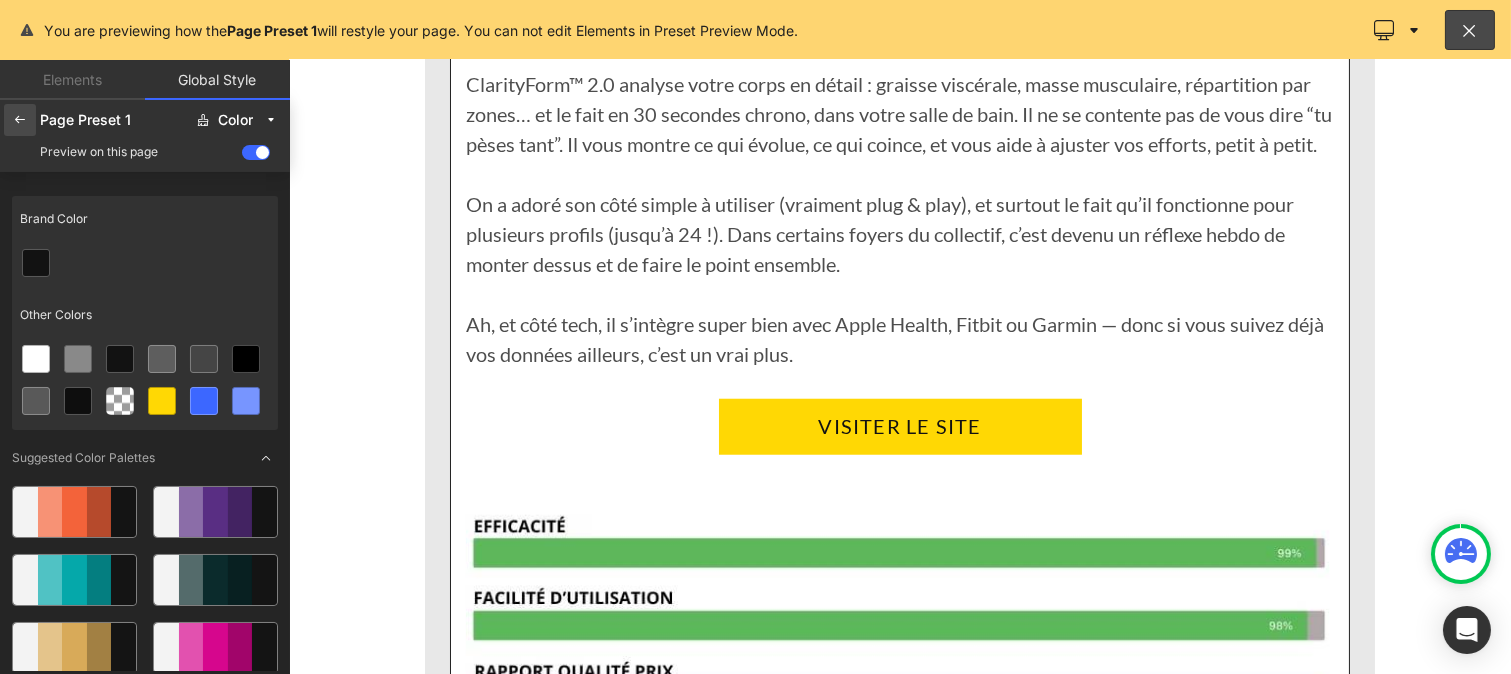 click at bounding box center [20, 120] 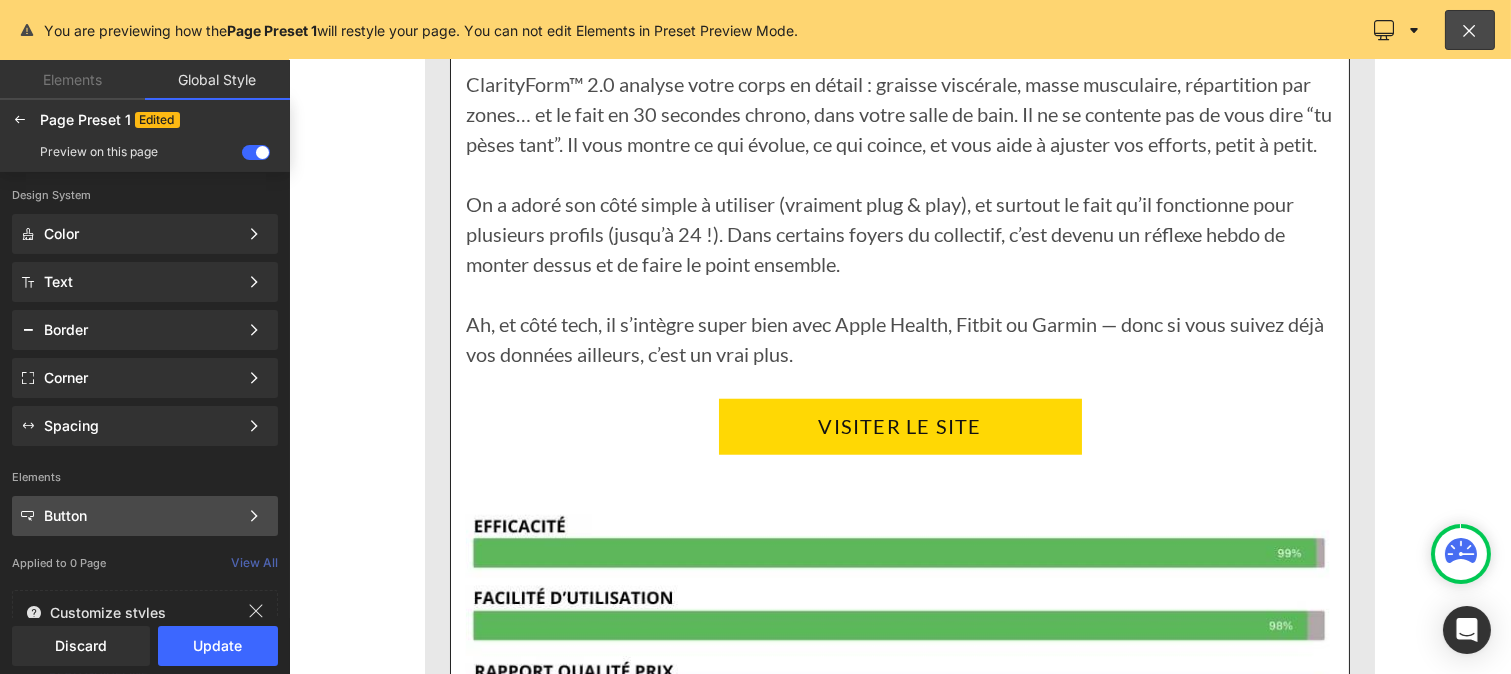 click on "Button" at bounding box center (141, 516) 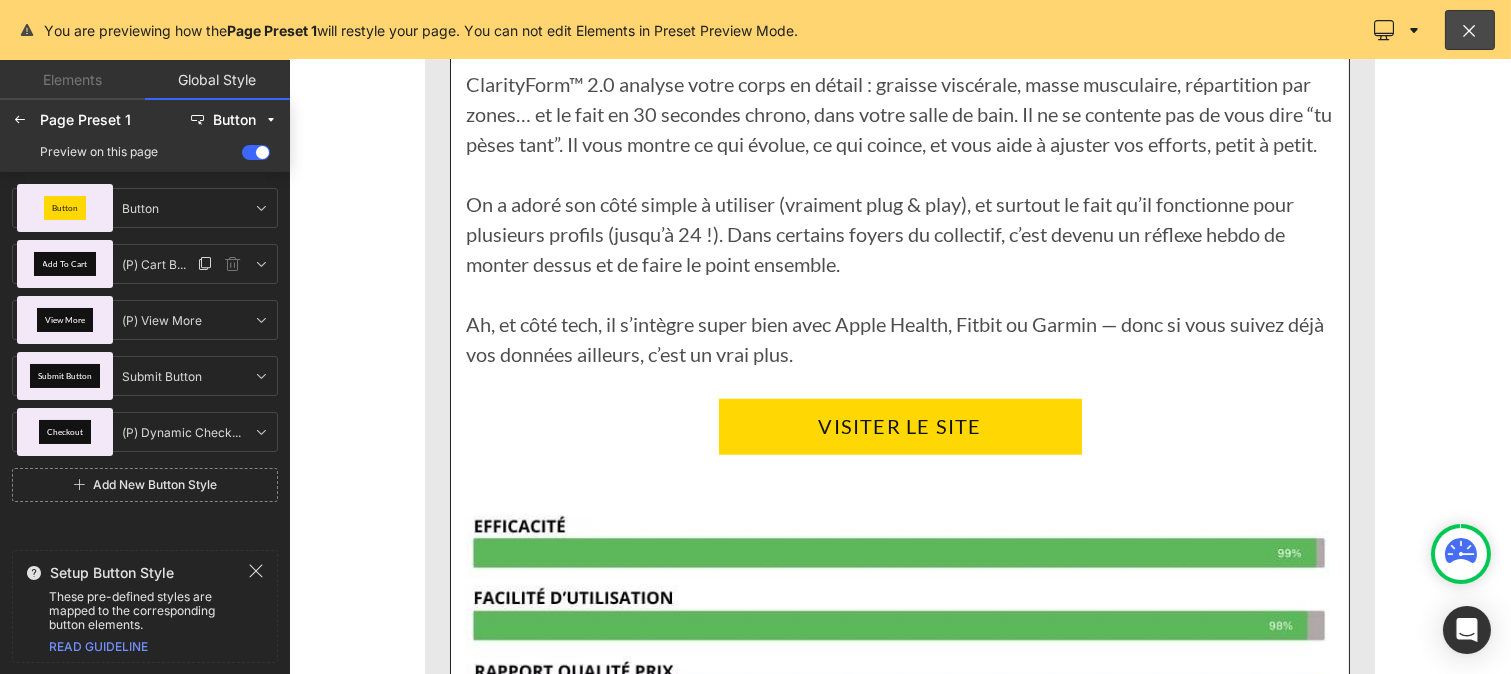 click on "Add To Cart" at bounding box center [65, 264] 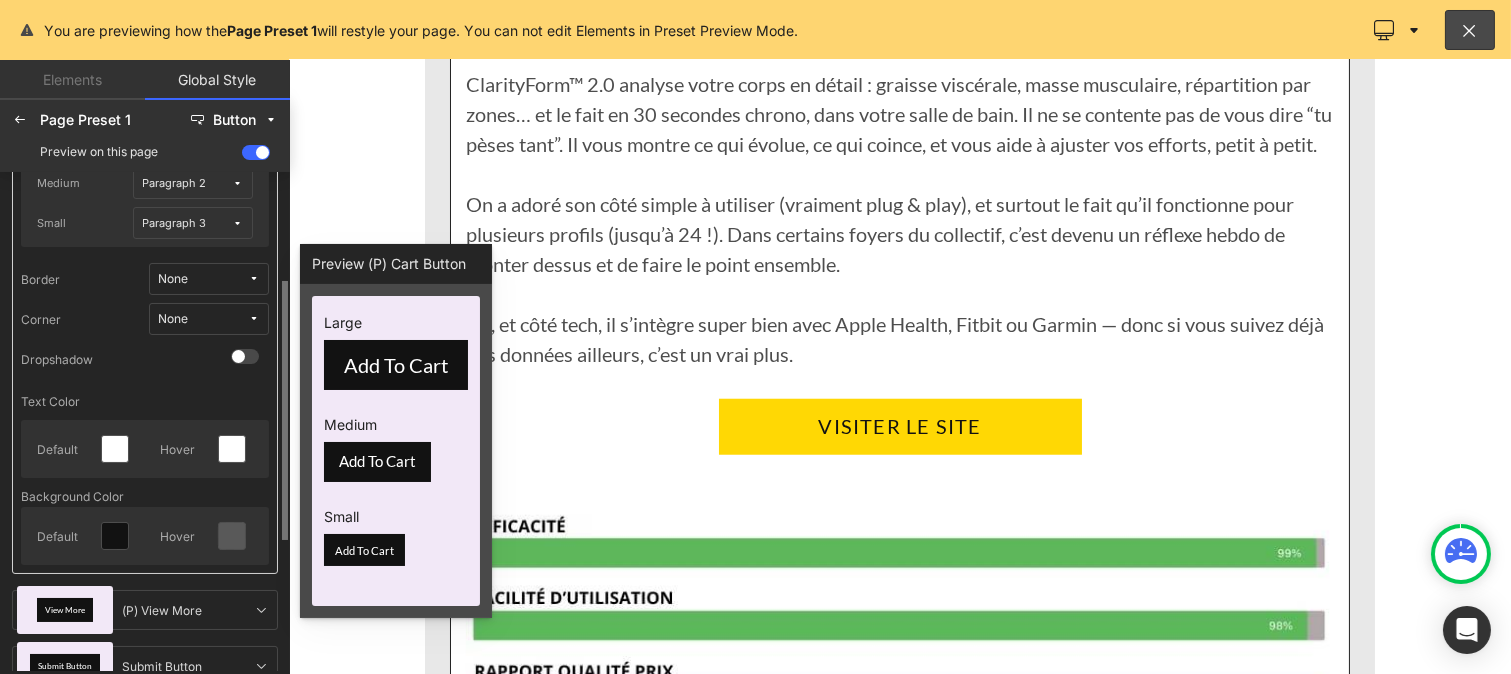 scroll, scrollTop: 205, scrollLeft: 0, axis: vertical 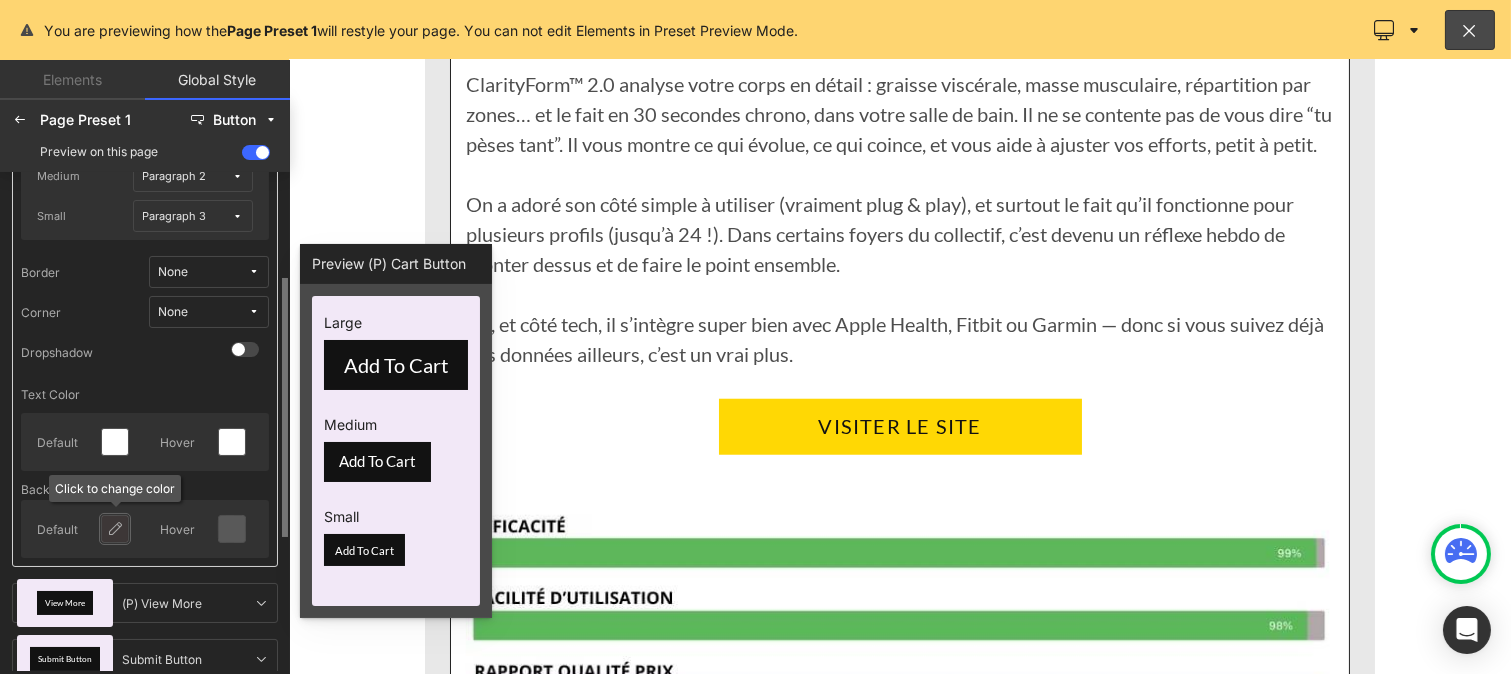 click at bounding box center [115, 529] 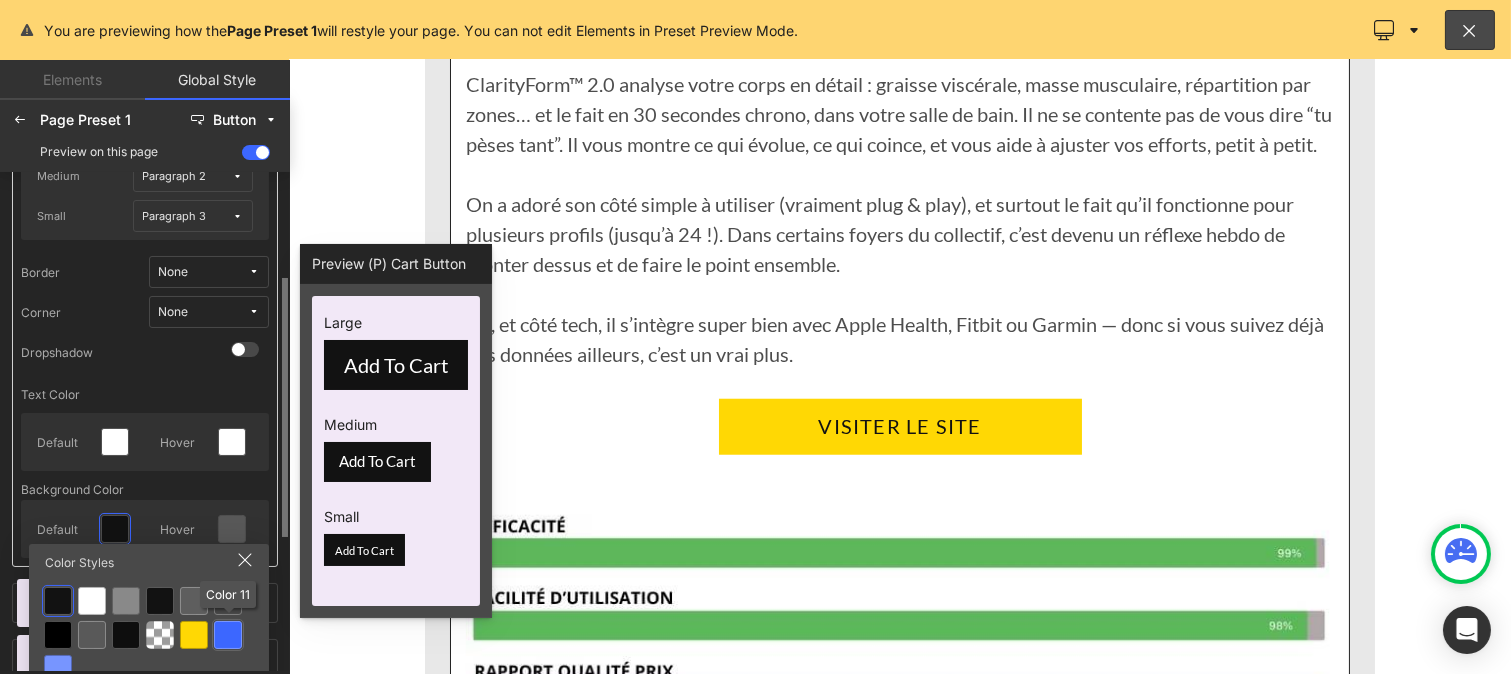 click at bounding box center [228, 635] 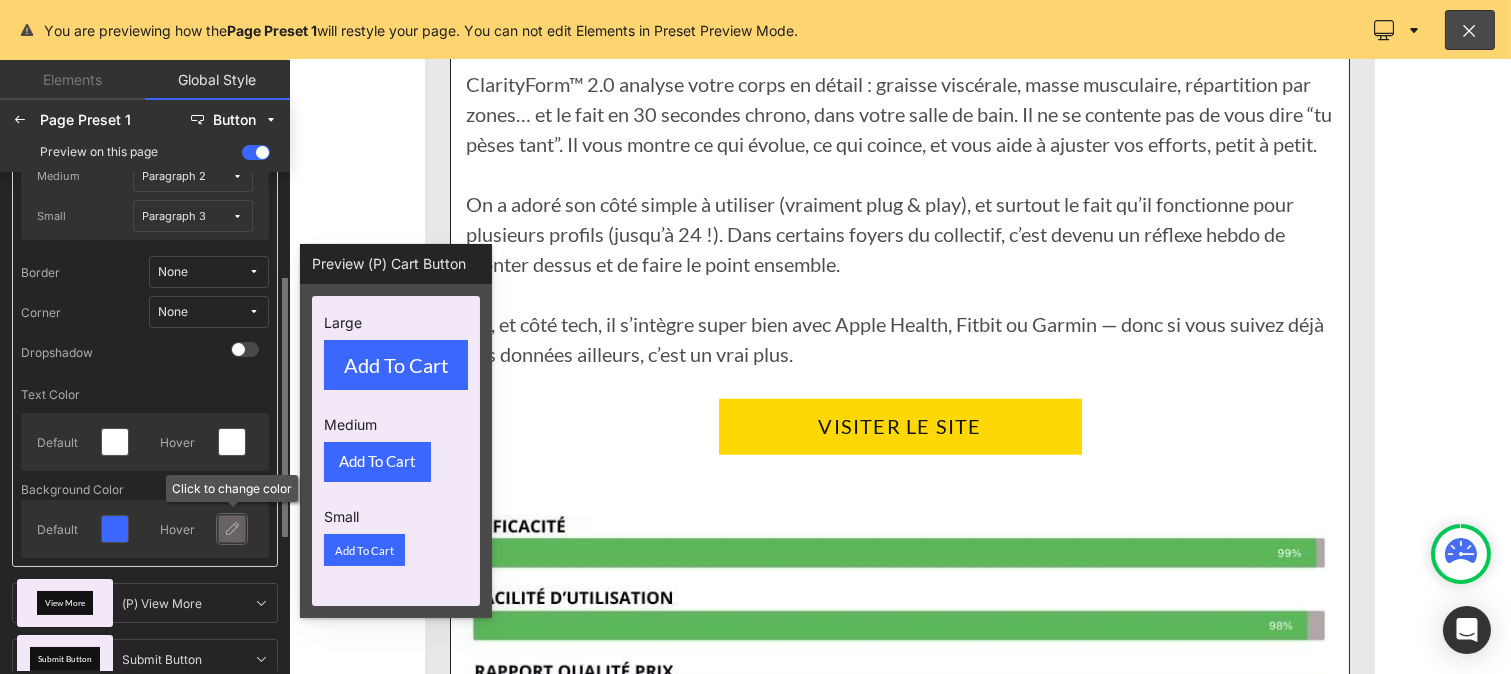 click at bounding box center [232, 529] 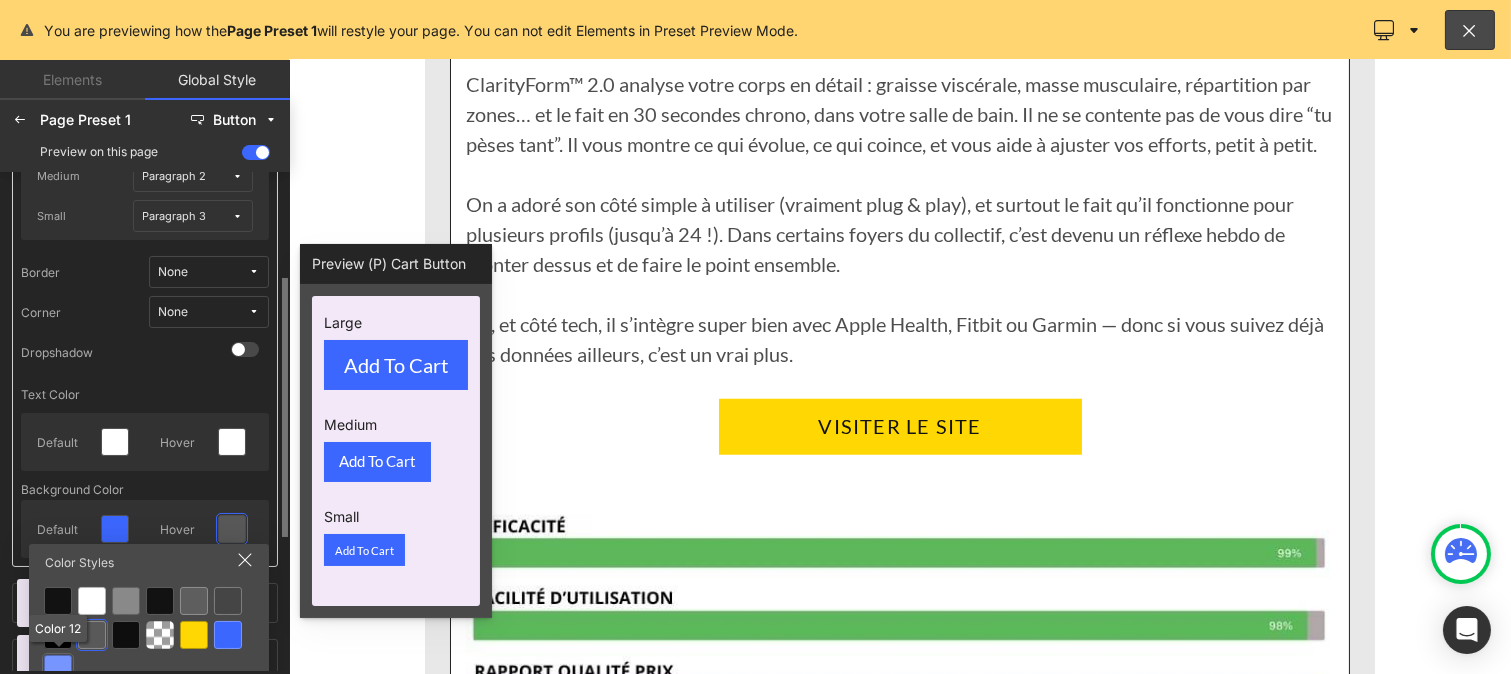 click at bounding box center [58, 669] 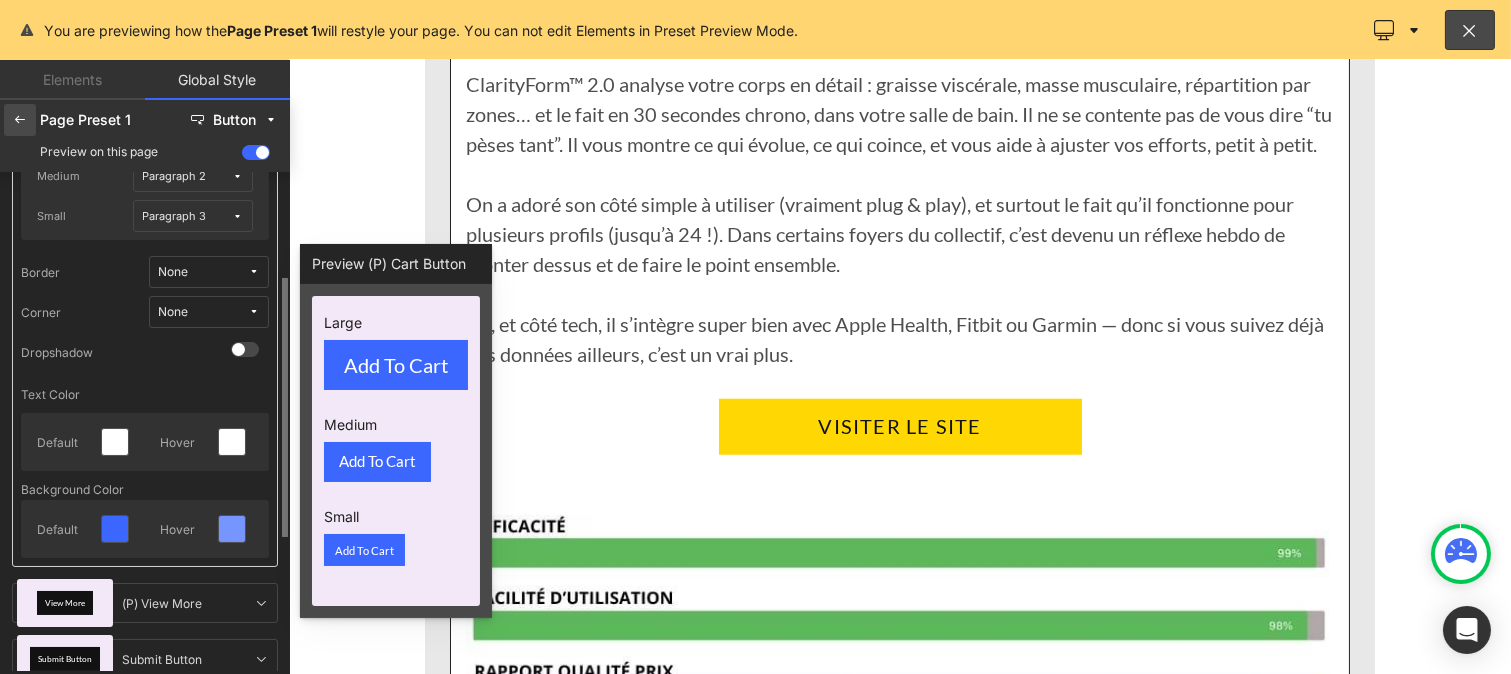 click at bounding box center (20, 120) 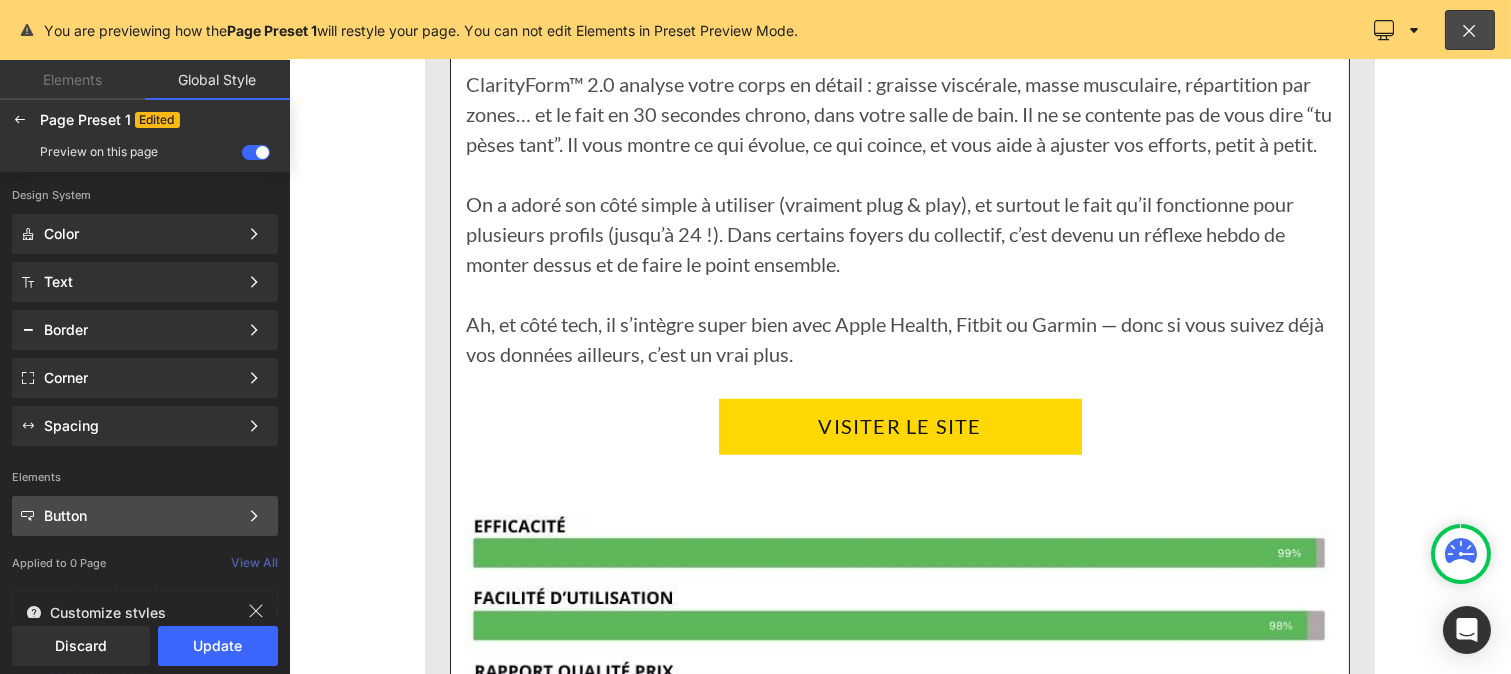 click on "Button" at bounding box center [141, 516] 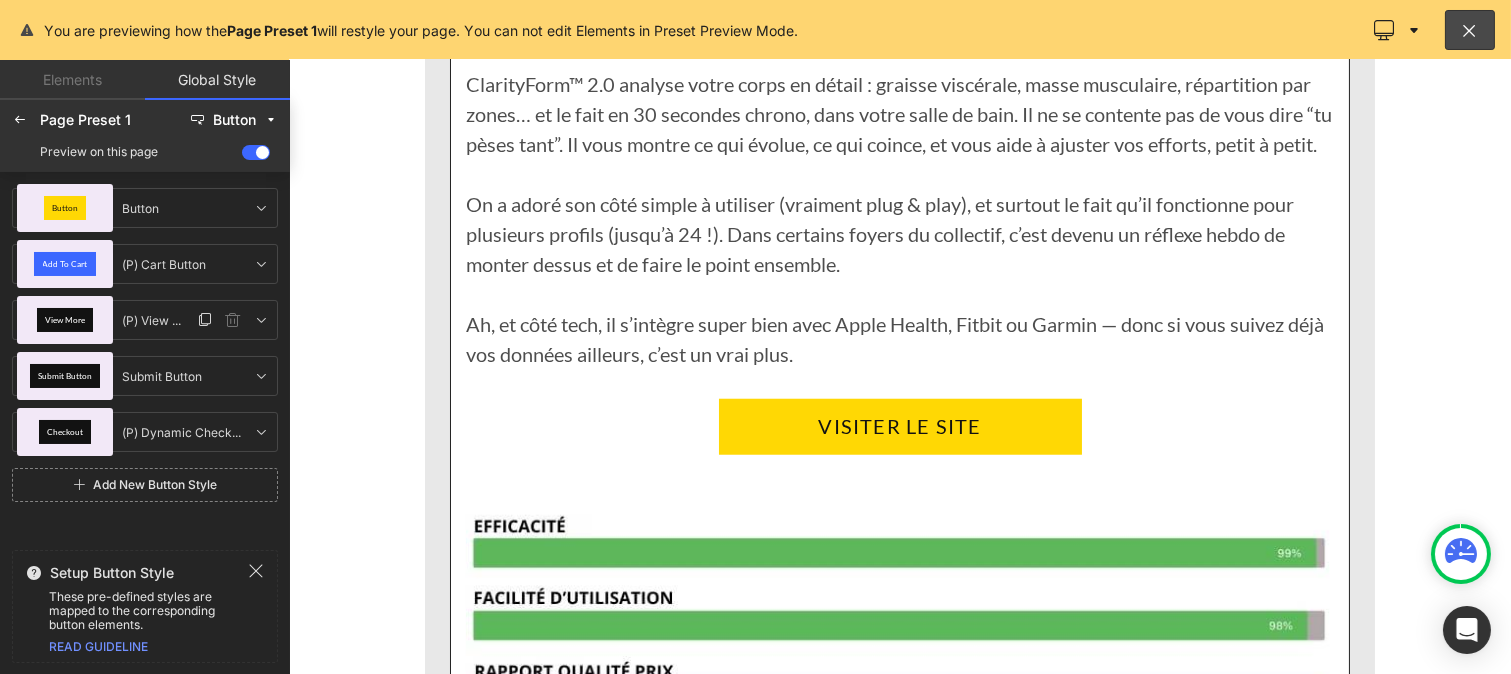 click on "View More" at bounding box center (65, 320) 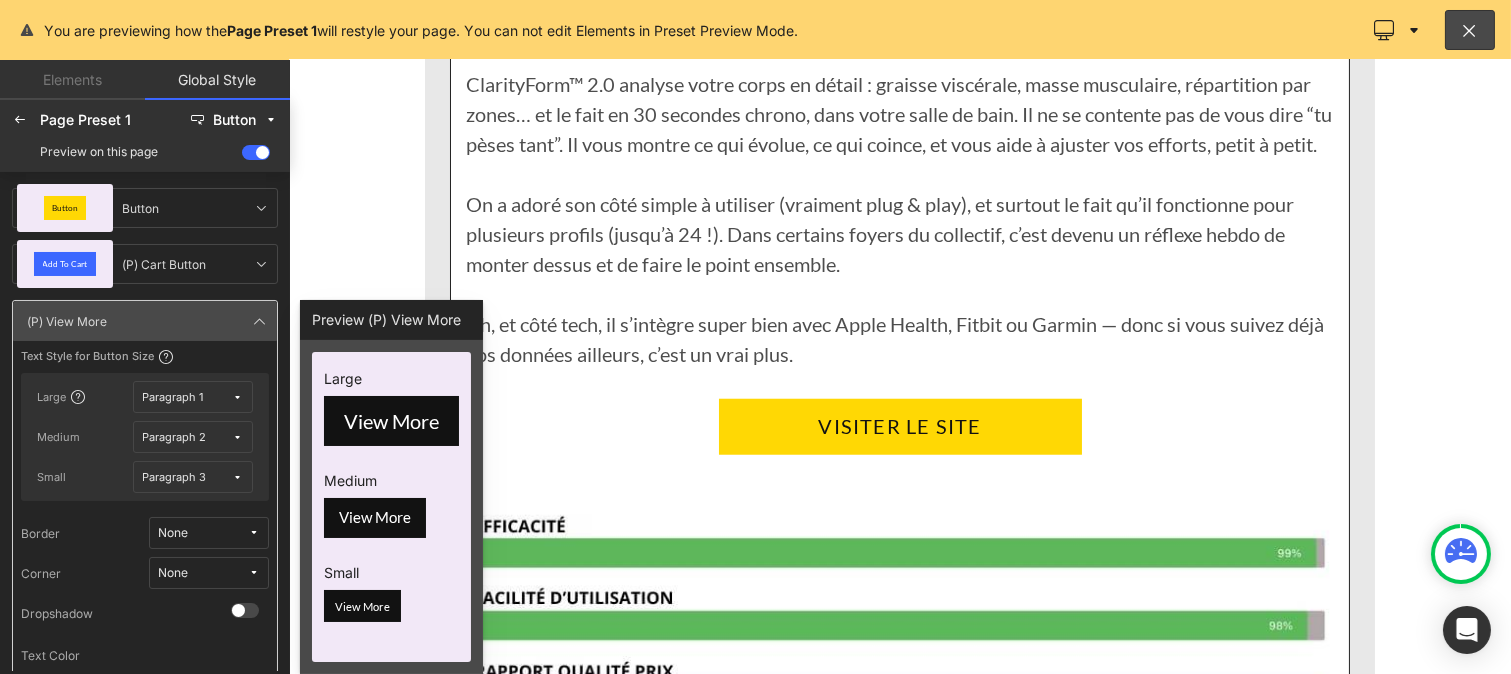 scroll, scrollTop: 460, scrollLeft: 0, axis: vertical 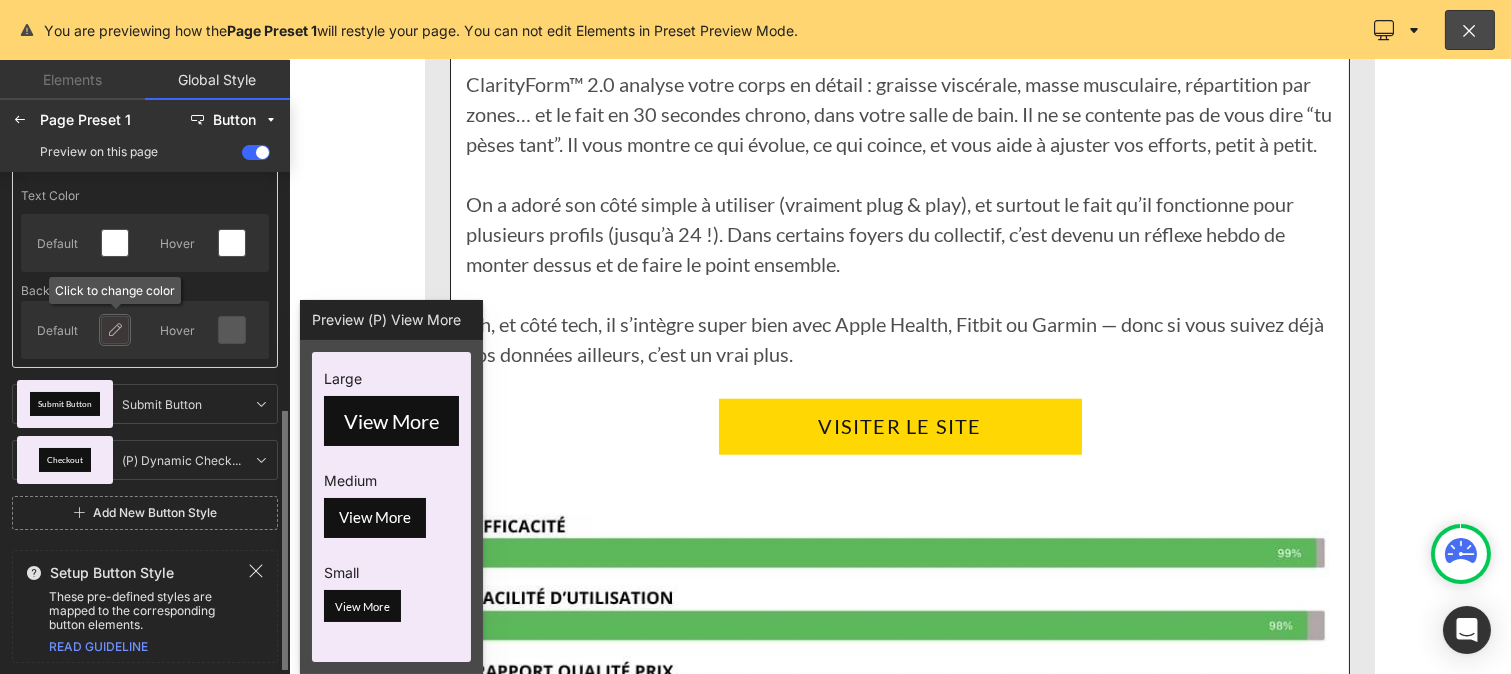 click at bounding box center [115, 330] 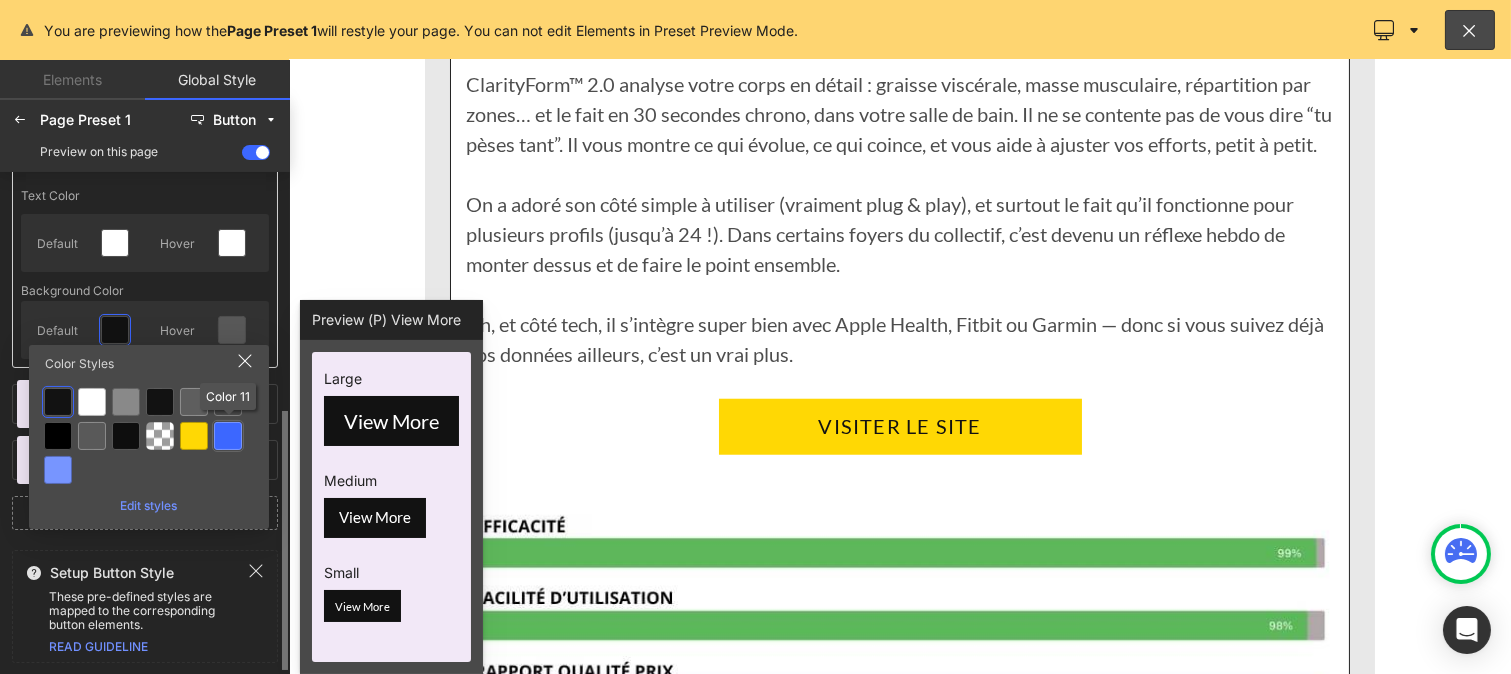 click at bounding box center [228, 436] 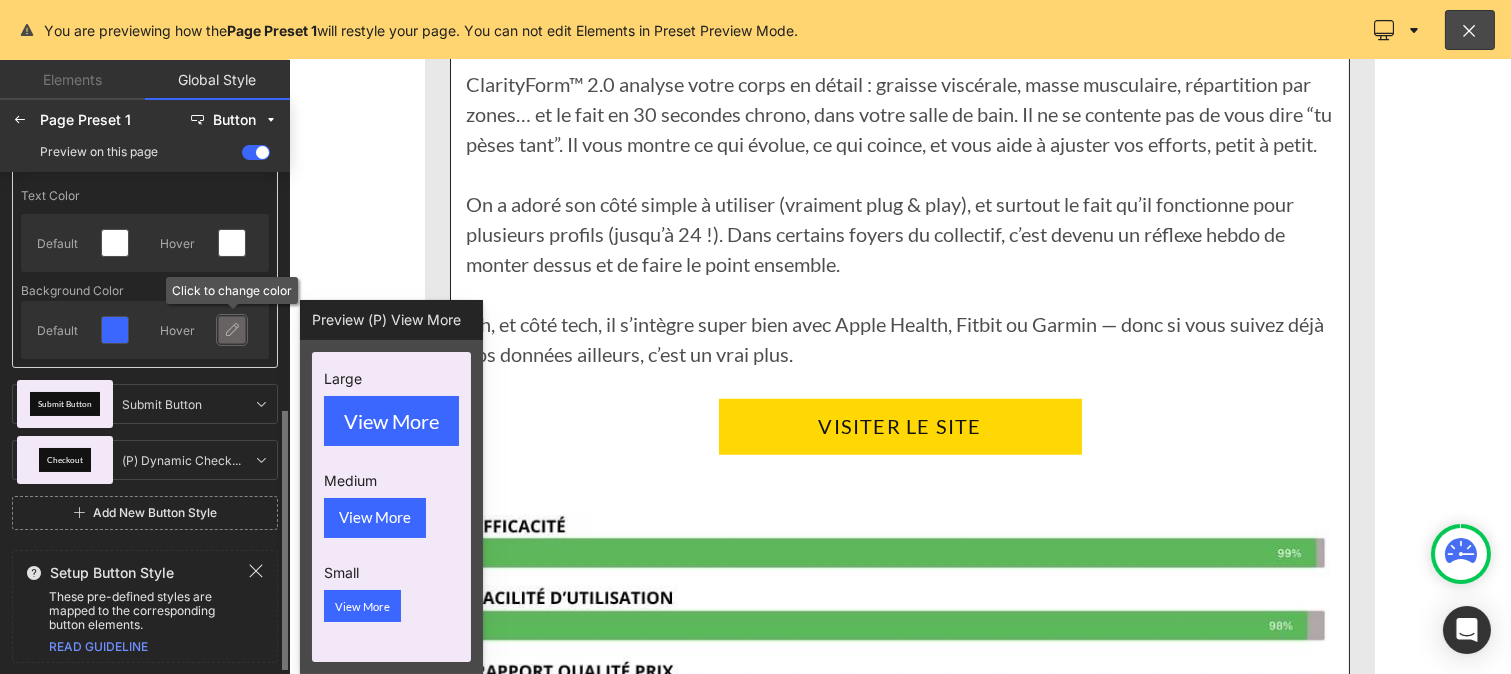 click at bounding box center (232, 330) 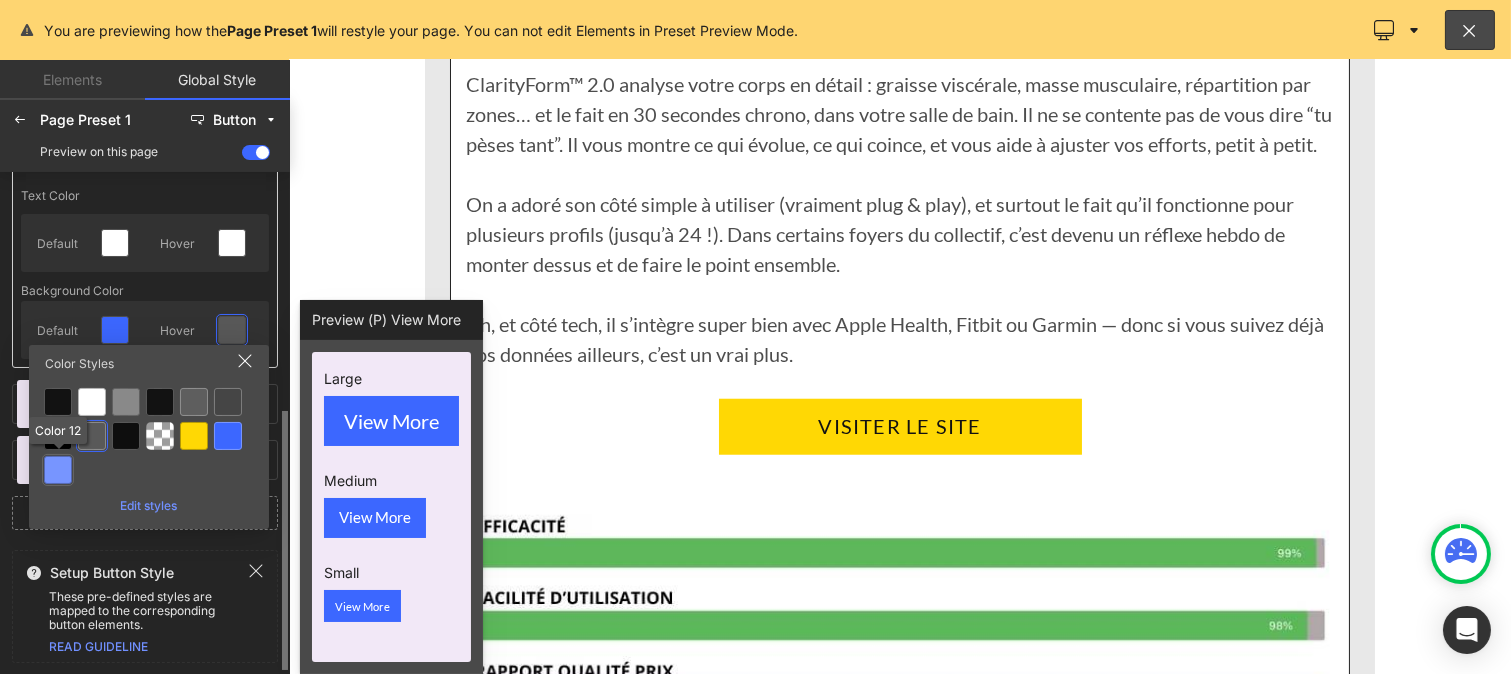 click at bounding box center (58, 470) 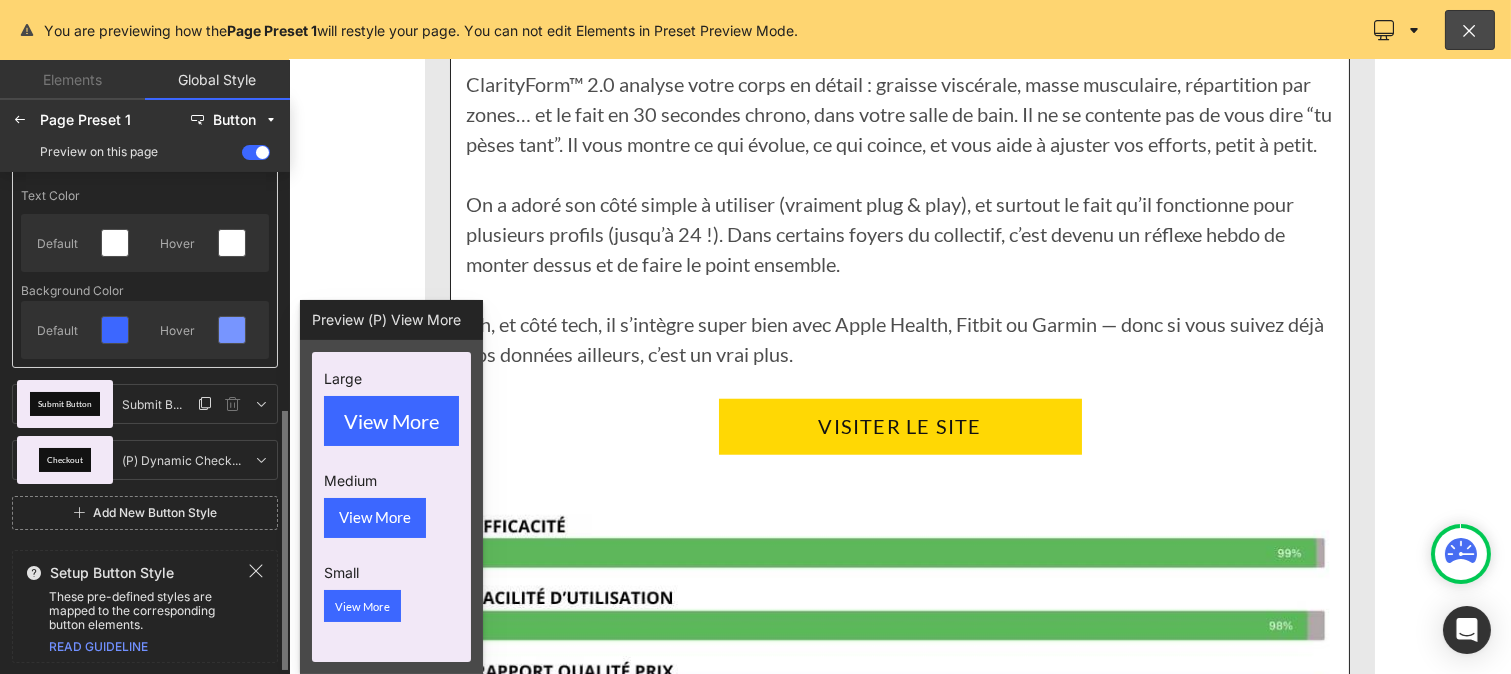 click on "Submit Button" at bounding box center (65, 404) 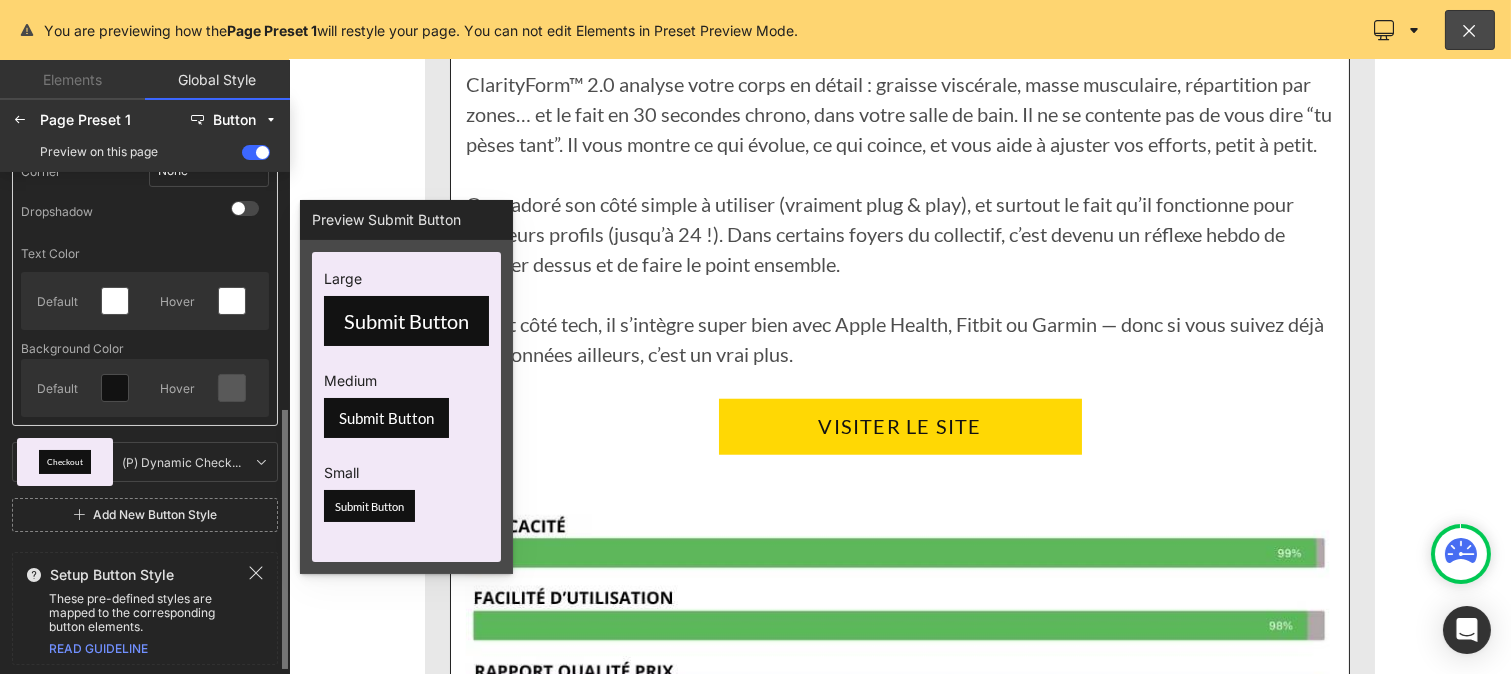 click on "Default Hover" 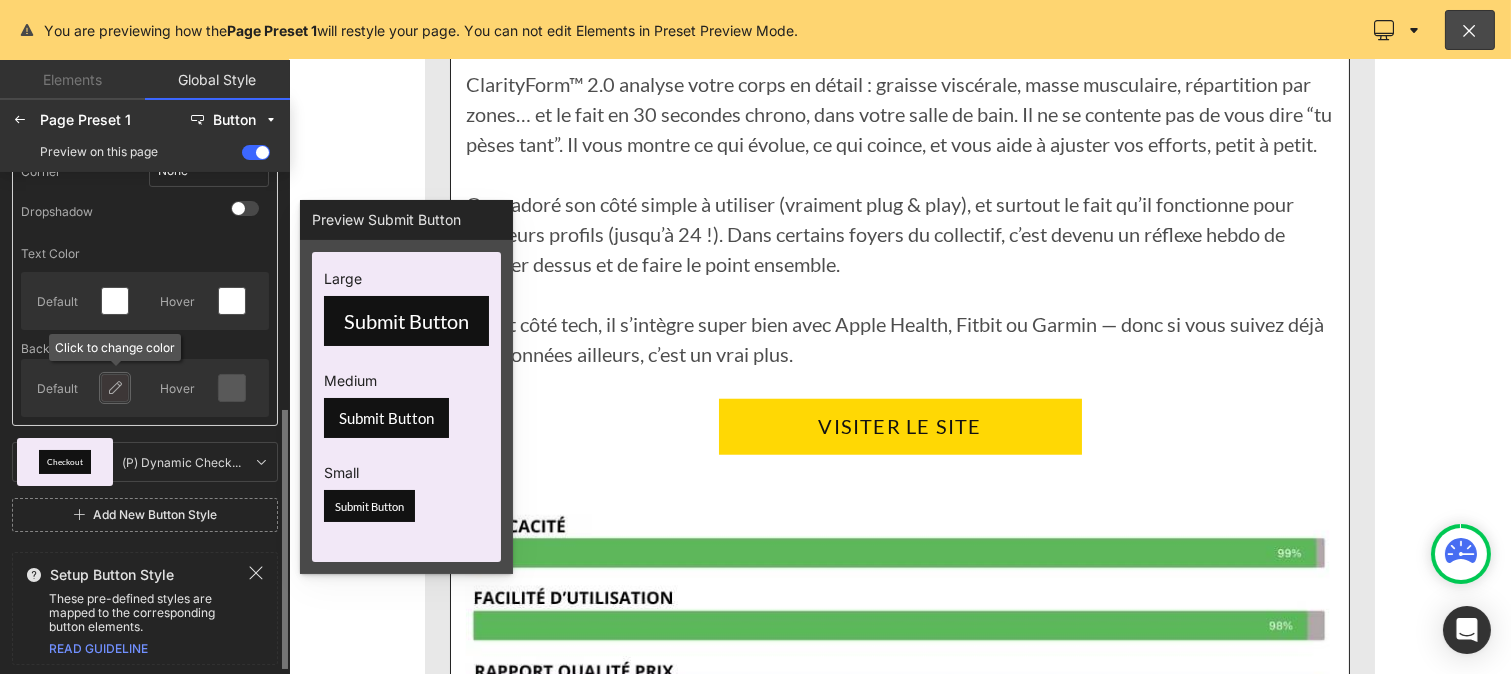 click at bounding box center (115, 388) 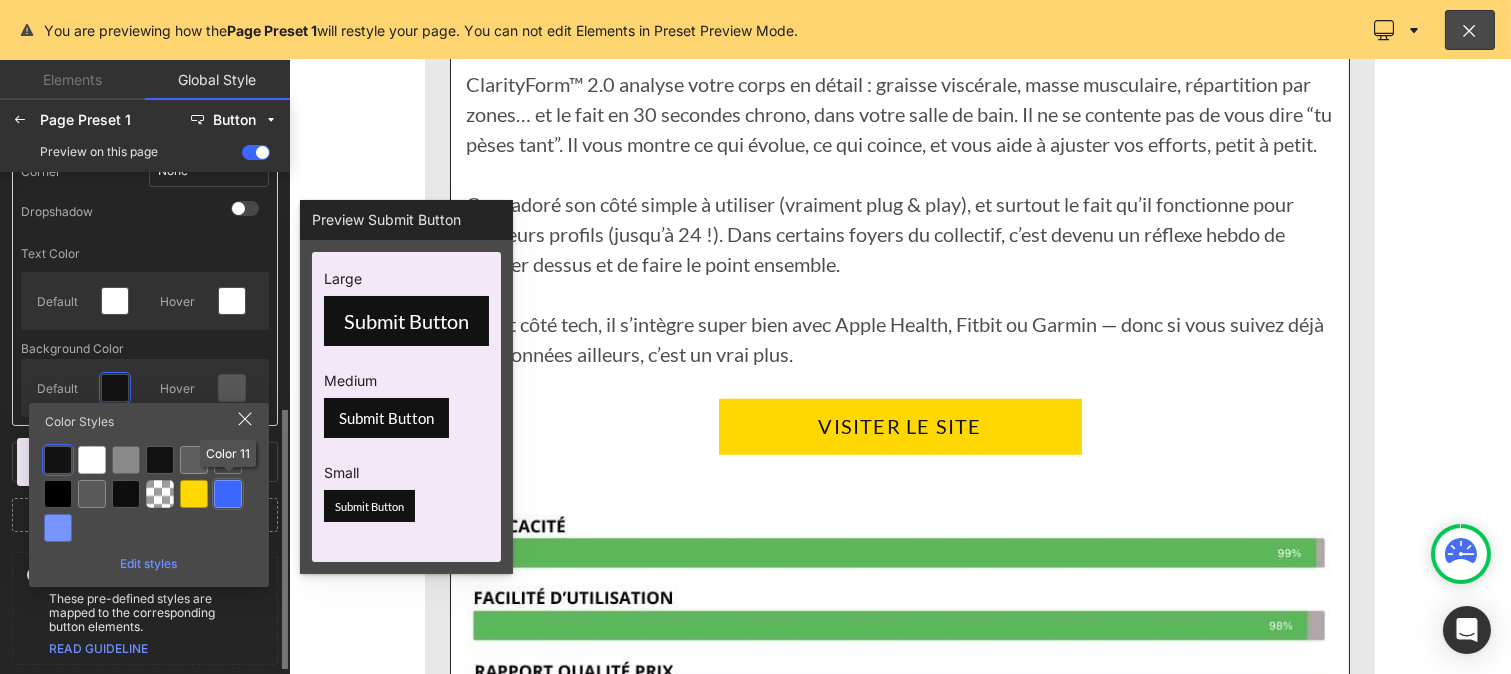 click at bounding box center [228, 494] 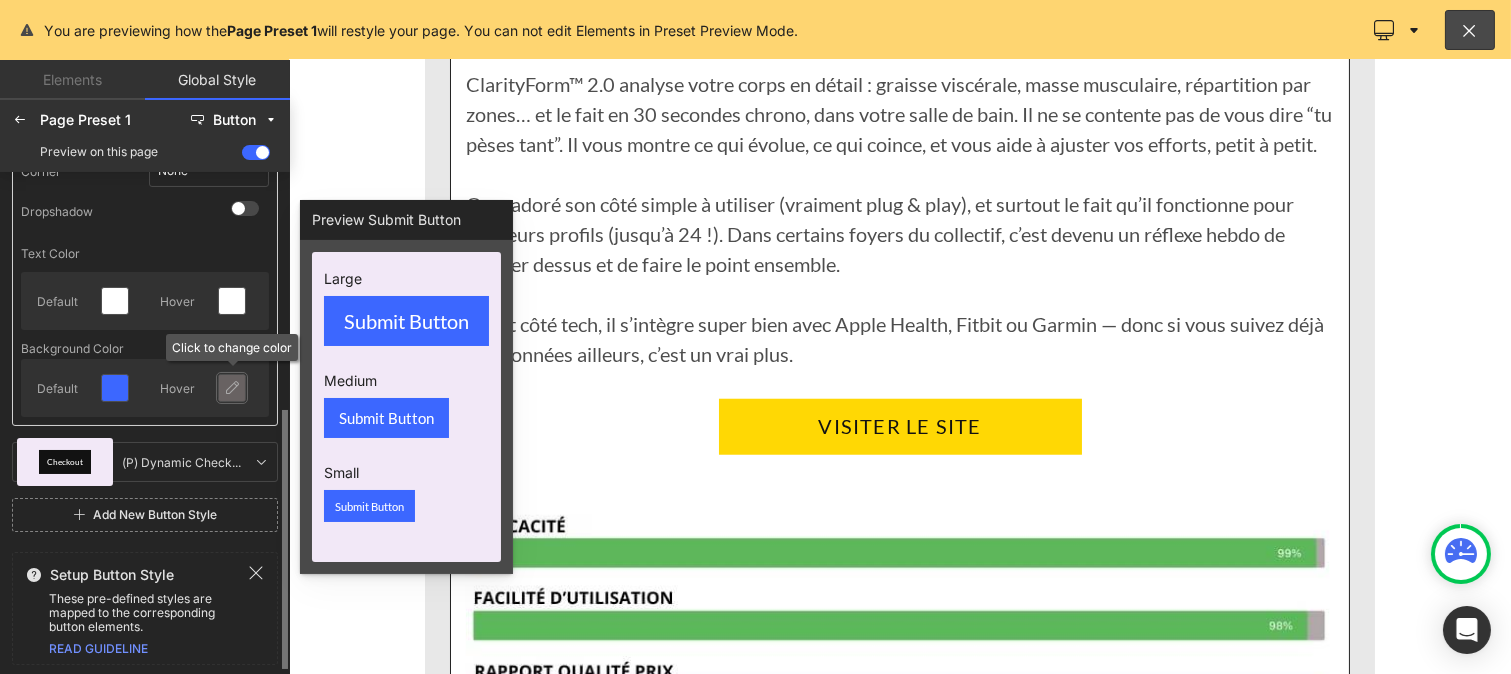 click at bounding box center [232, 388] 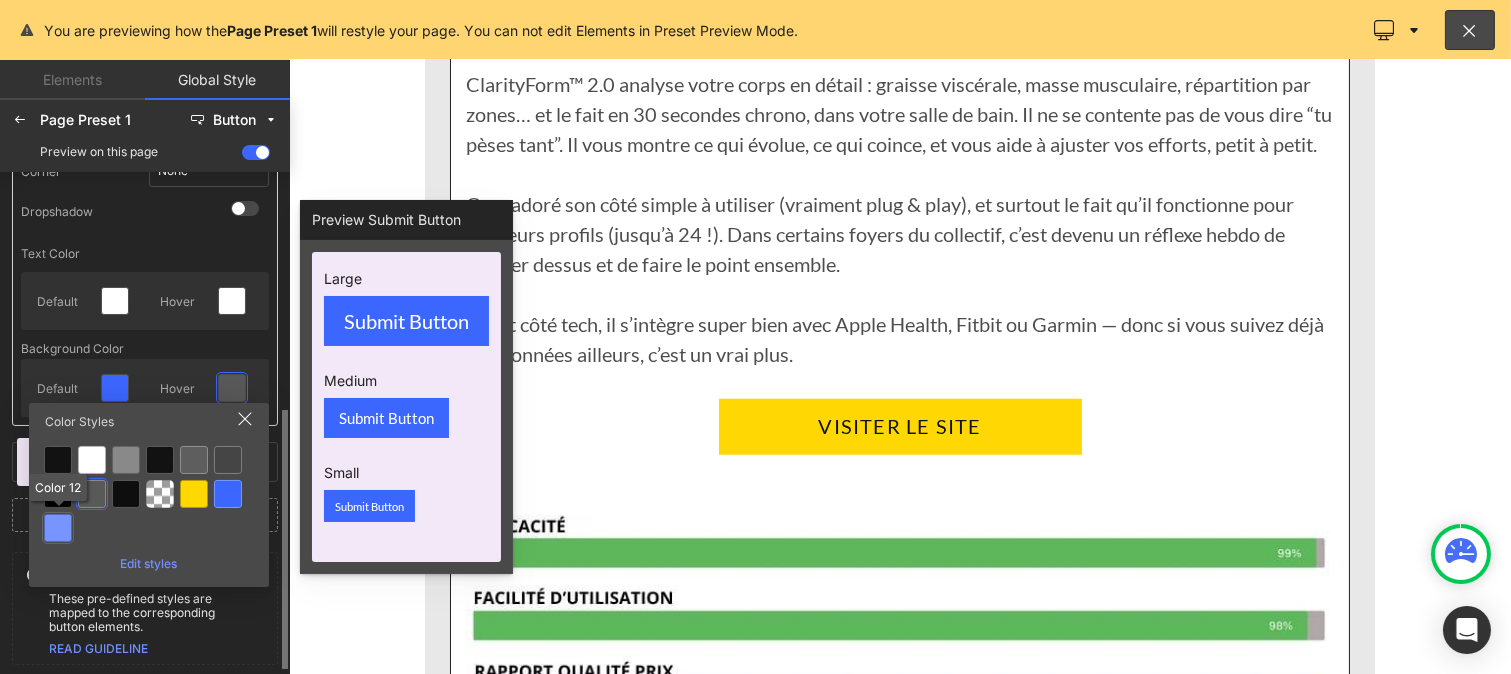 click at bounding box center [58, 528] 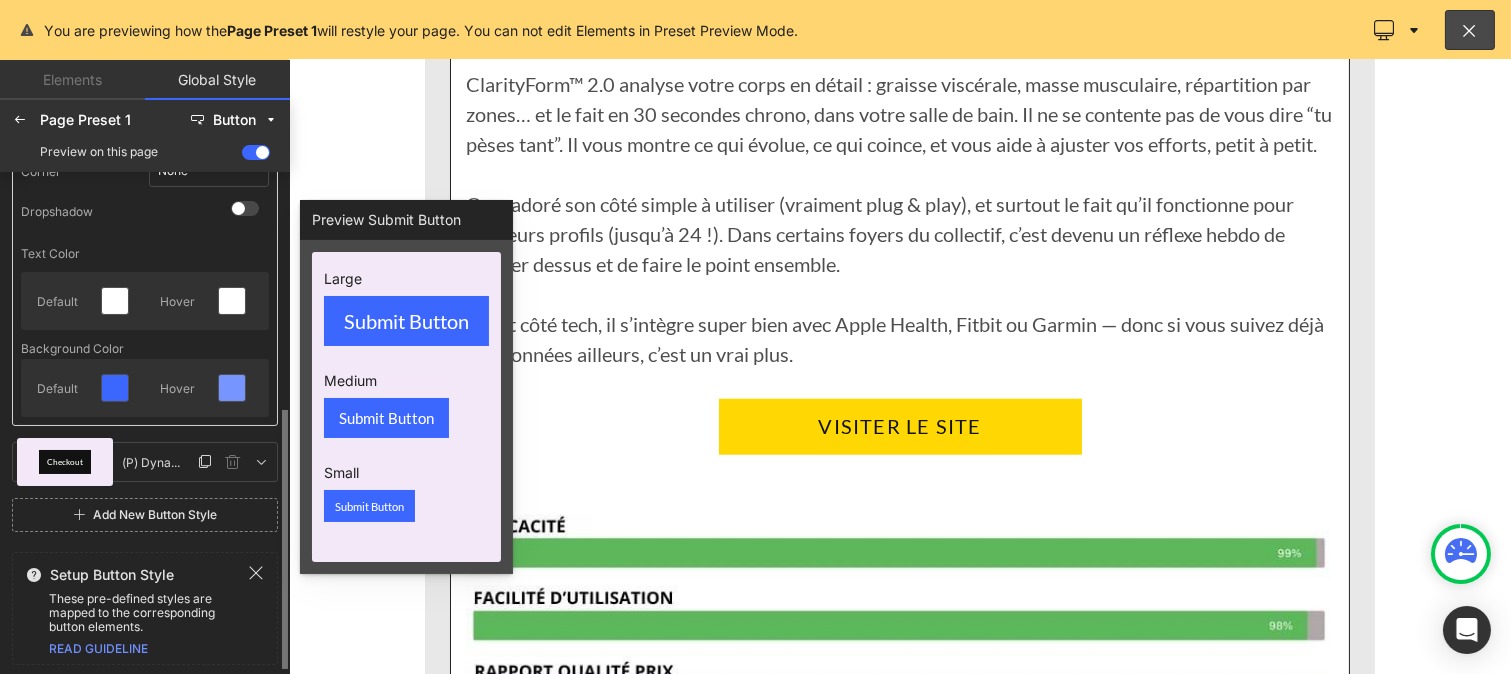 click on "Checkout" at bounding box center [65, 462] 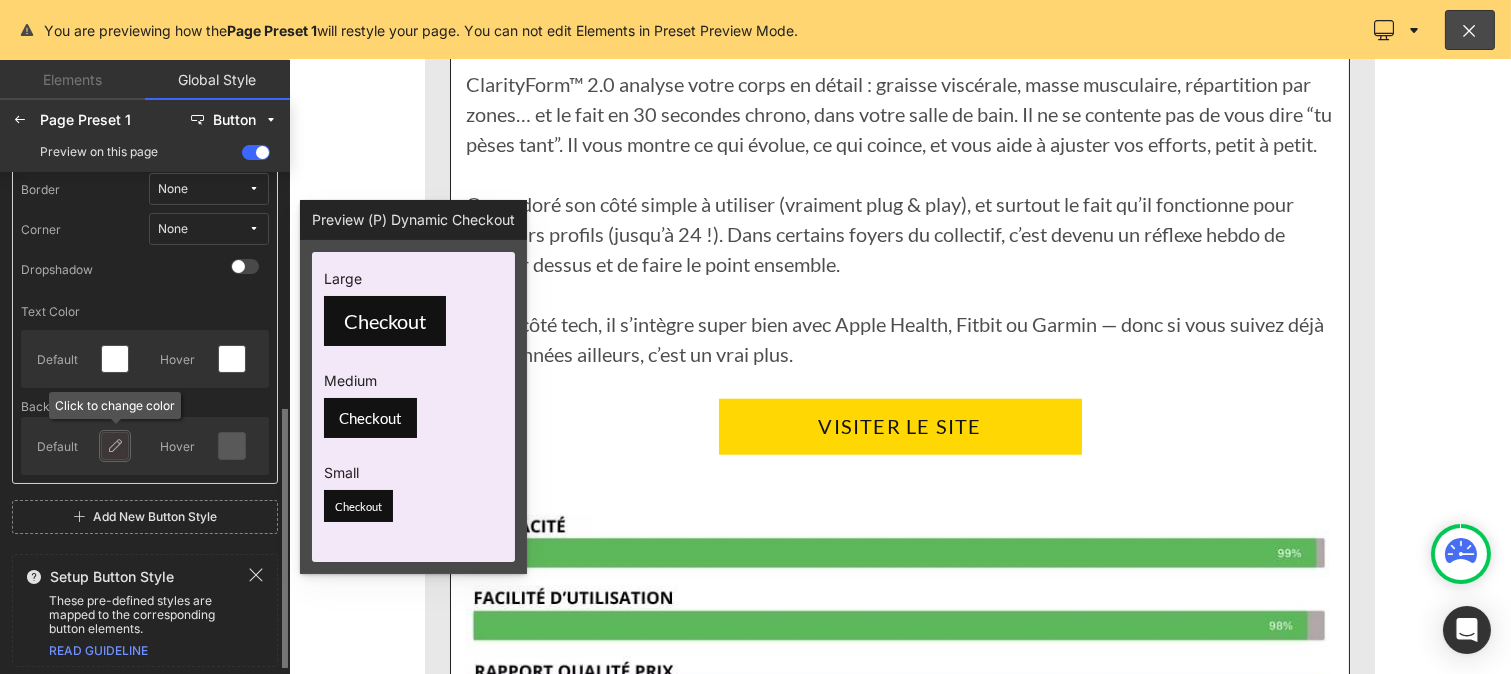 click at bounding box center [115, 446] 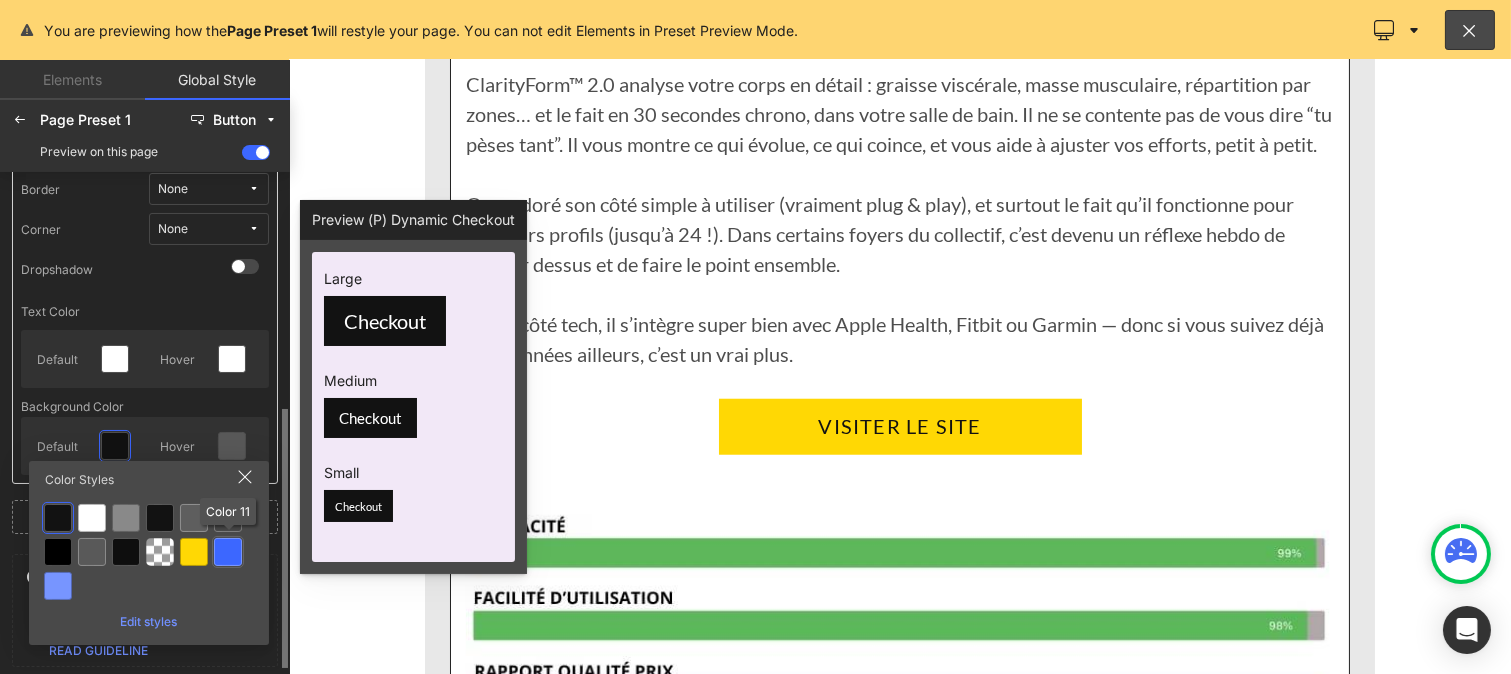 click at bounding box center (228, 552) 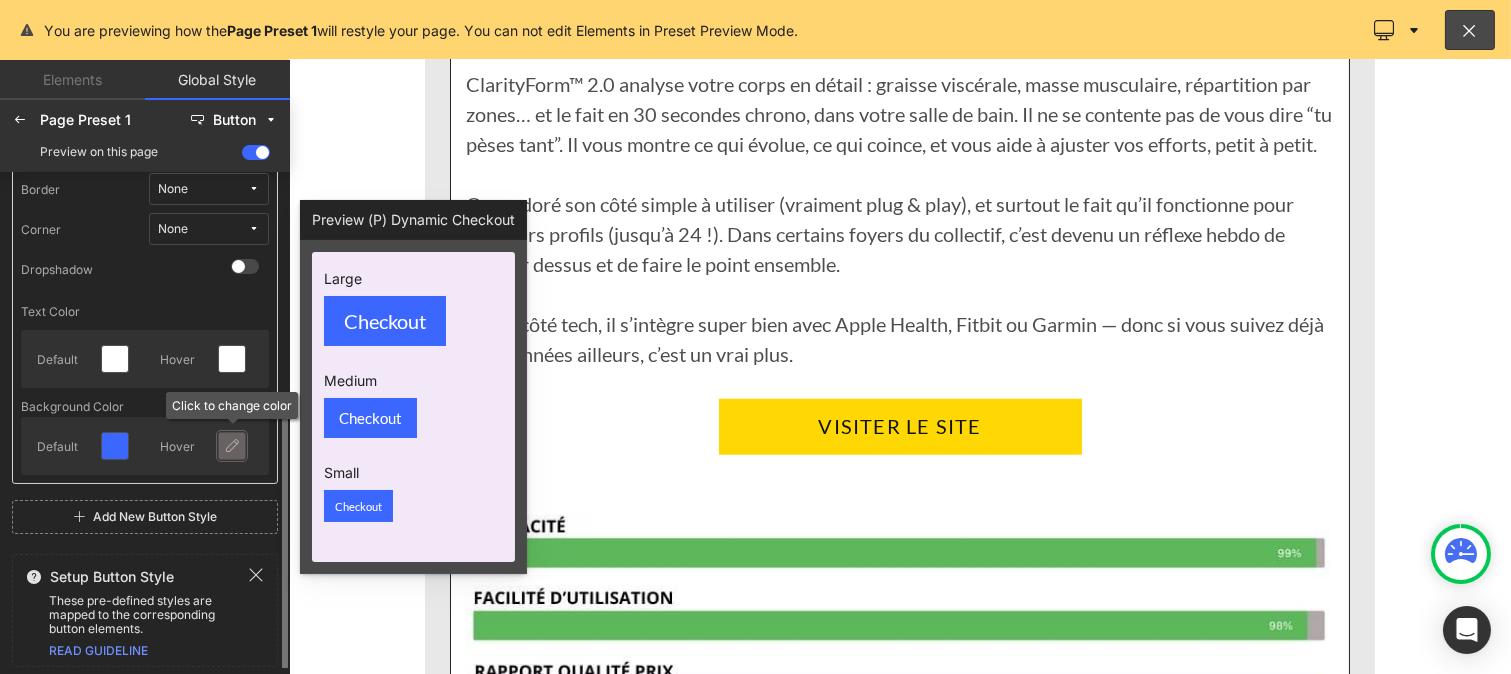 click at bounding box center (232, 446) 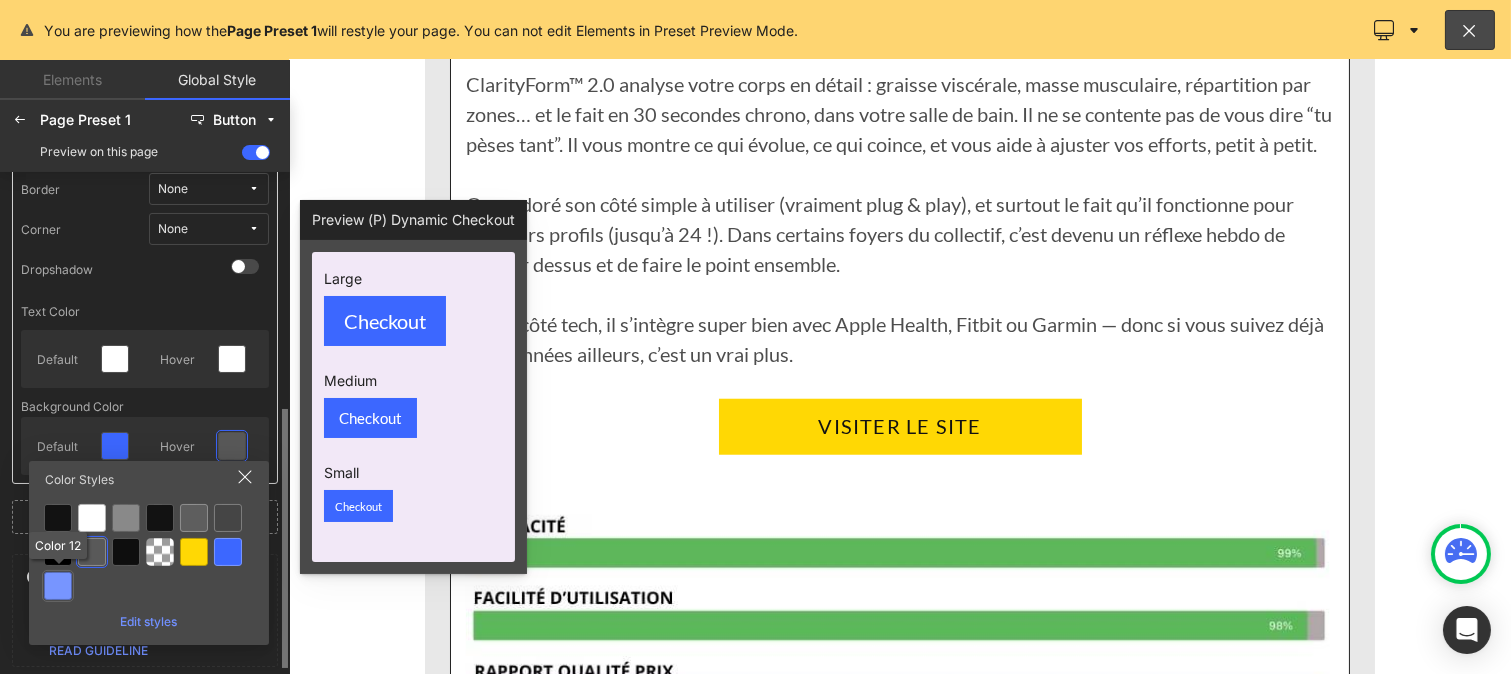 click at bounding box center [58, 586] 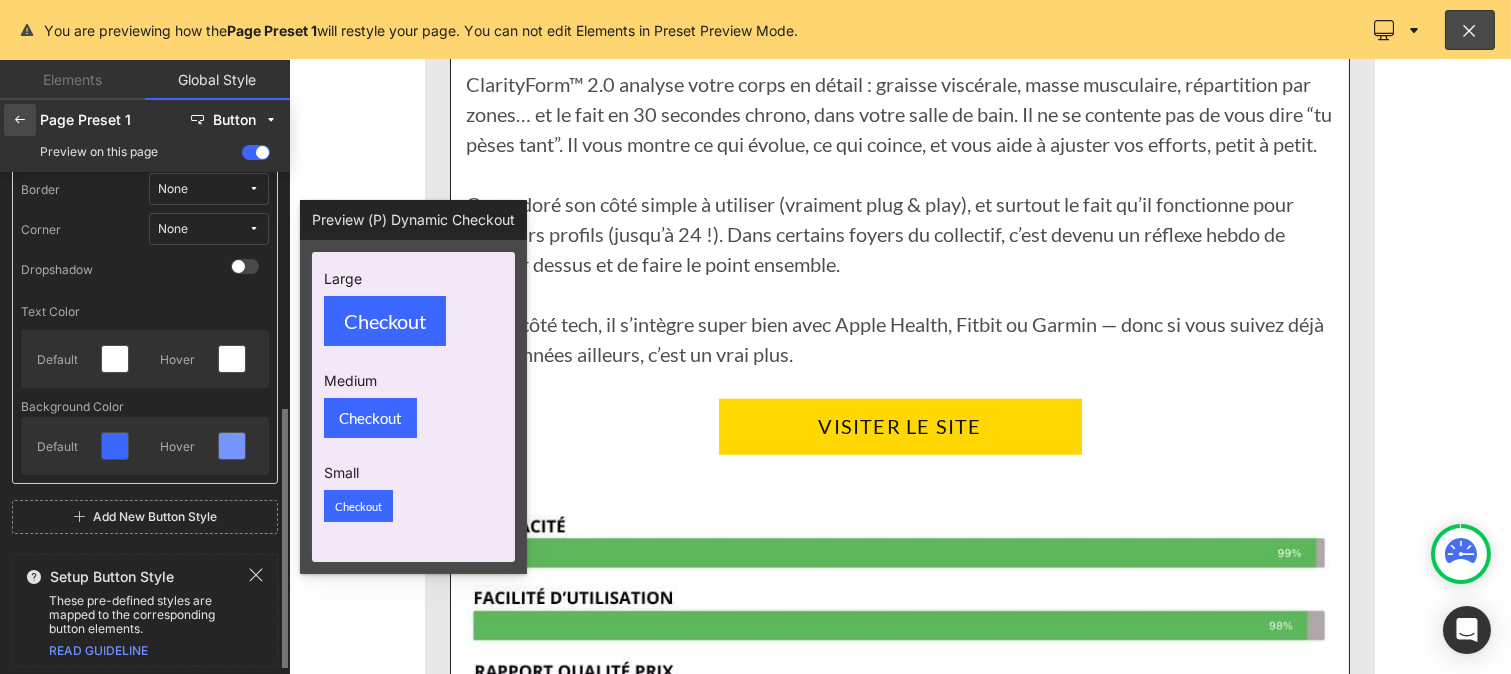 click at bounding box center (20, 120) 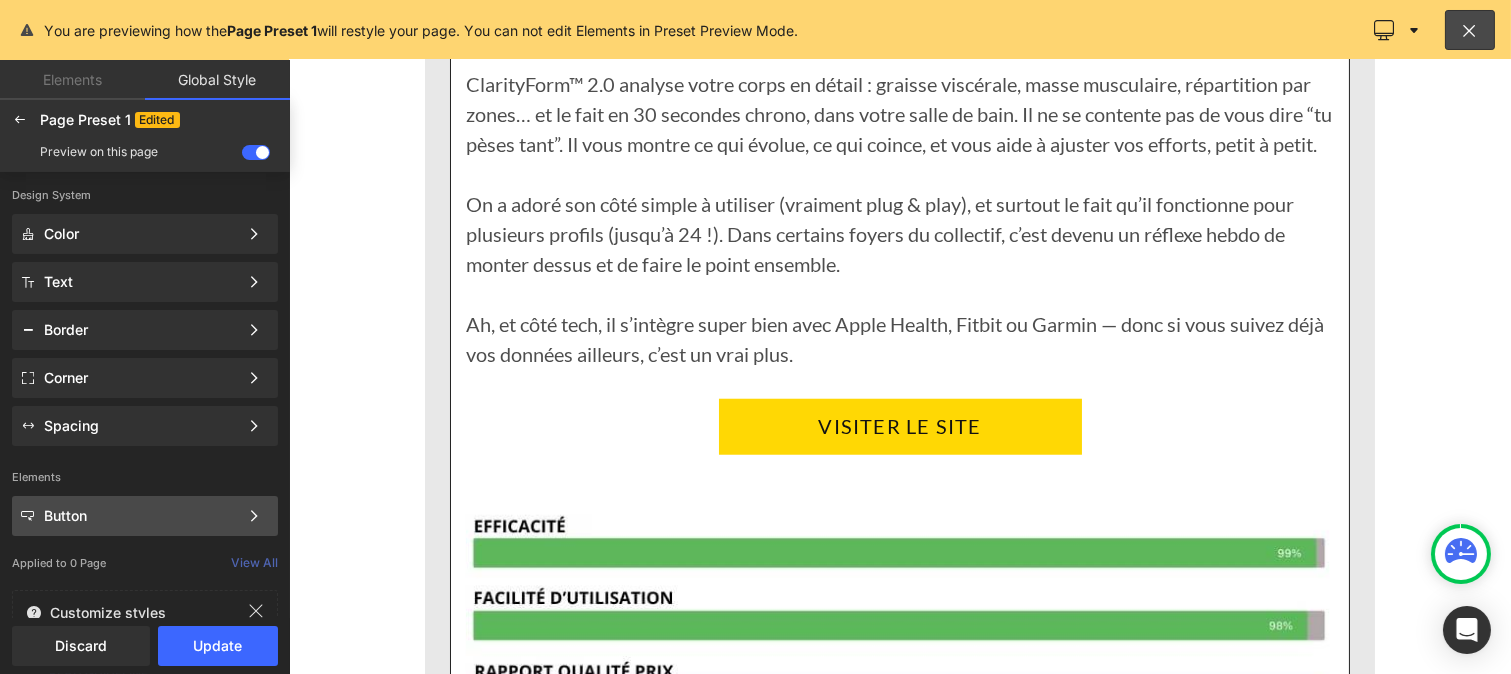 click on "Button" at bounding box center (141, 516) 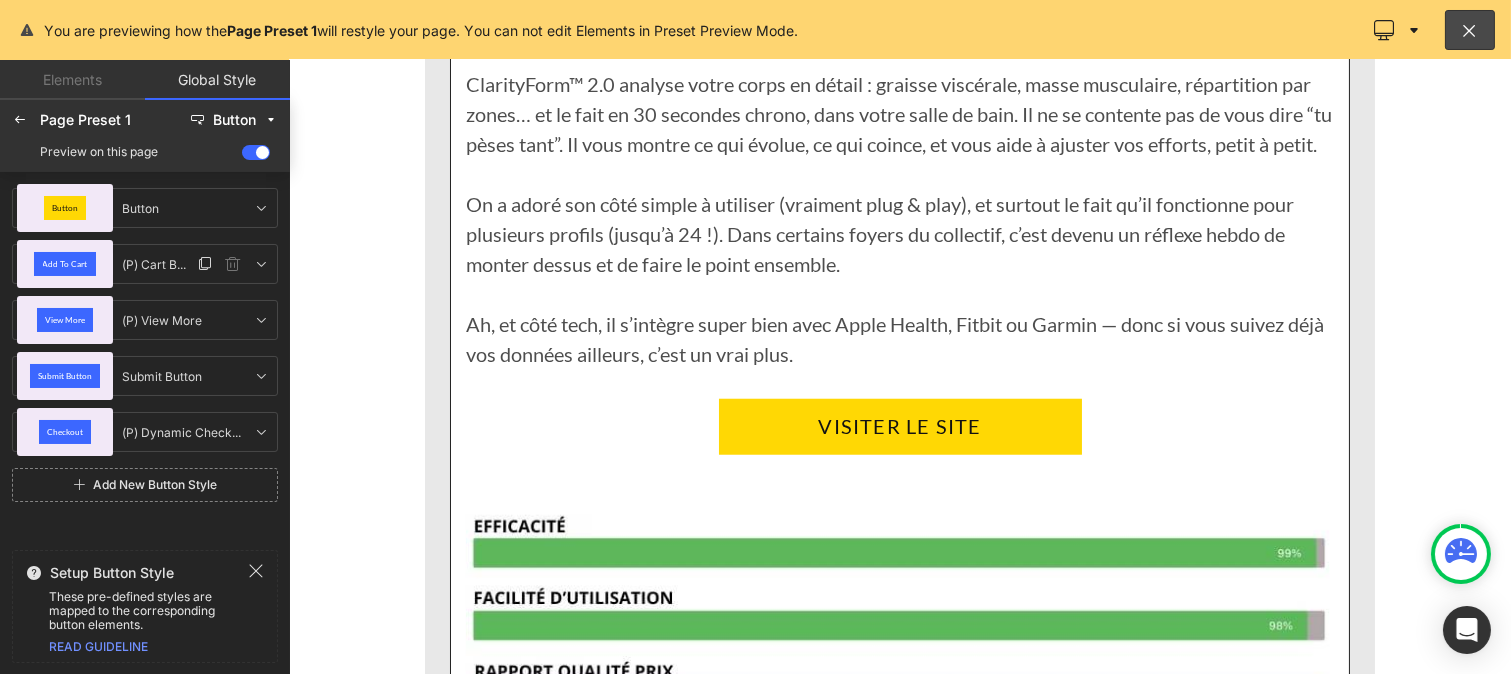 click on "Add To Cart" at bounding box center [65, 264] 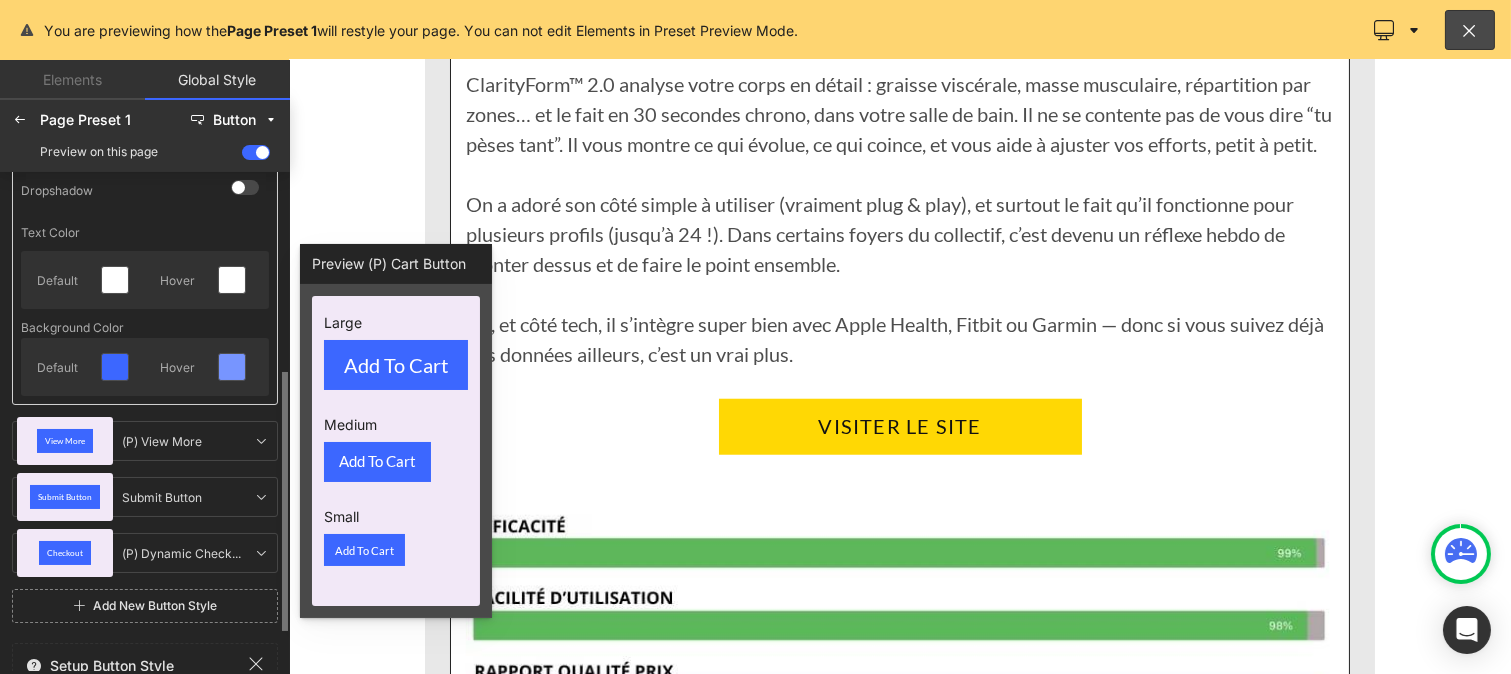 scroll, scrollTop: 378, scrollLeft: 0, axis: vertical 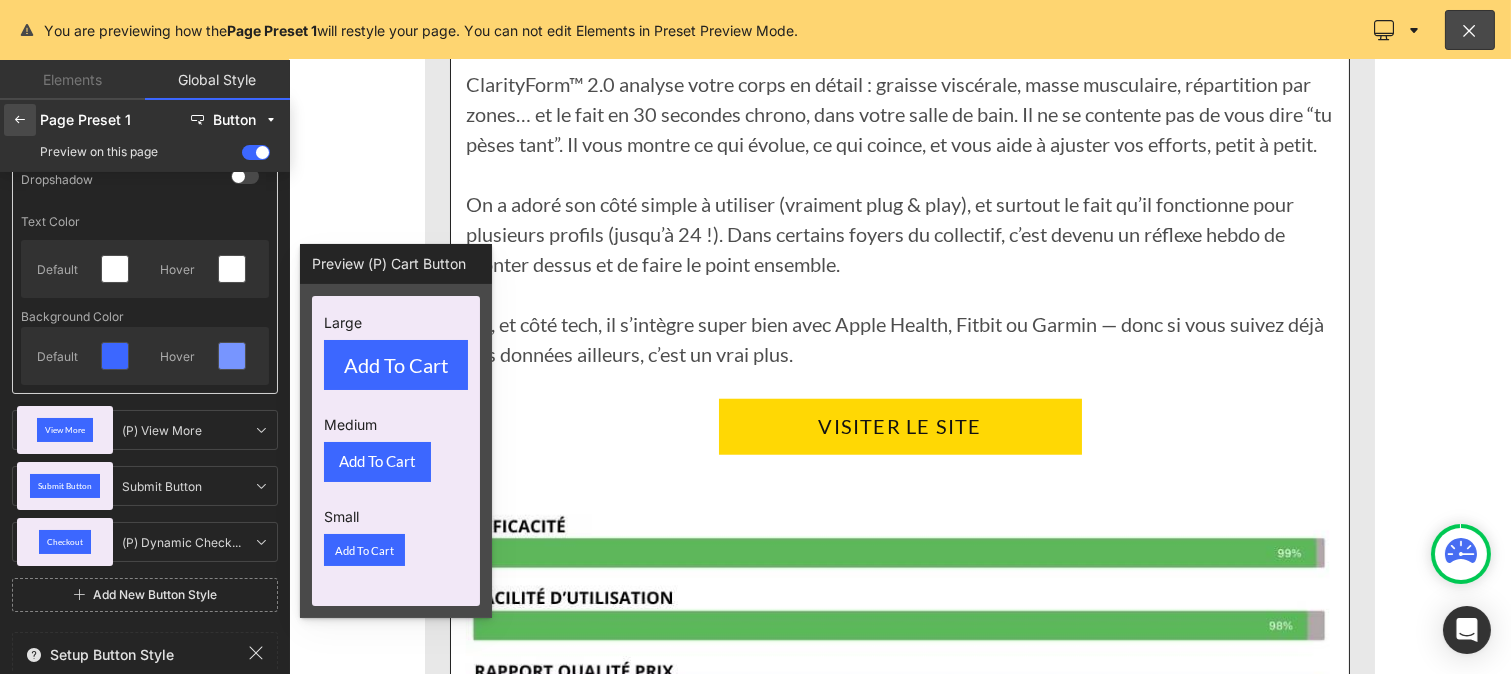 click at bounding box center [20, 120] 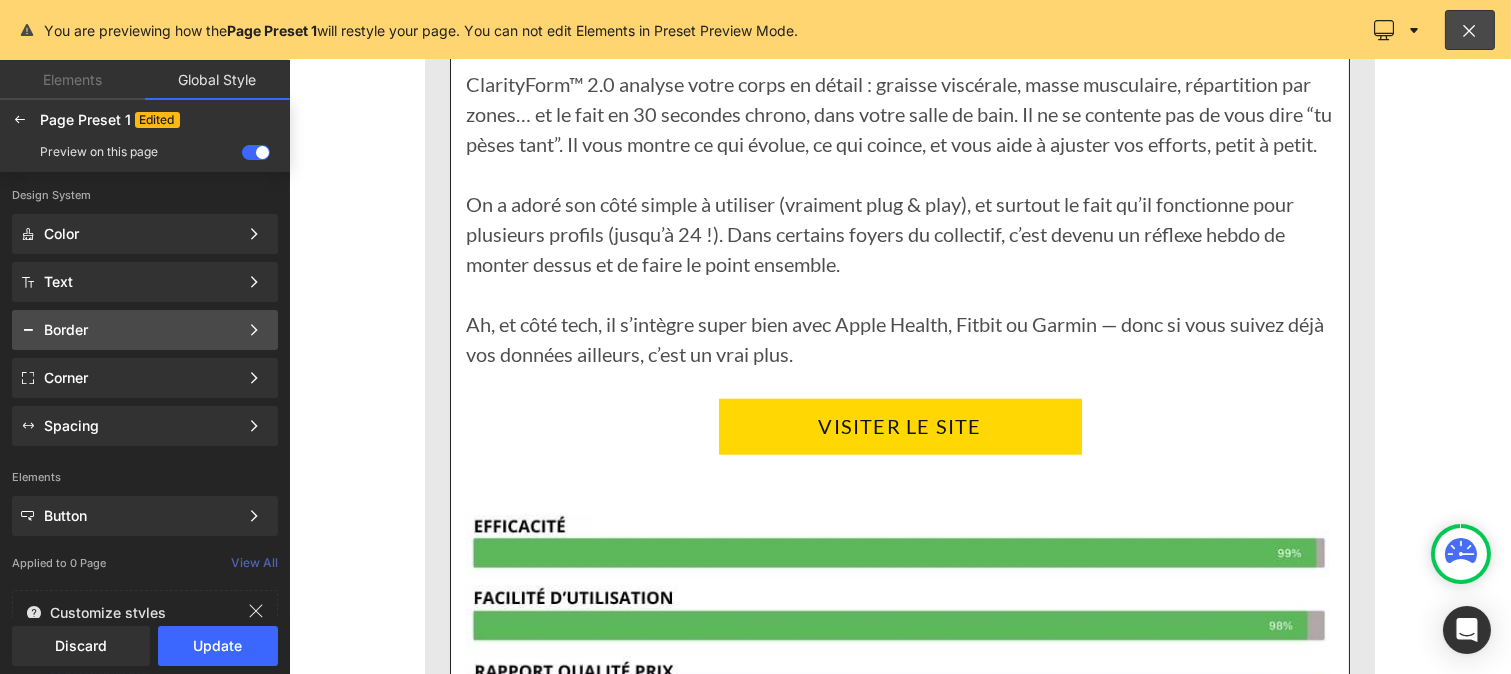 click on "Border" at bounding box center (141, 330) 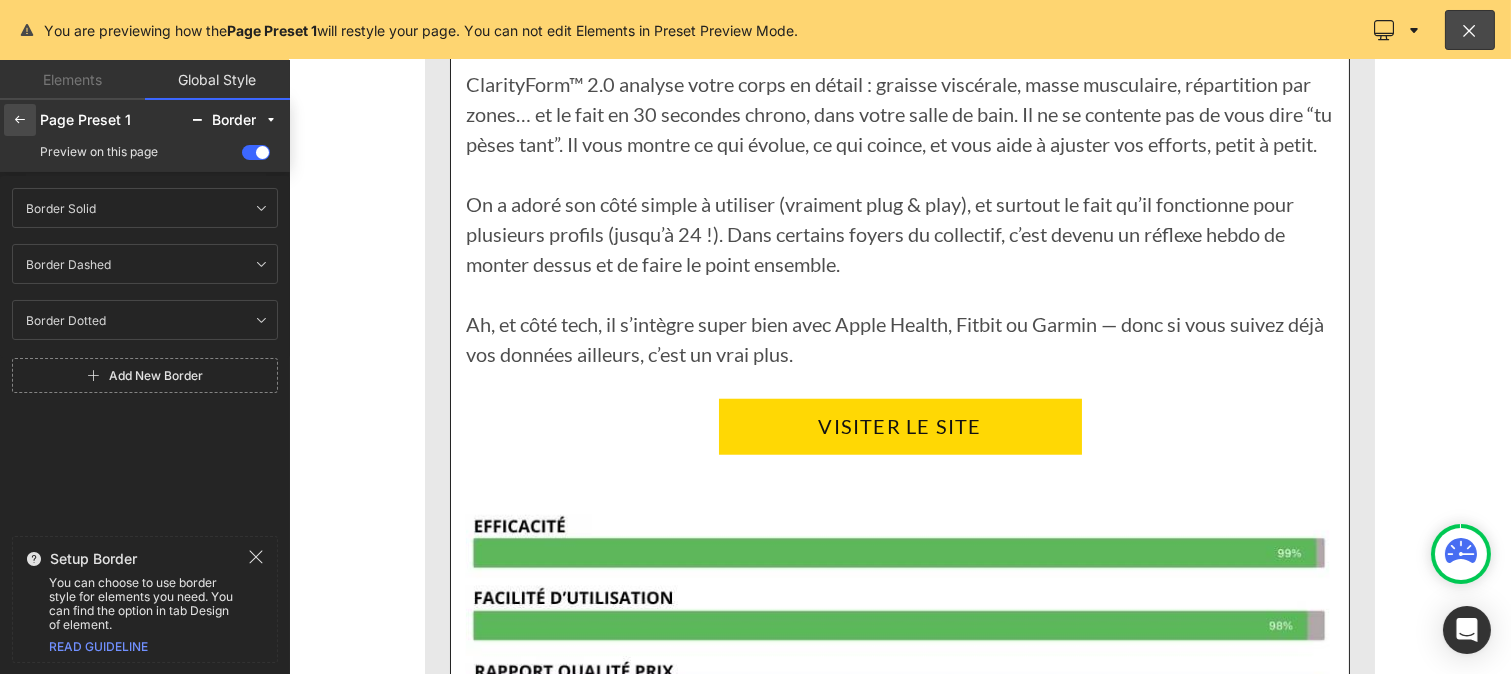 click at bounding box center (20, 120) 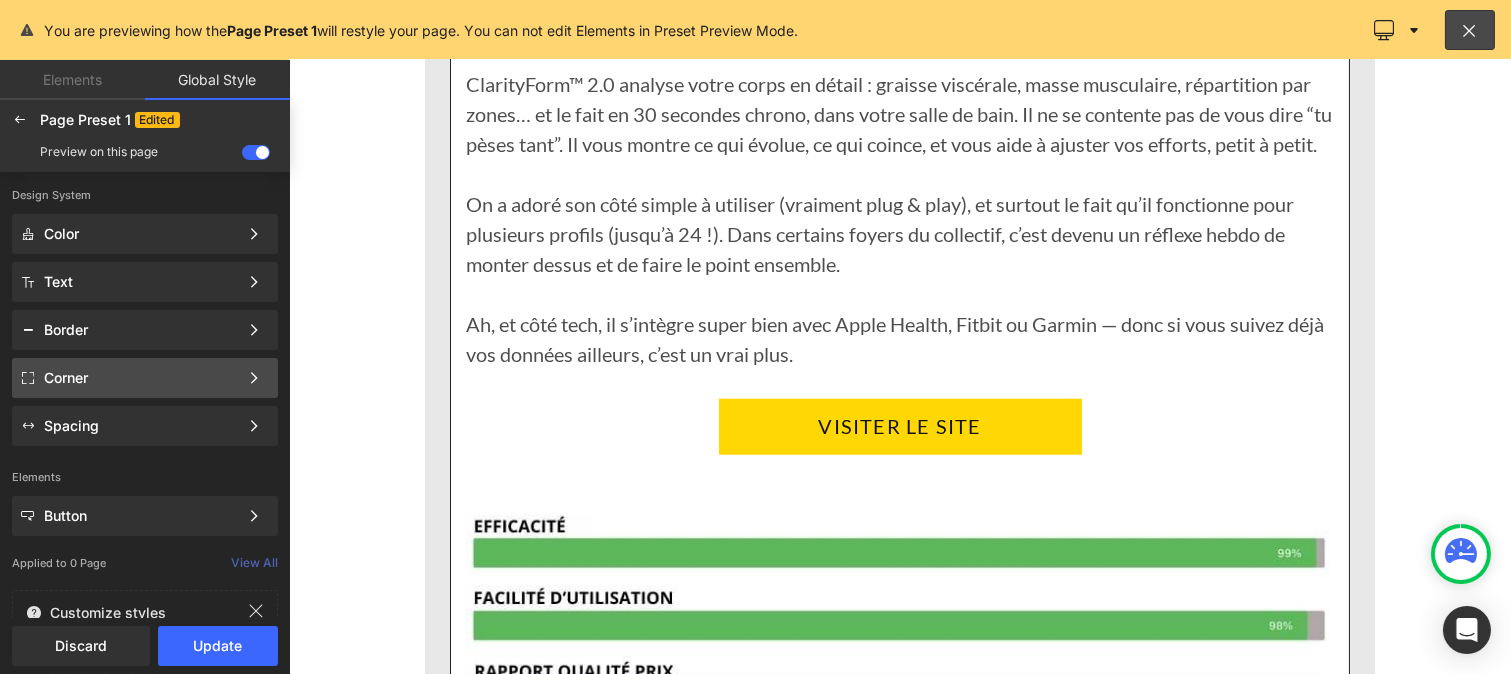 click on "Corner" at bounding box center [141, 378] 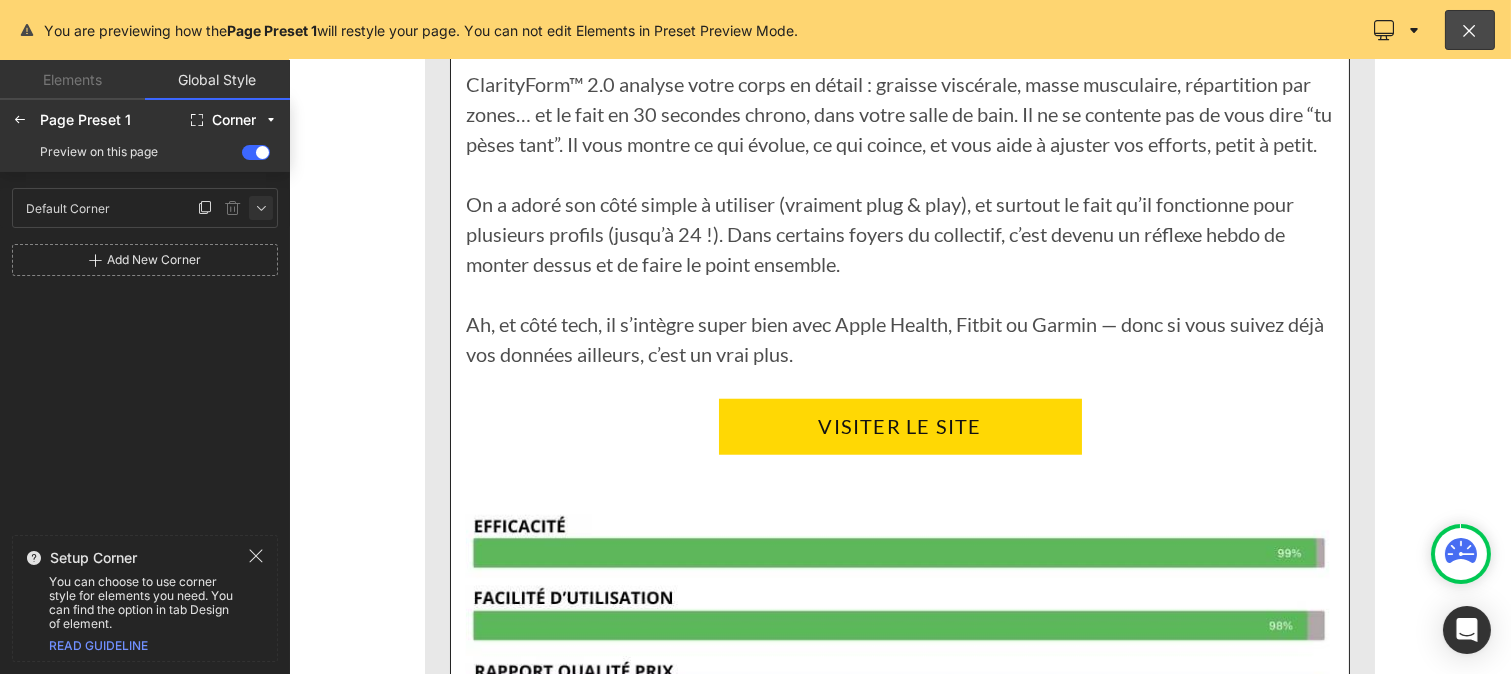 click at bounding box center [261, 208] 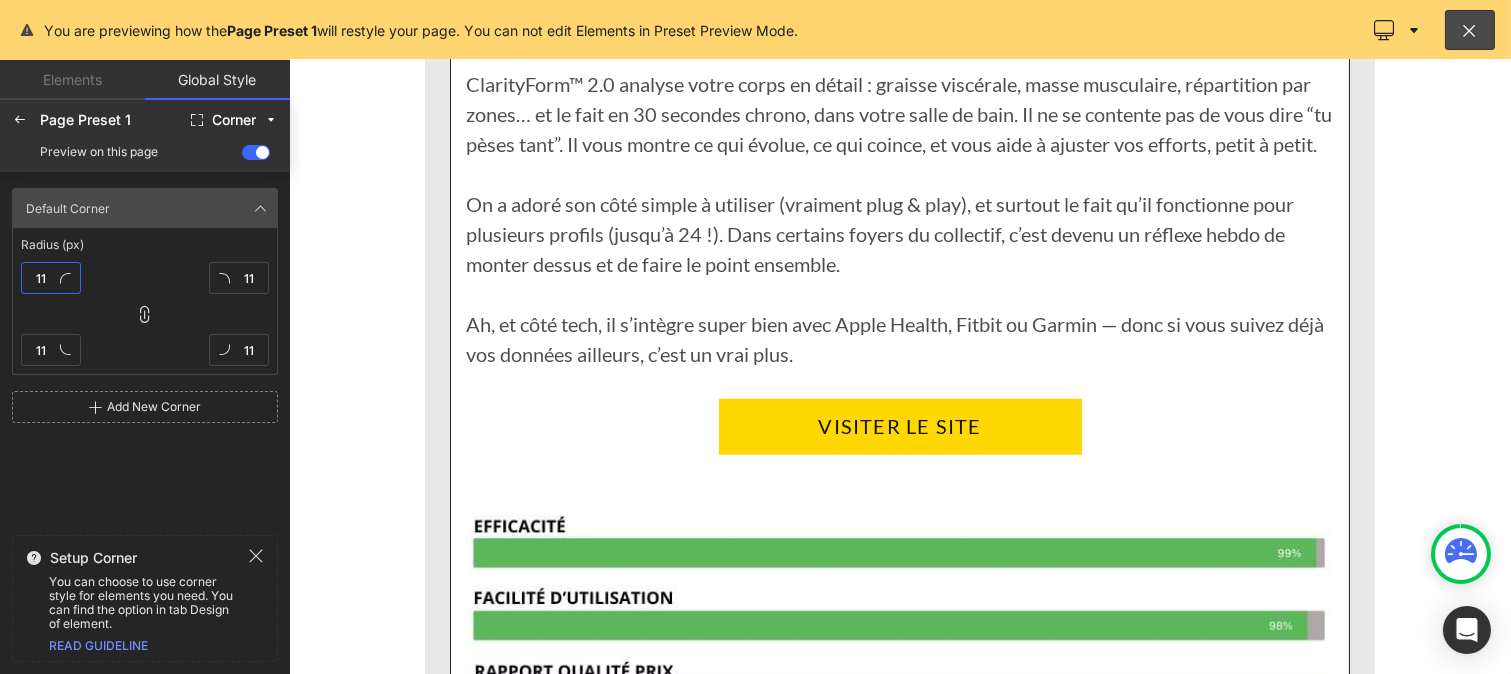 type on "11" 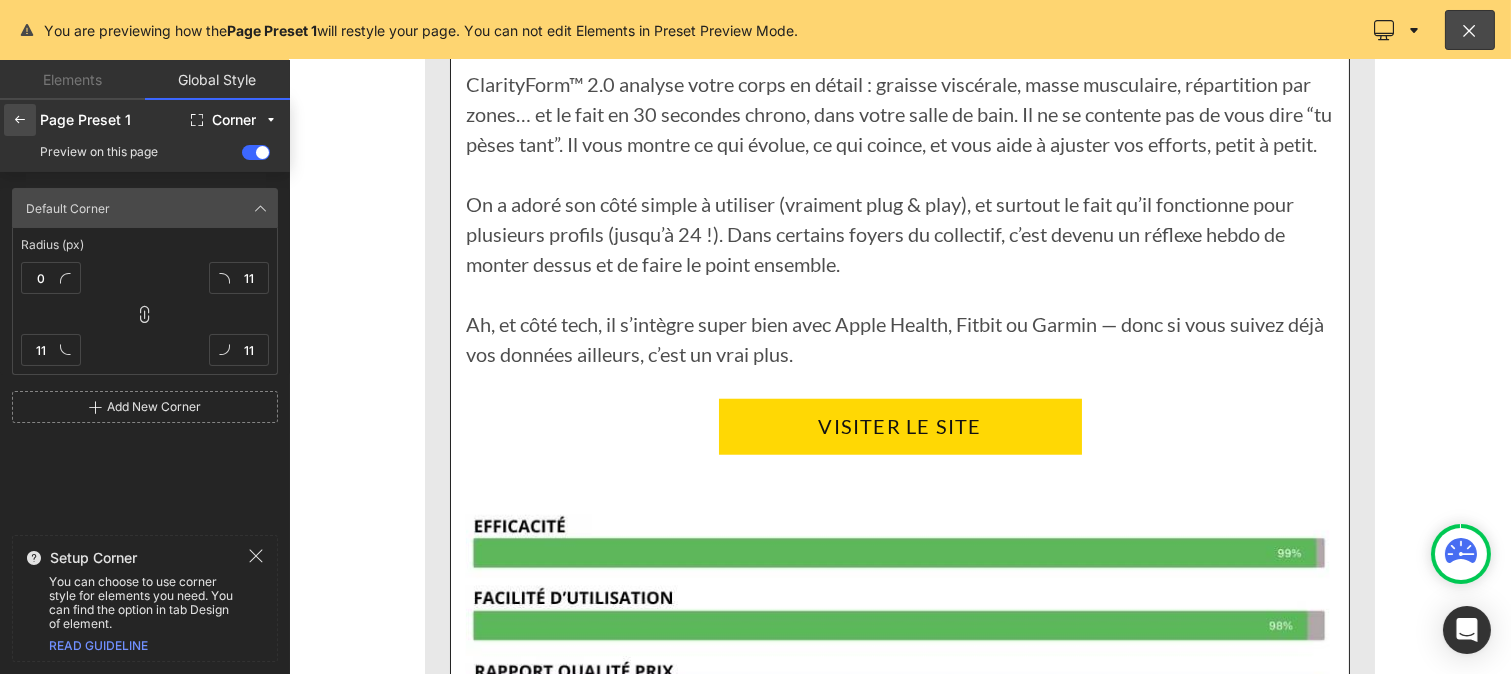 click at bounding box center [20, 120] 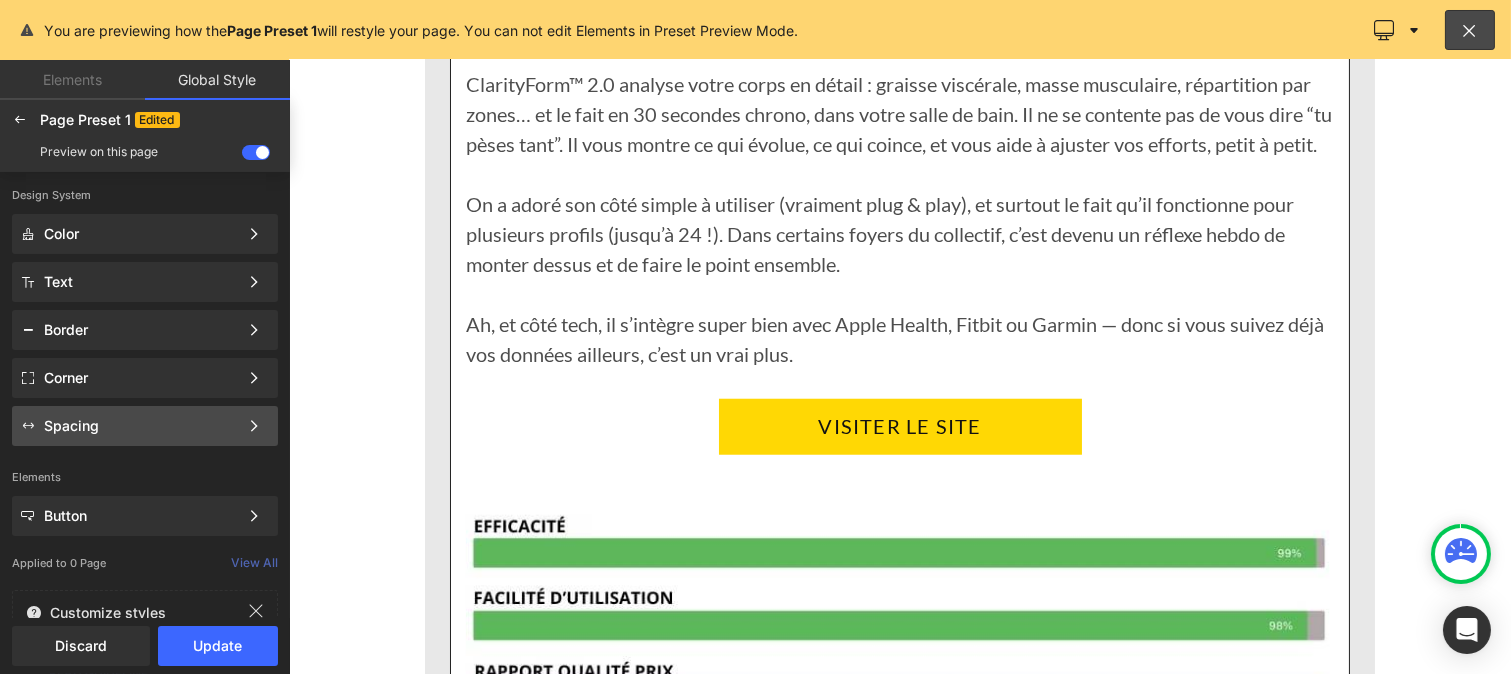 click on "Spacing" at bounding box center [141, 426] 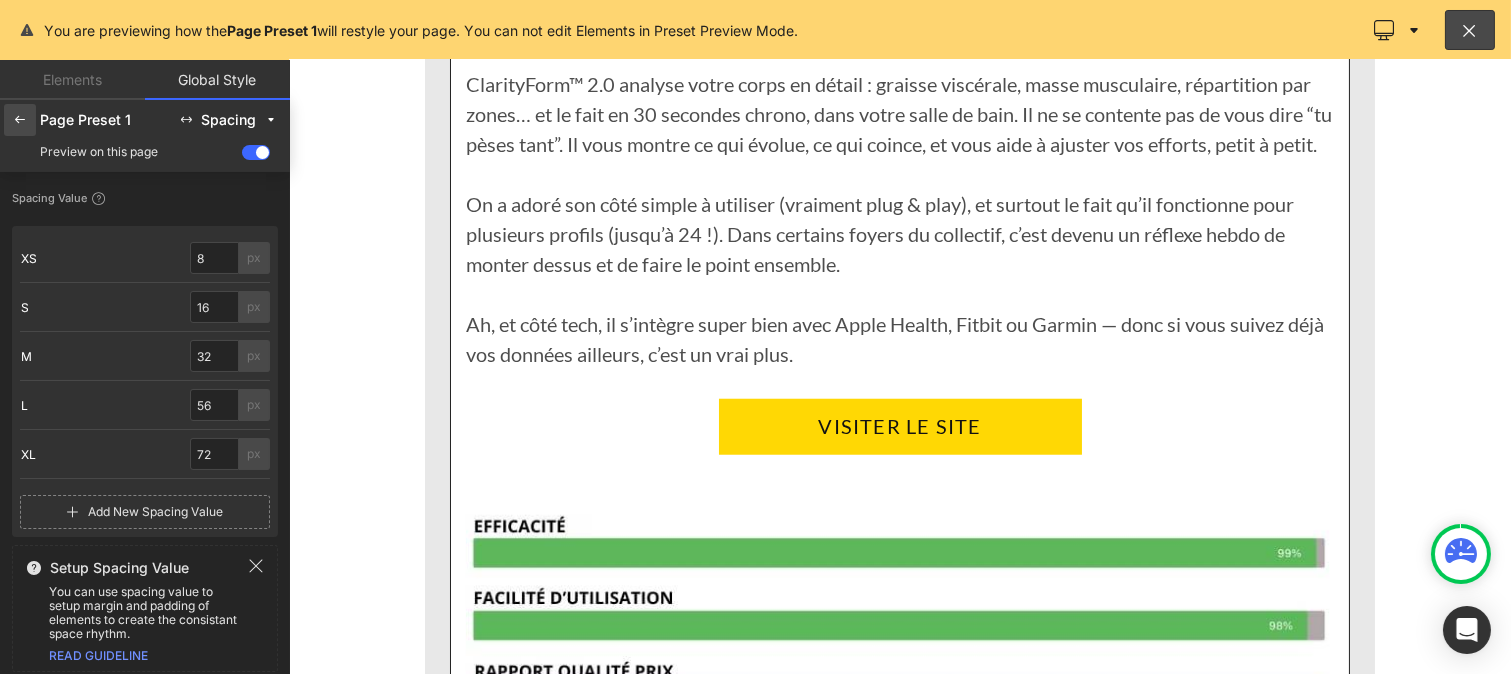 click at bounding box center (20, 120) 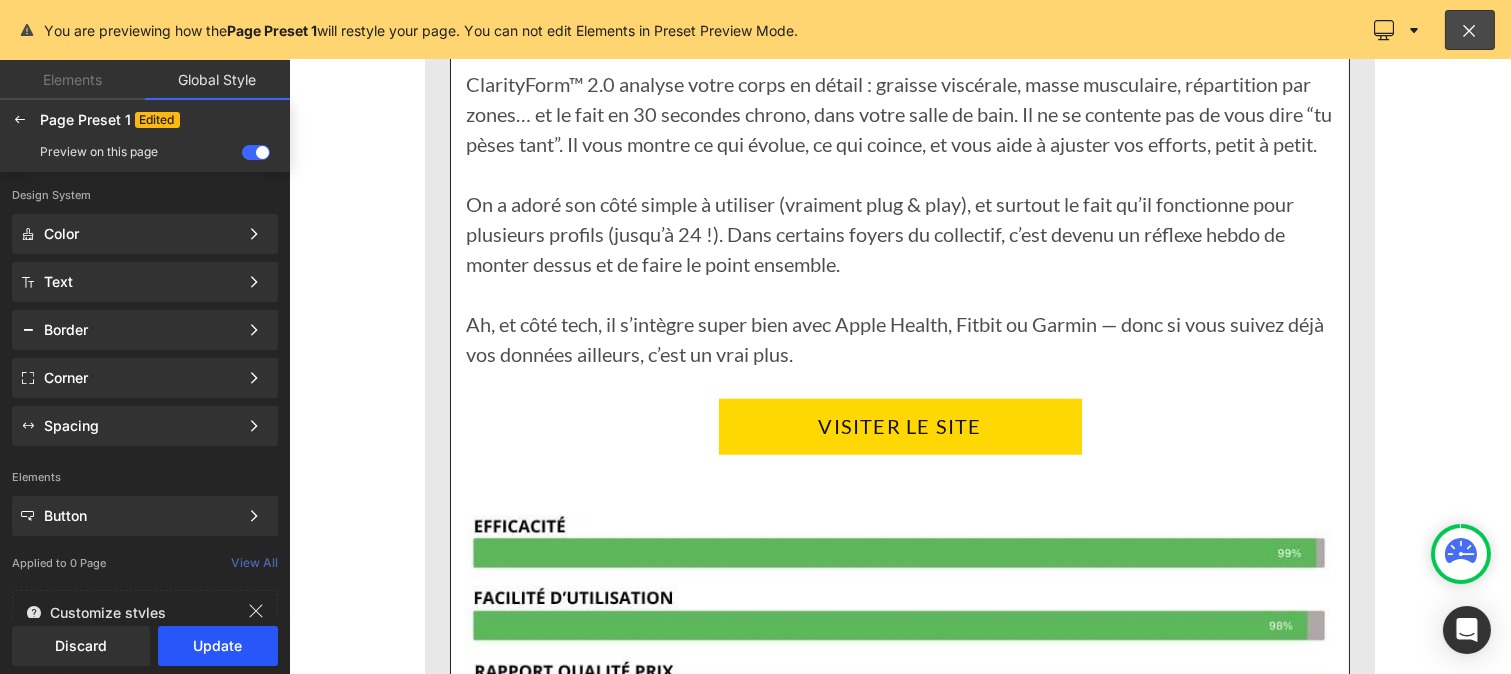click on "Update" at bounding box center (218, 646) 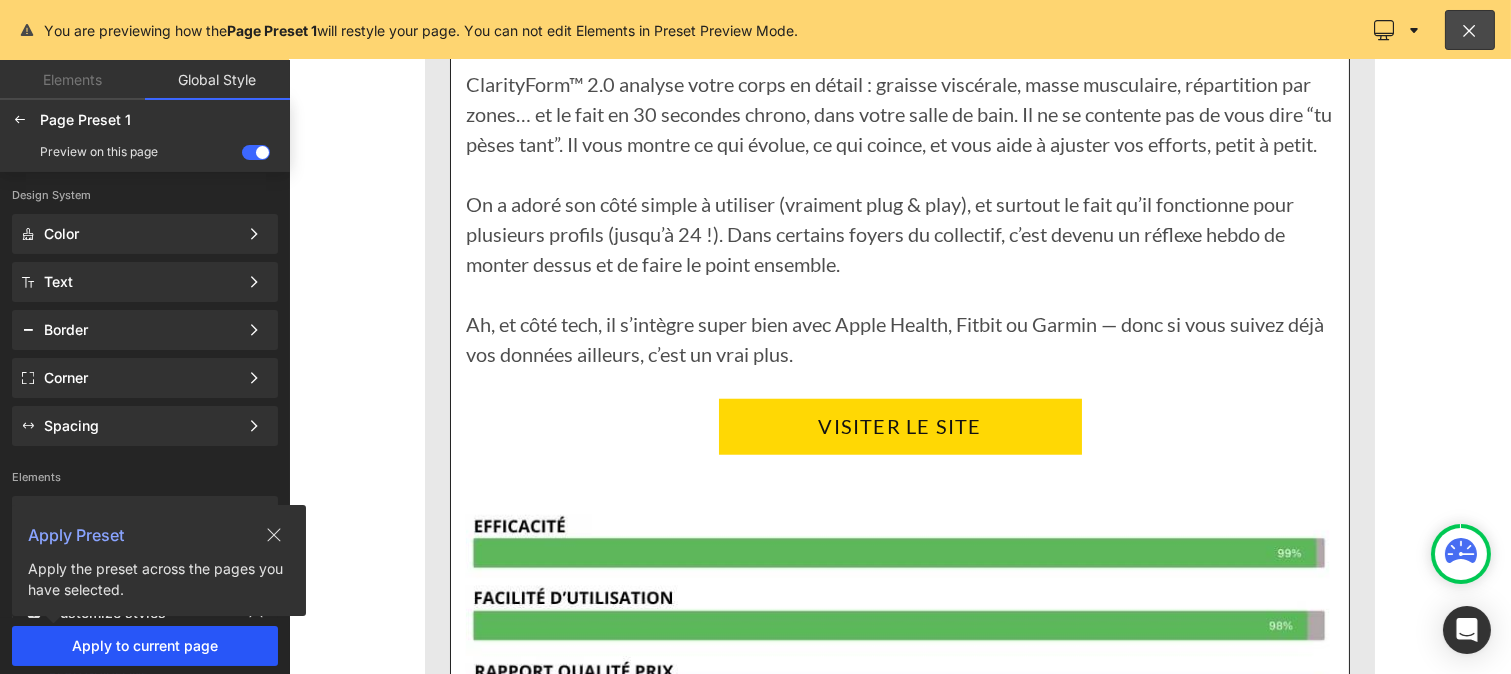 click on "Apply to current page" at bounding box center [145, 646] 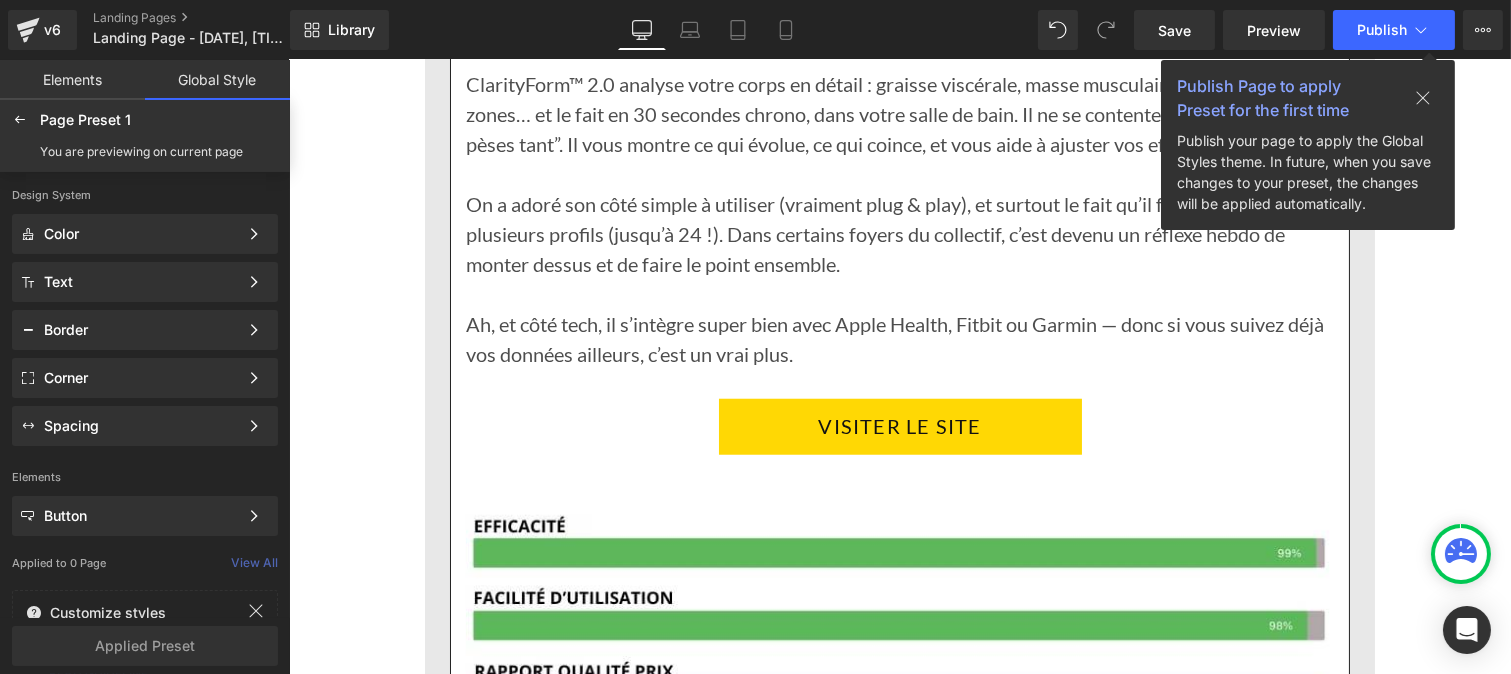 click 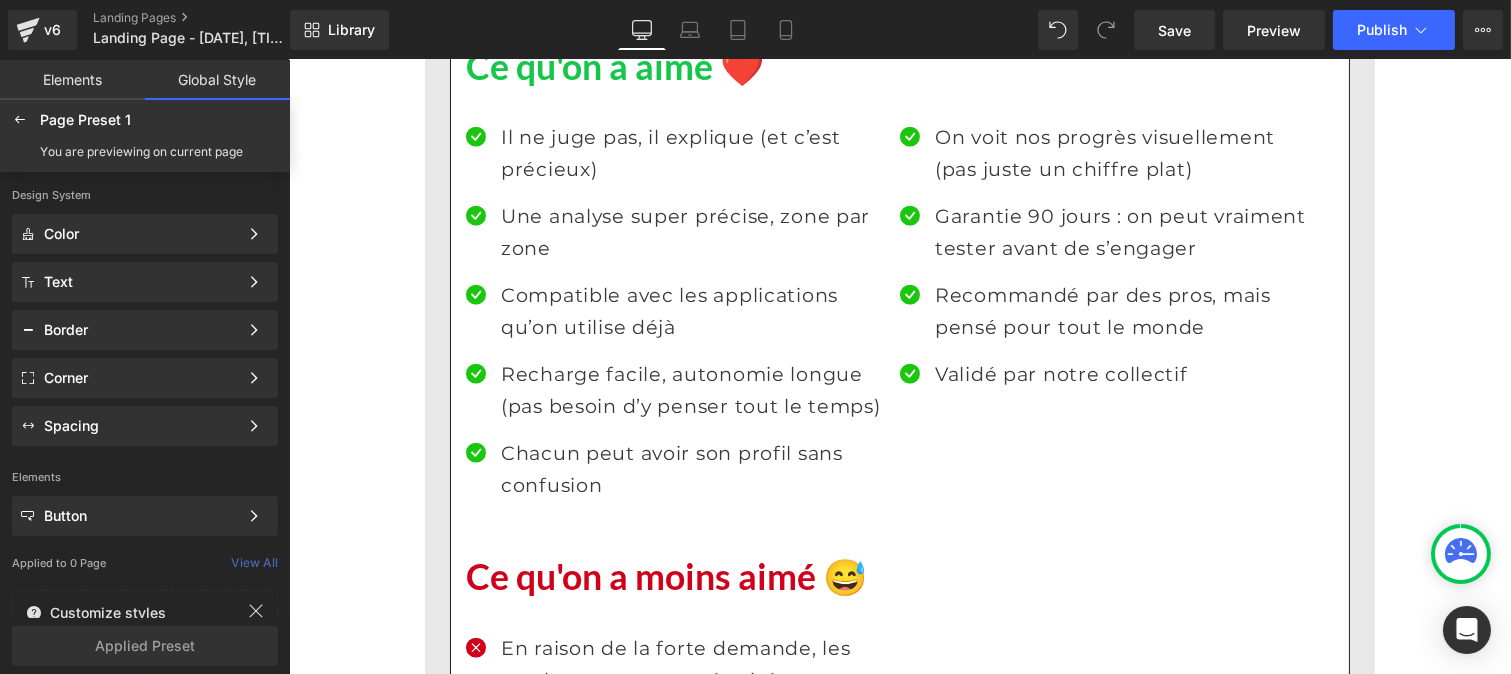scroll, scrollTop: 4280, scrollLeft: 0, axis: vertical 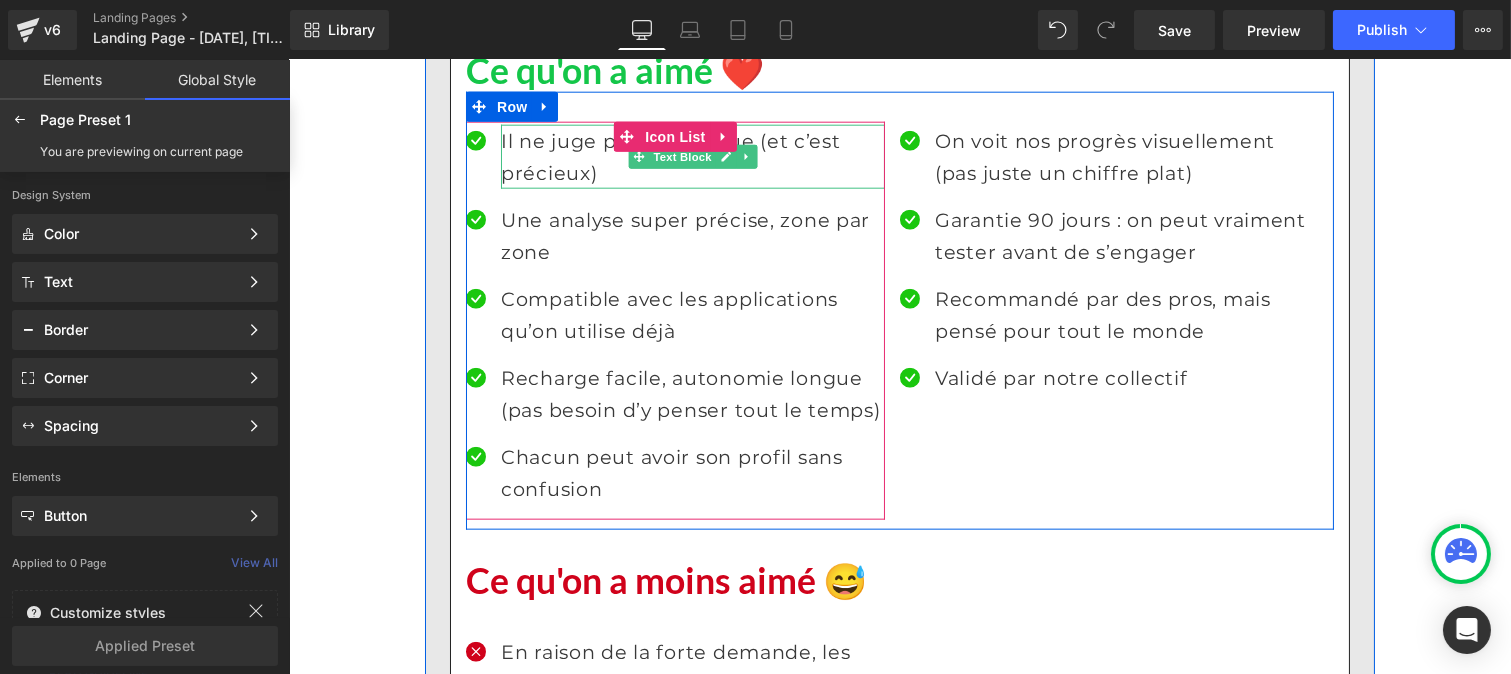 click on "□
[COUNTRY]
Przejdź do treści
Twój koszyk jest pusty
Kontynuuj zakupy
Twój koszyk
Ładowanie...
Przewidywana suma
0,00 zł PLN
Z wliczonymi podatkami. Obliczenie rabatów i wysyłki przy realizacji zakupu." at bounding box center [899, 6803] 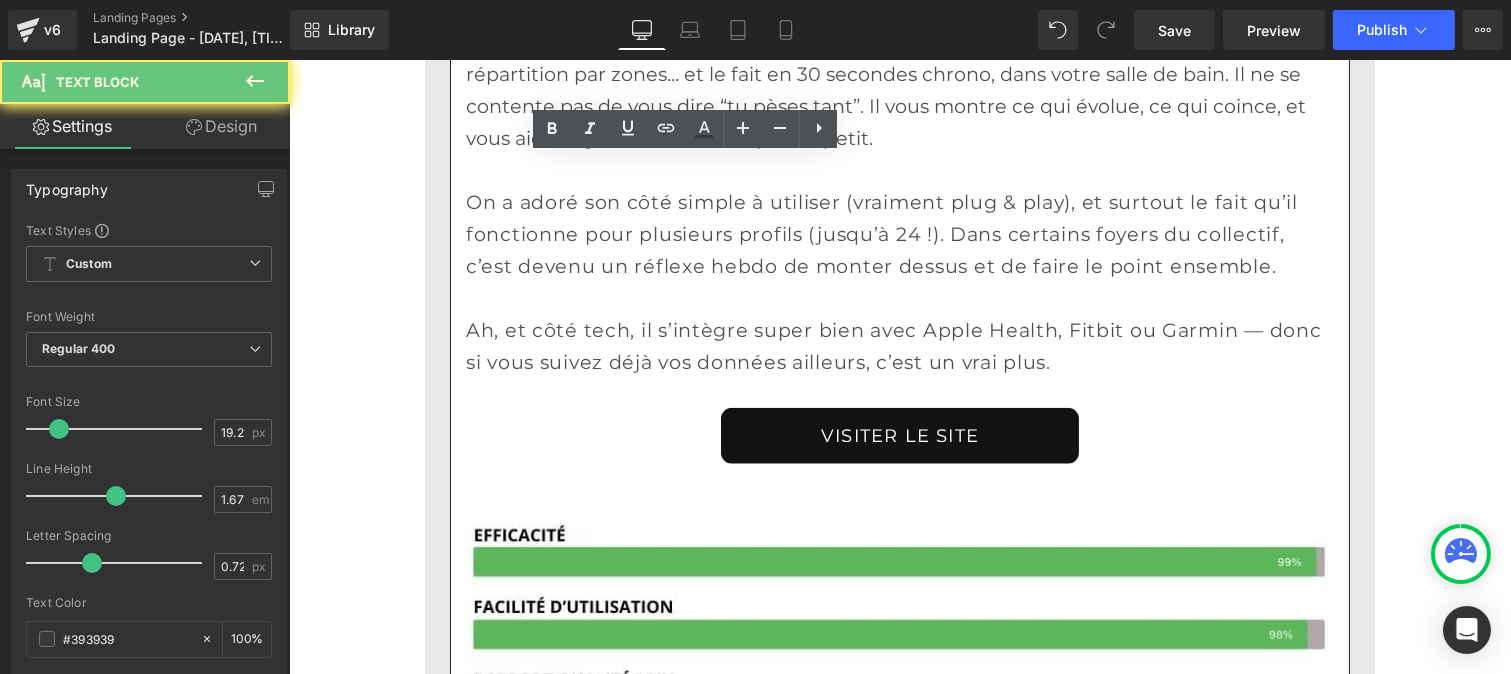 click on "Il ne juge pas, il explique (et c’est précieux)" at bounding box center [692, 1090] 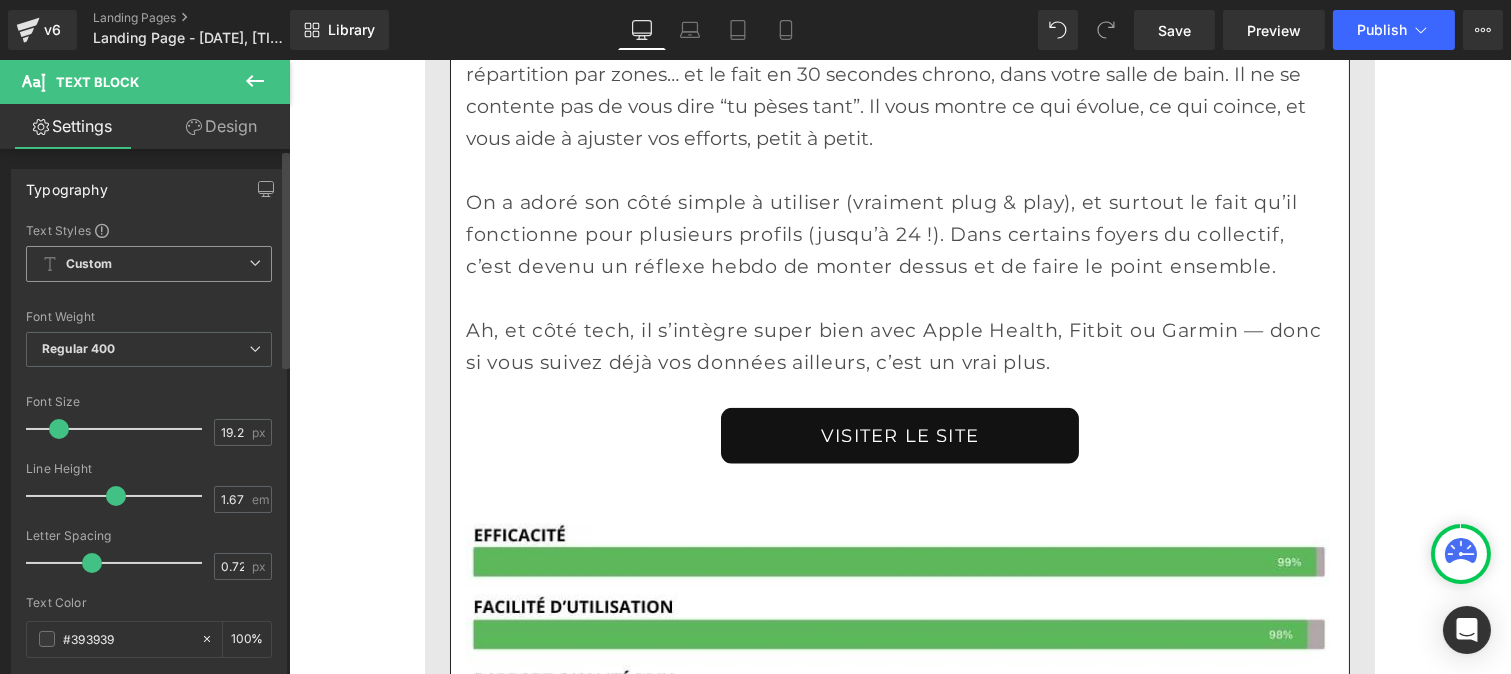 click on "Custom" at bounding box center (149, 264) 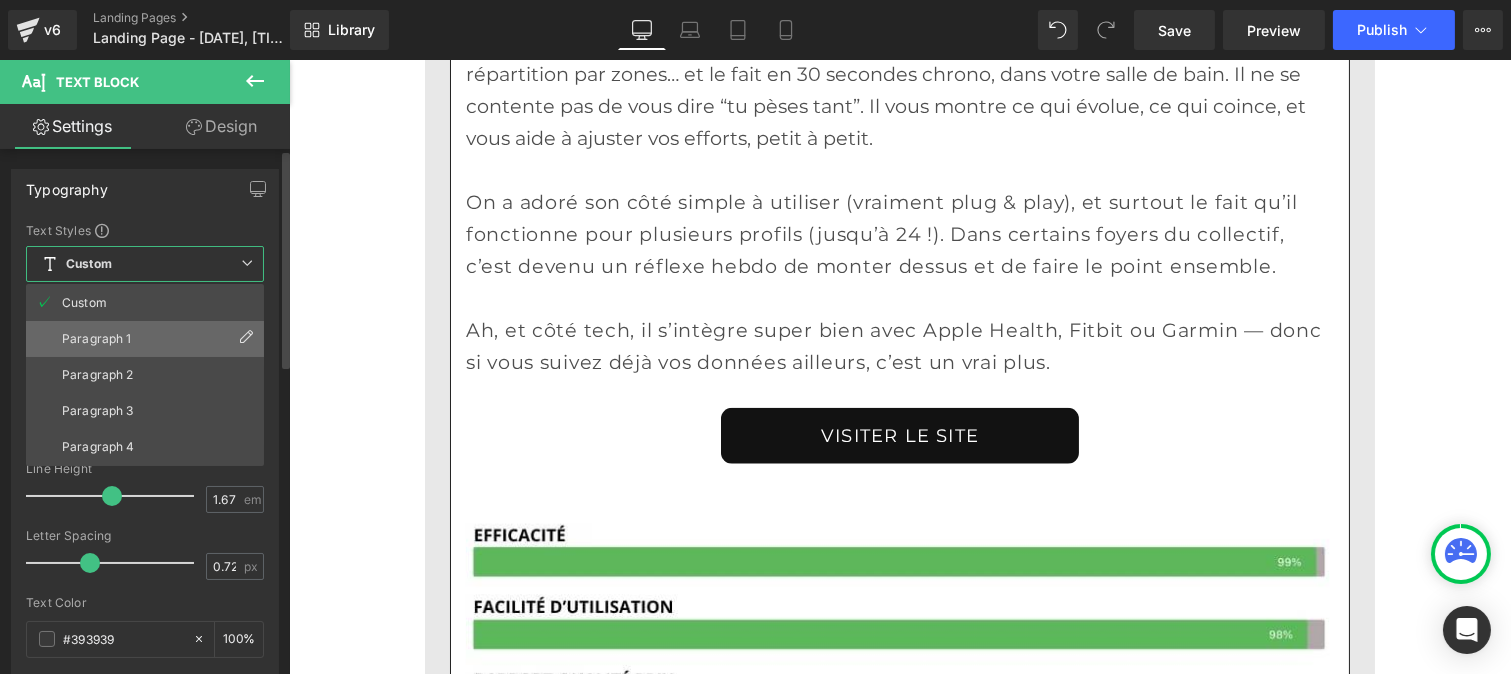 click on "Paragraph 1" at bounding box center [145, 339] 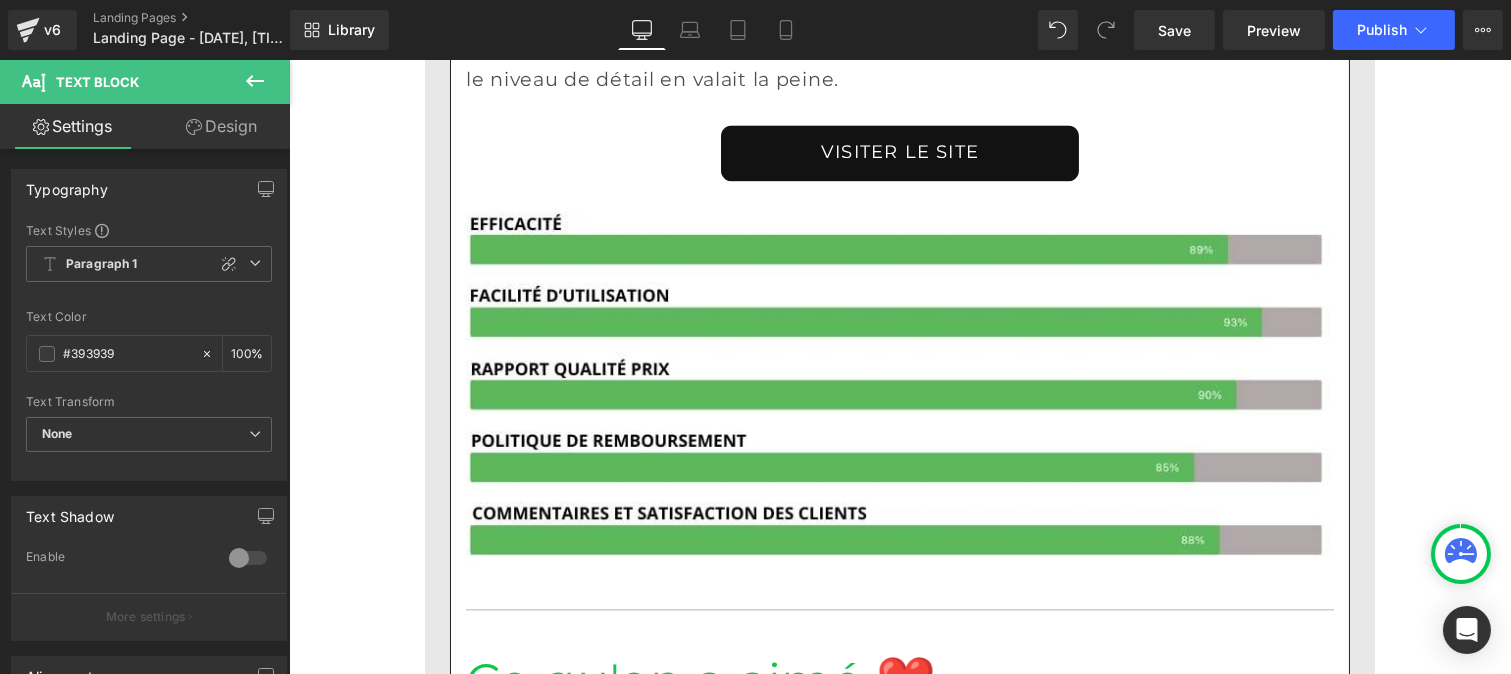 scroll, scrollTop: 8228, scrollLeft: 0, axis: vertical 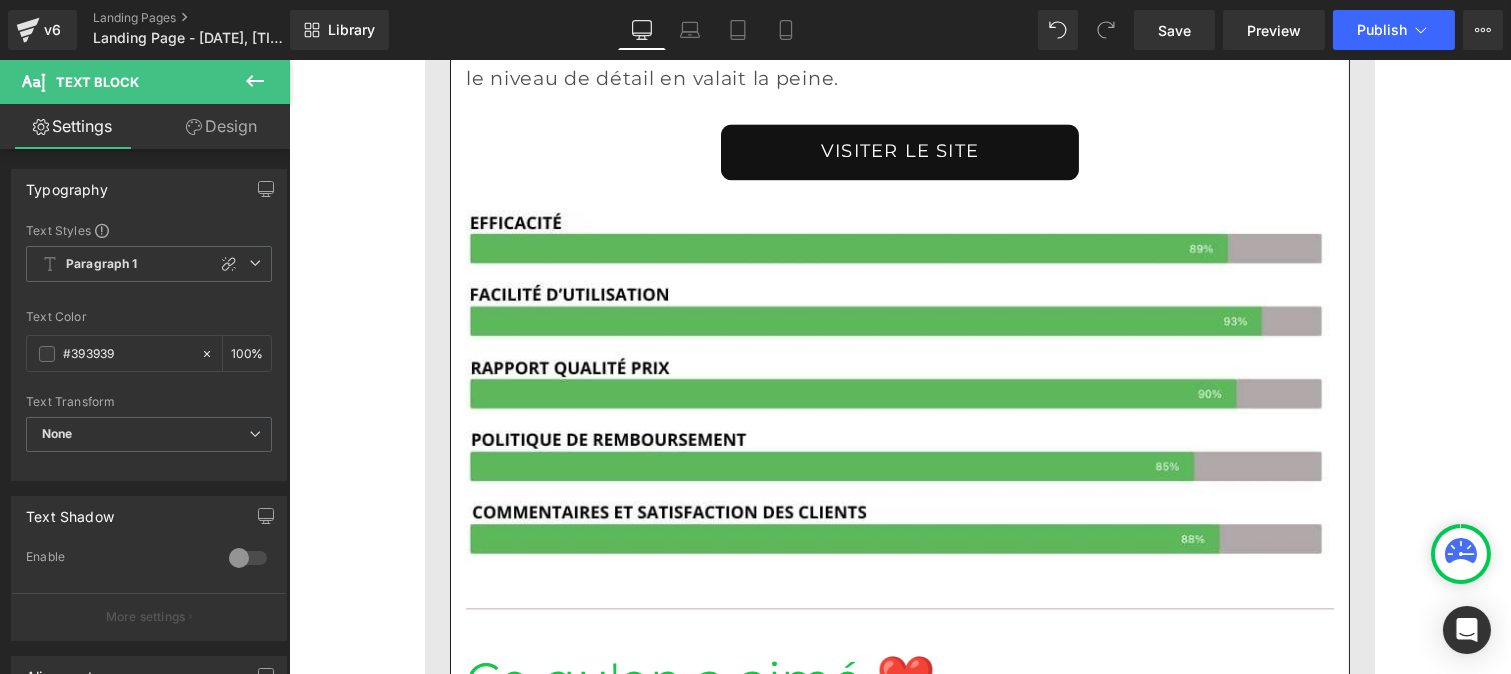click on "Si vous cherchez juste à suivre vos progrès forme, elle sera peut-être trop poussée. Mais si vous aimez les datas, ou que vous avez un profil “santé à surveiller”, elle peut vraiment devenir un allié précieux." at bounding box center [852, 1795] 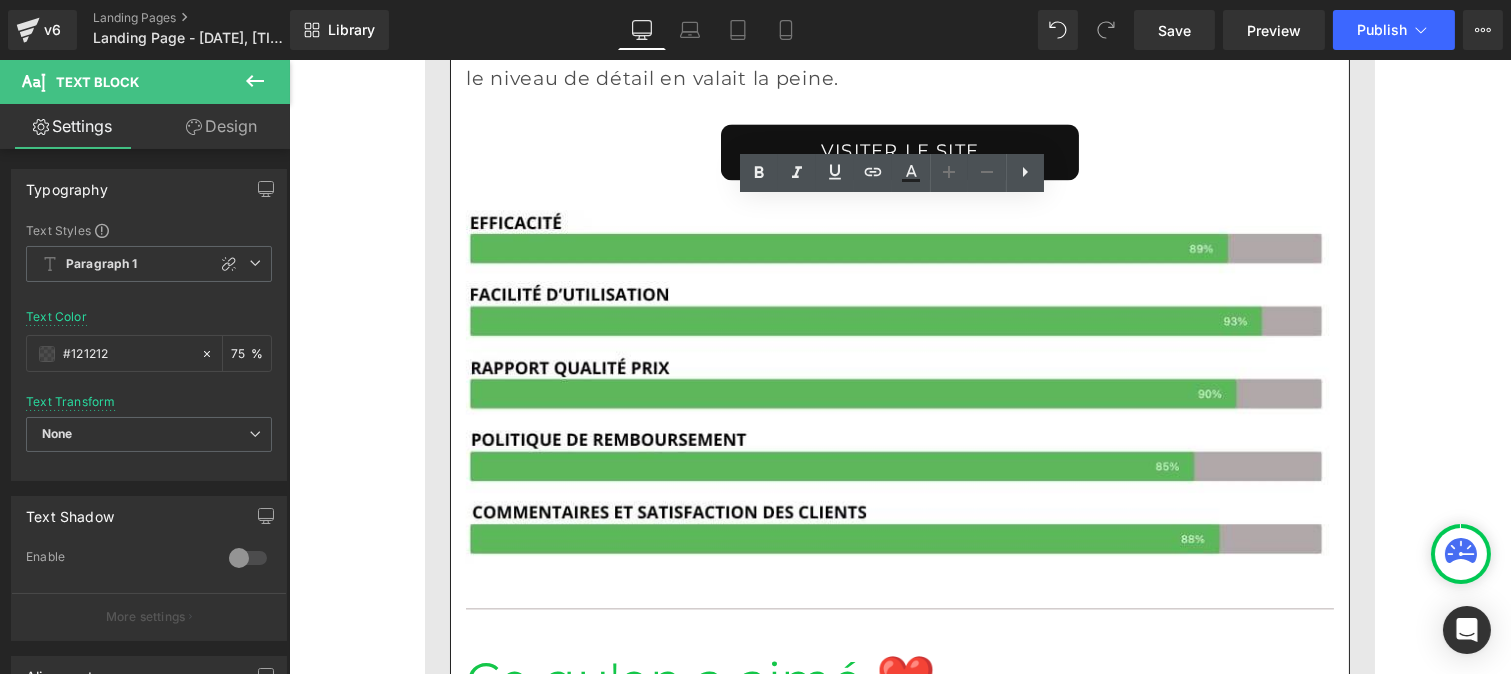 click on "Si vous cherchez juste à suivre vos progrès forme, elle sera peut-être trop poussée. Mais si vous aimez les datas, ou que vous avez un profil “santé à surveiller”, elle peut vraiment devenir un allié précieux." at bounding box center (852, 1795) 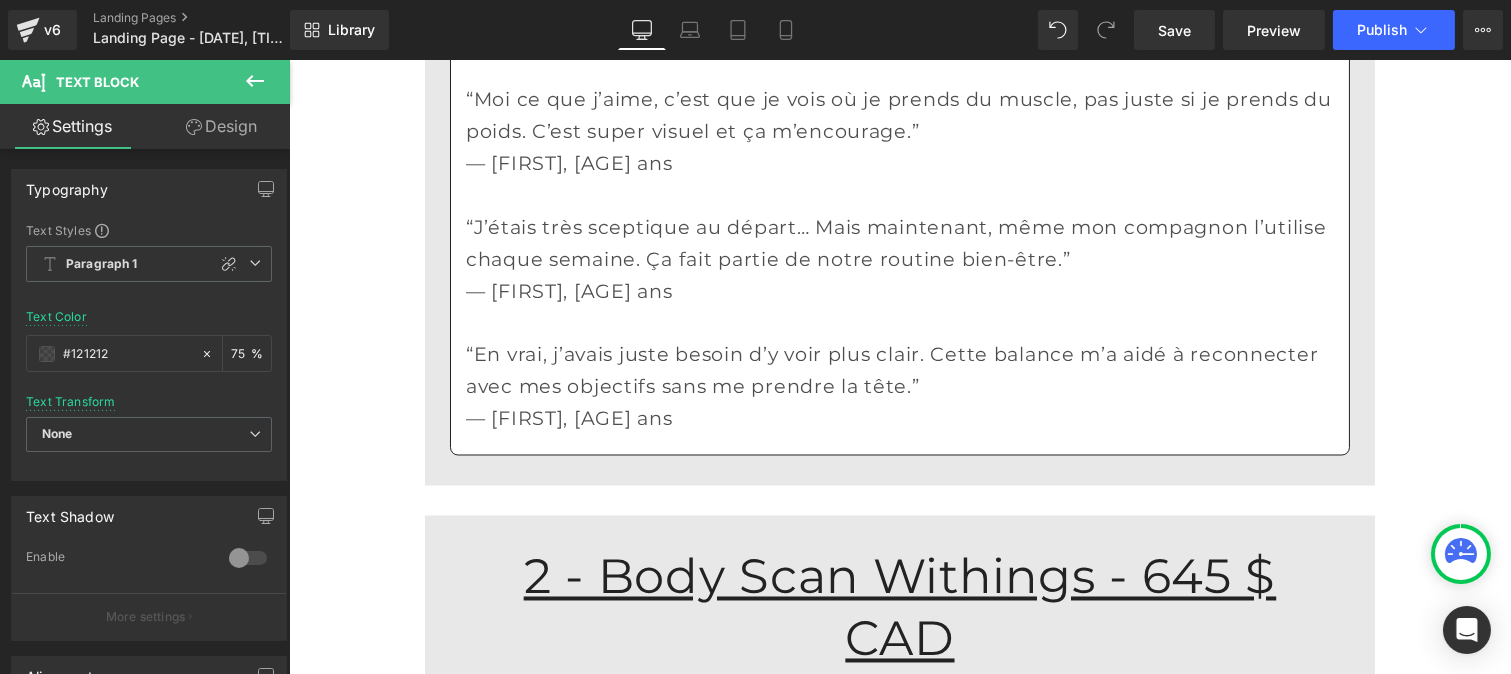 scroll, scrollTop: 6522, scrollLeft: 0, axis: vertical 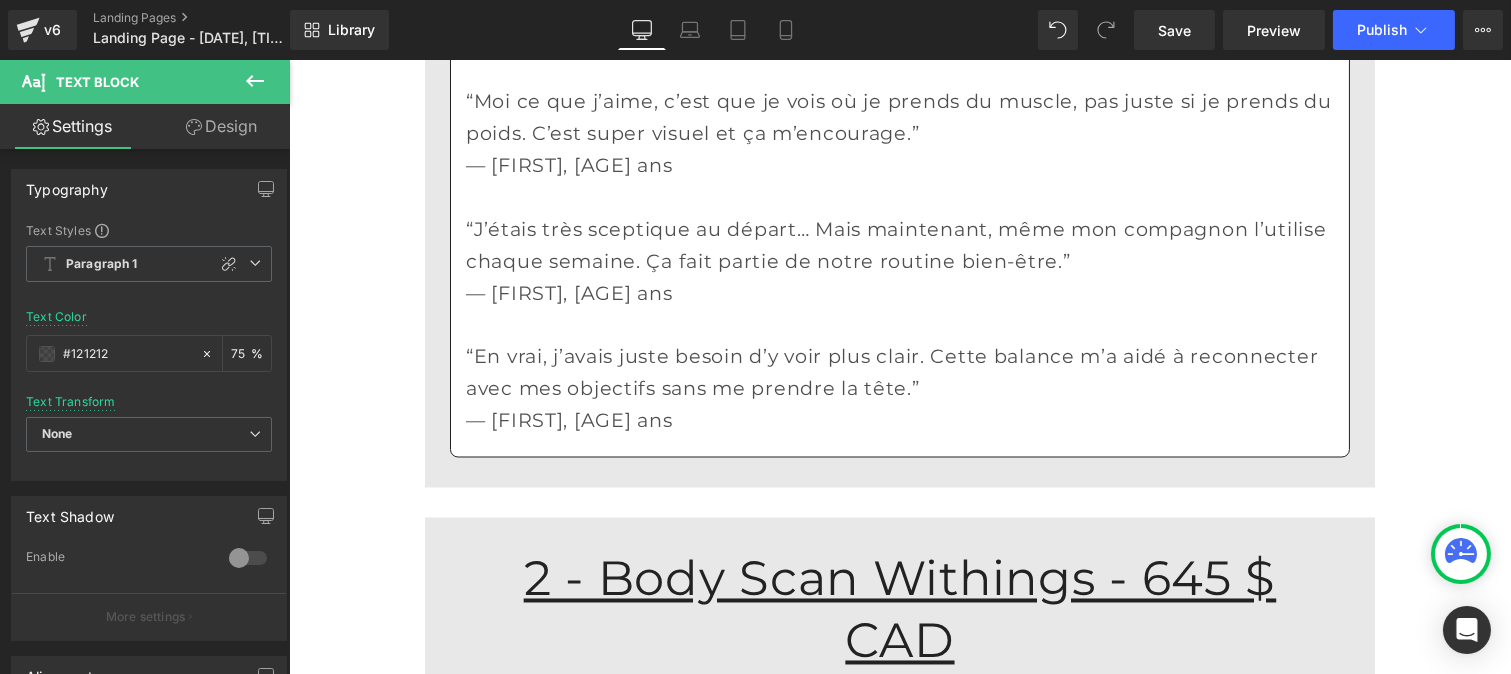 click on "Par contre, elle demande un peu de patience : la configuration initiale est parfois capricieuse, l’app a planté pour l’un d’entre nous au début, et le service client pourrait vraiment mieux faire. Côté budget aussi, c’est un investissement — pas à la portée de toutes les bourses — mais certains membres du collectif ont trouvé que le niveau de détail en valait la peine." at bounding box center (899, 1720) 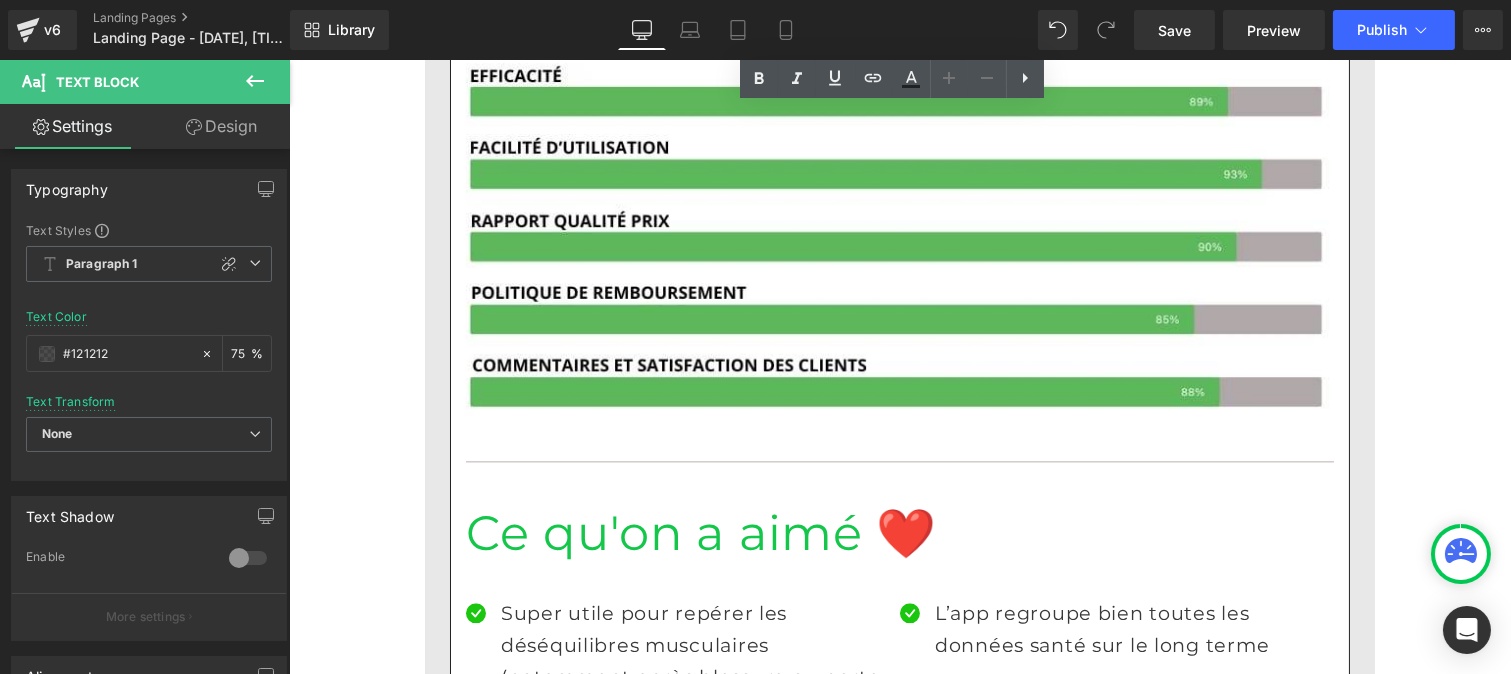scroll, scrollTop: 8358, scrollLeft: 0, axis: vertical 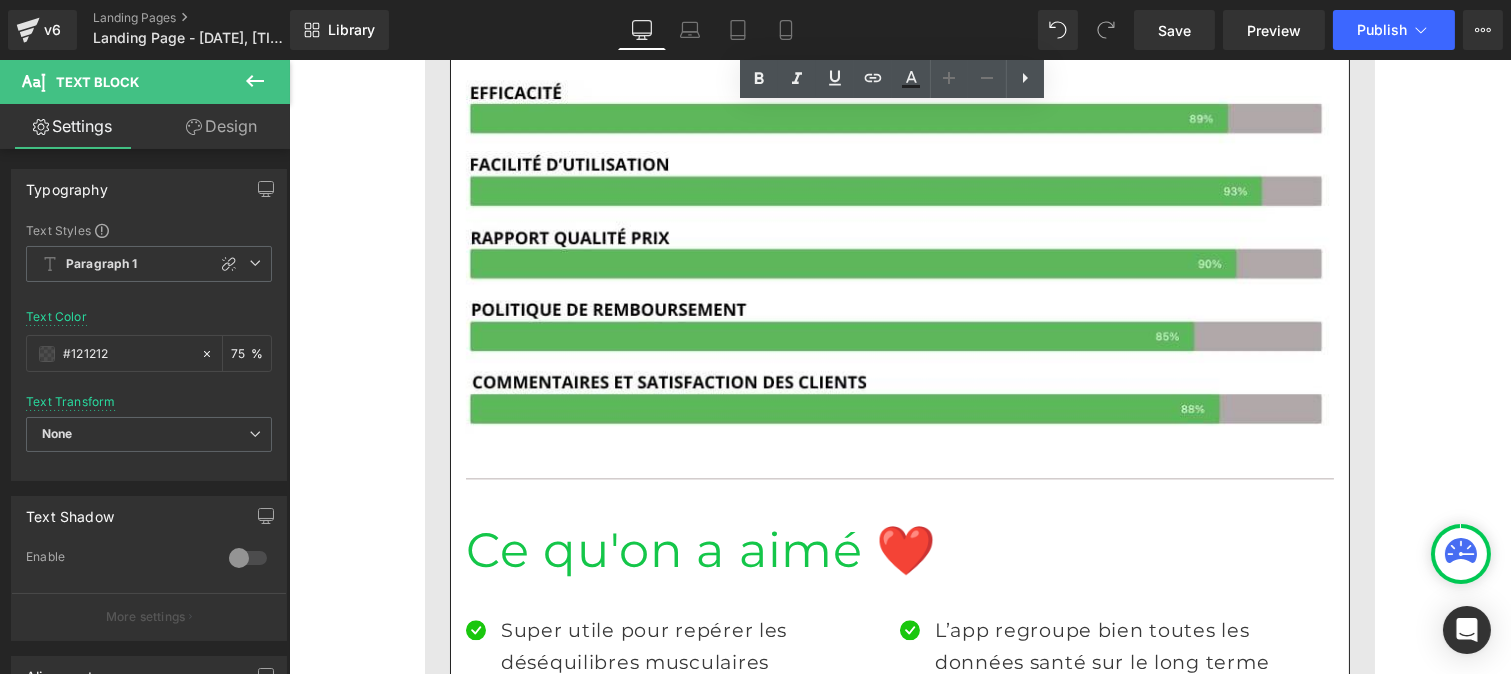 click on "— [FIRST], [AGE] ans" at bounding box center (899, 1915) 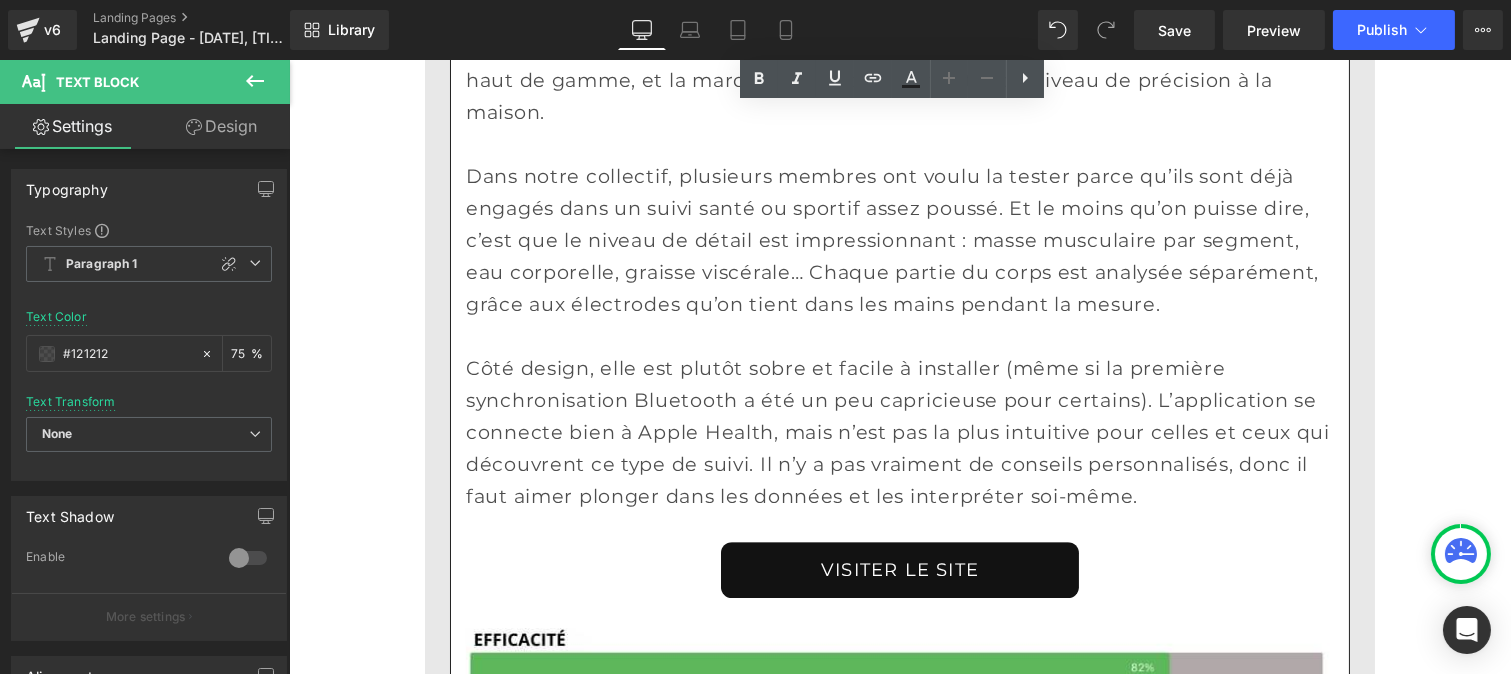scroll, scrollTop: 11367, scrollLeft: 0, axis: vertical 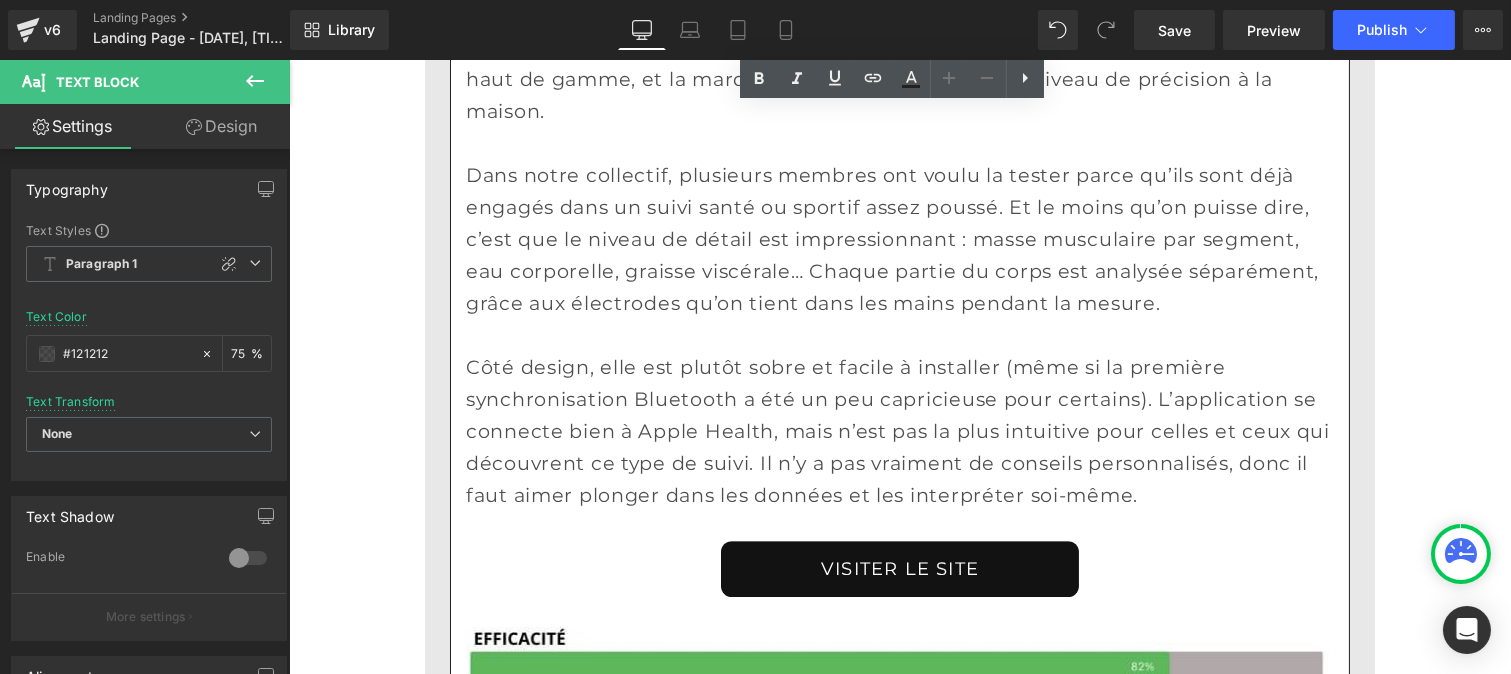 click on "L’InBody H20N est une balance qu’on recommande à celles et ceux qui veulent des données ultra-précises, et qui savent déjà un peu quoi en faire." at bounding box center (899, 1972) 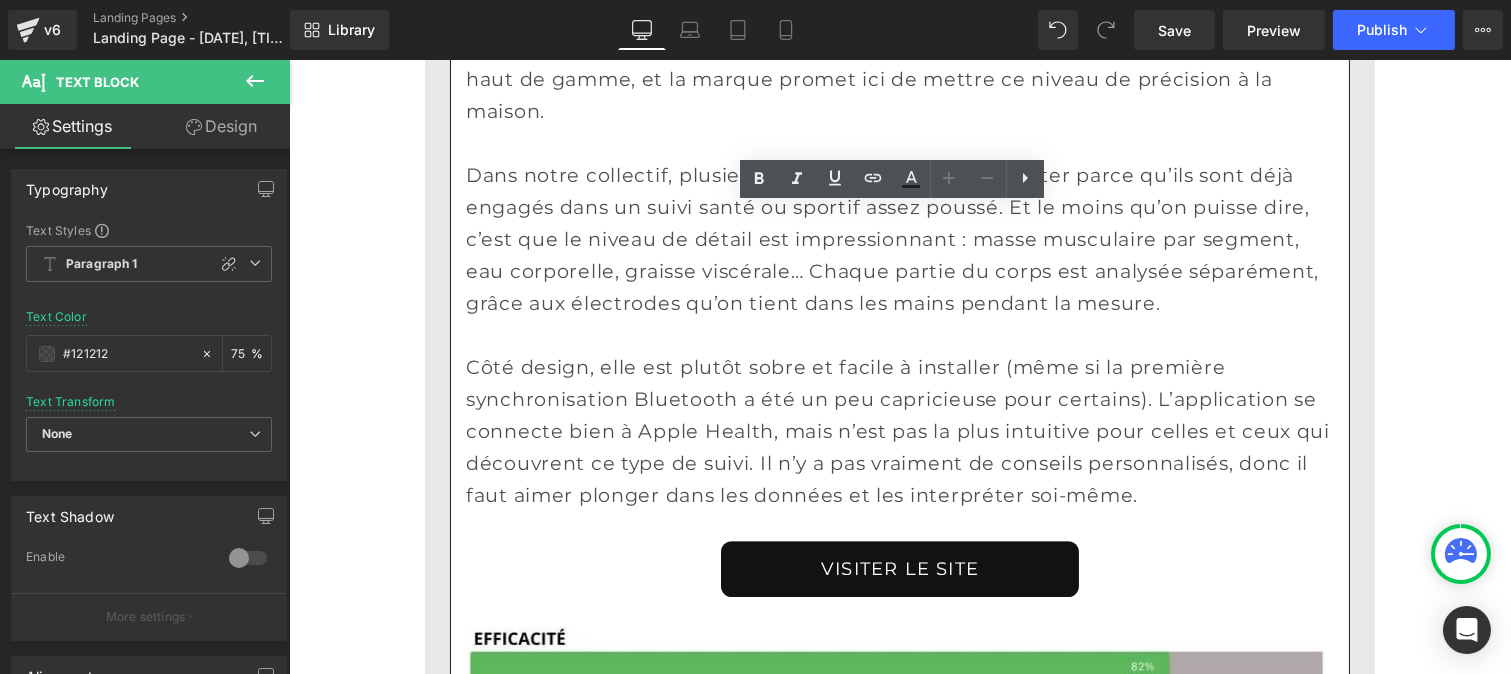 click on "Témoignages du collectif :" at bounding box center [899, 2193] 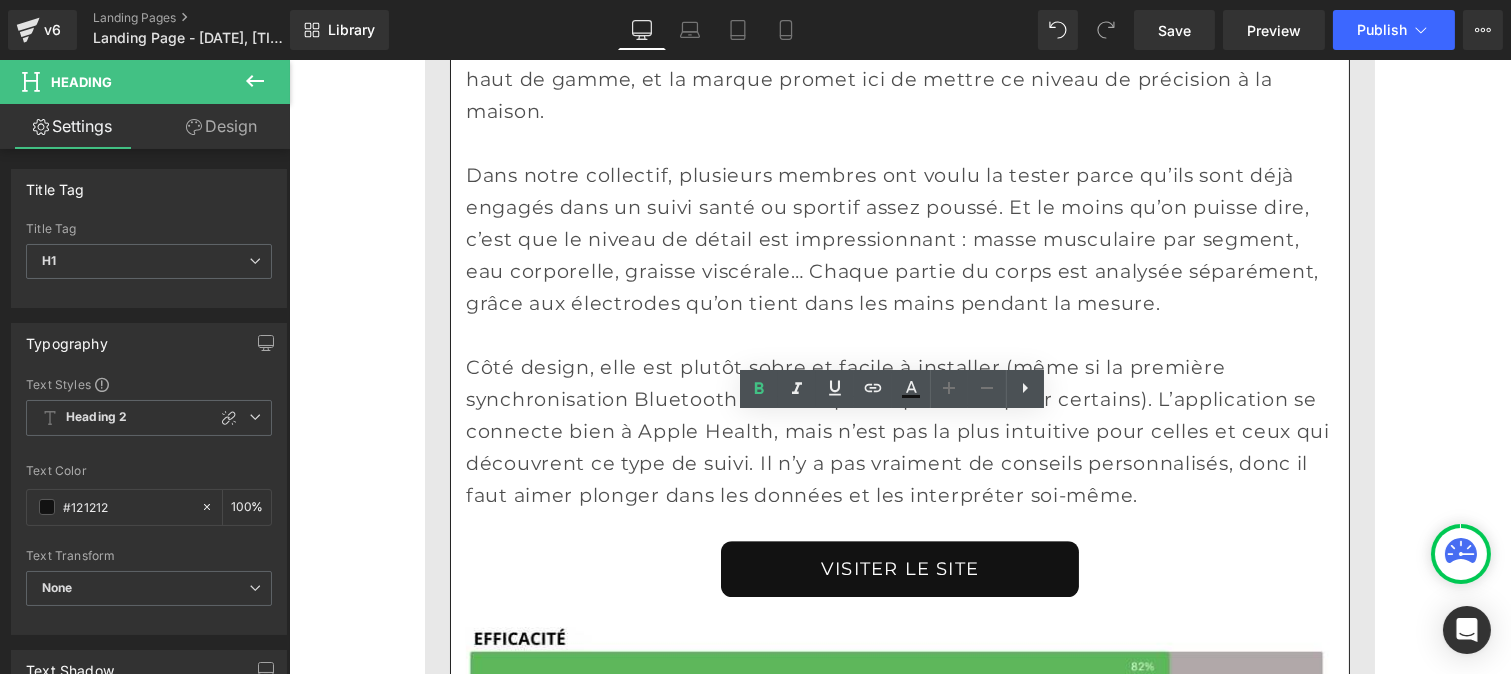 click 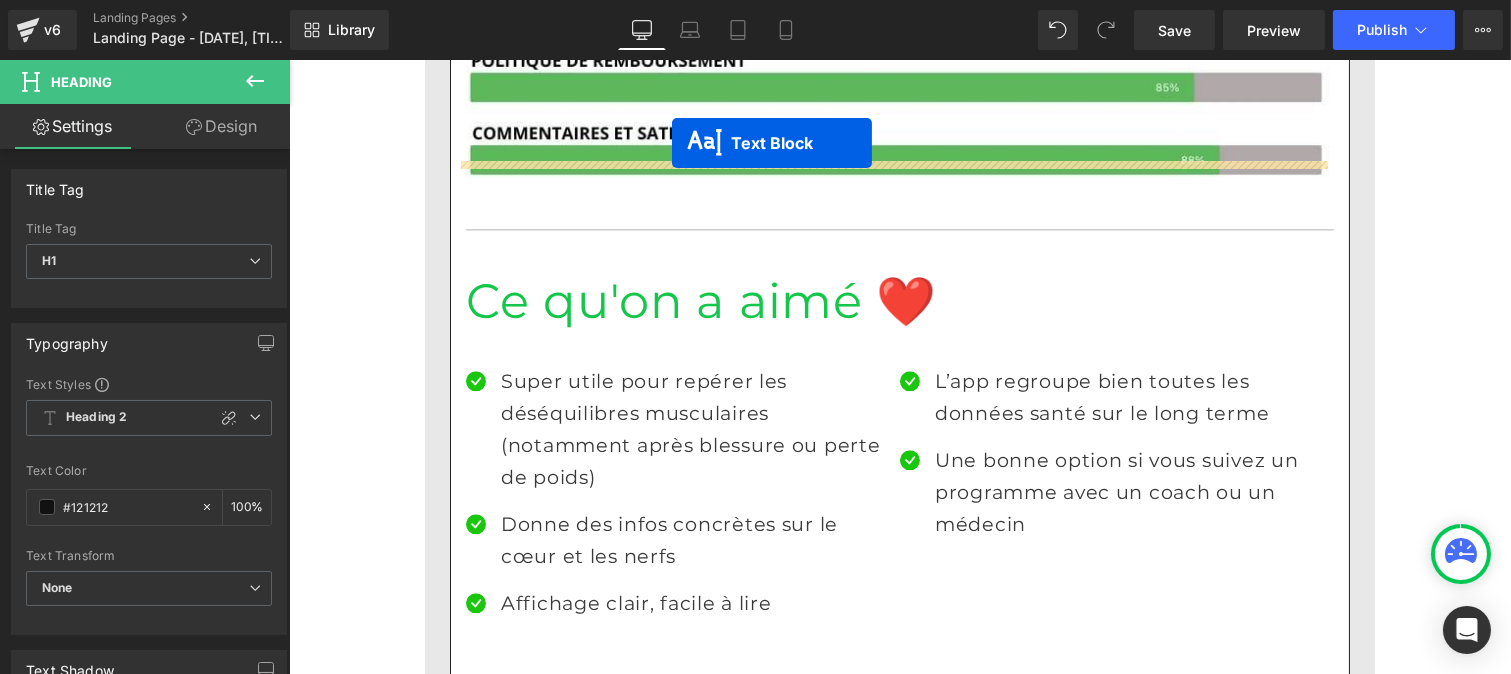 scroll, scrollTop: 8407, scrollLeft: 0, axis: vertical 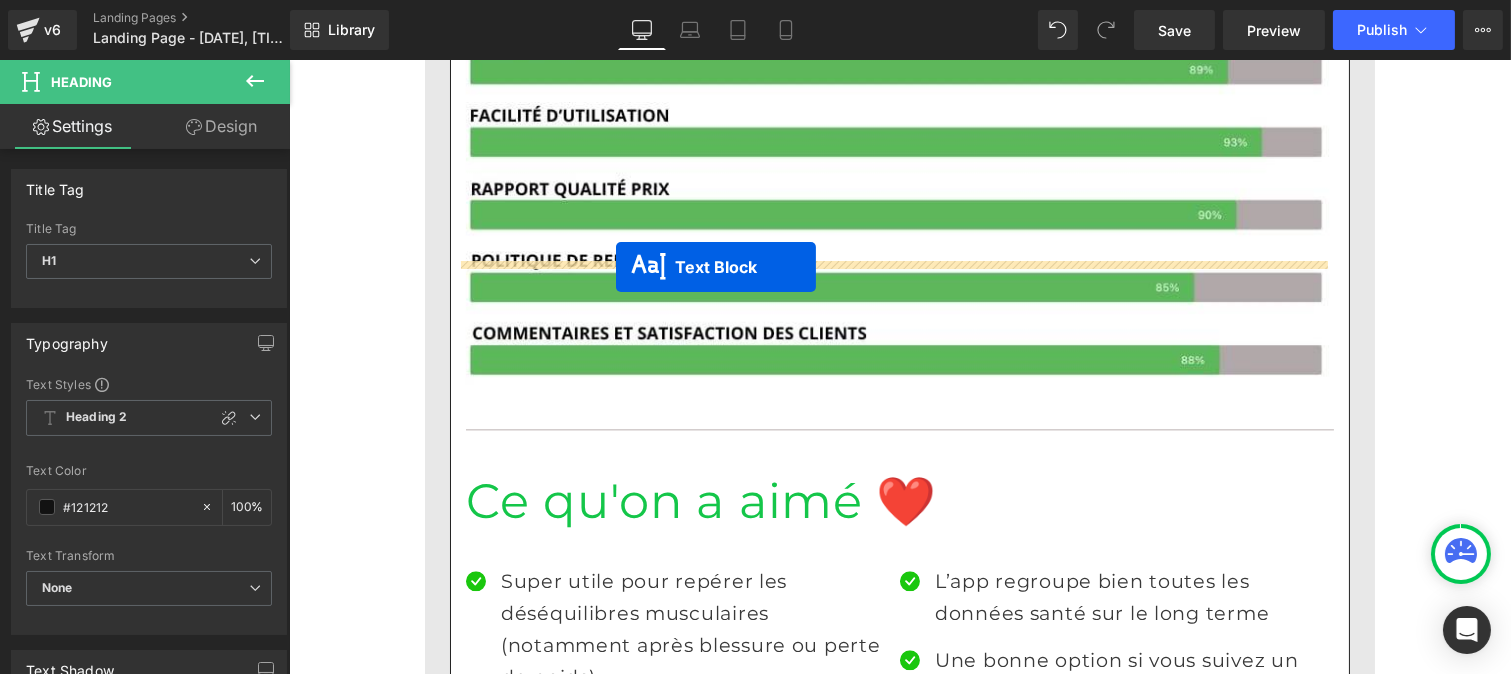 drag, startPoint x: 829, startPoint y: 495, endPoint x: 615, endPoint y: 267, distance: 312.69794 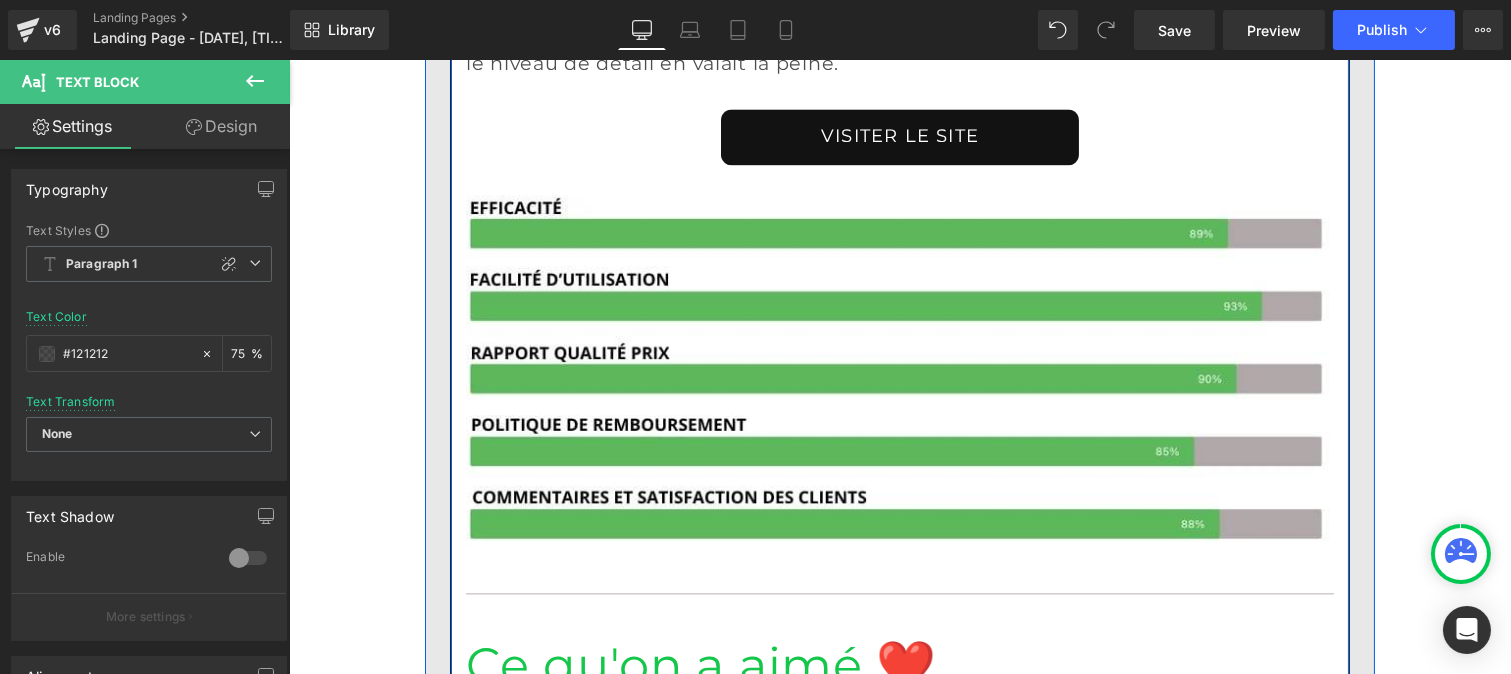 scroll, scrollTop: 8242, scrollLeft: 0, axis: vertical 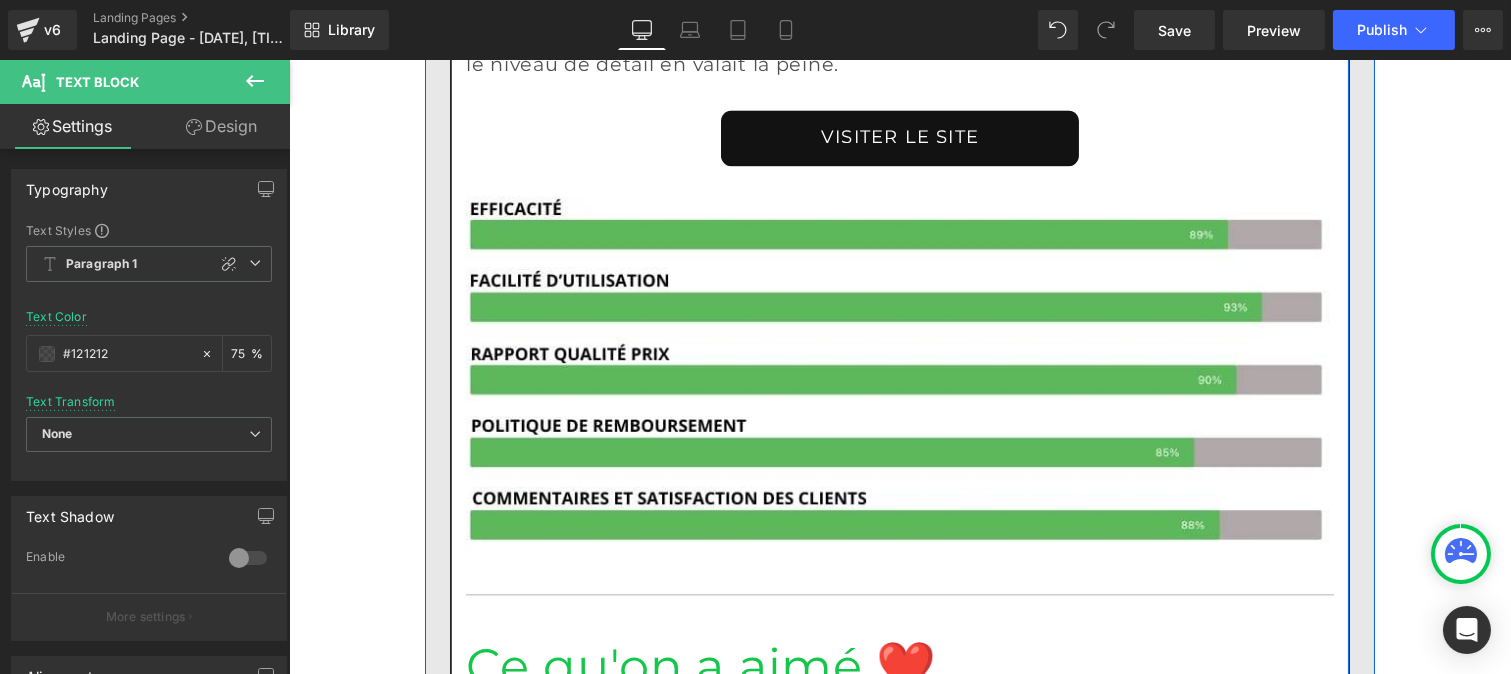 click on "La Body Scan, on la voit comme une balance pour les gens qui veulent aller loin dans la compréhension de leur santé, ou qui ont des besoins médicaux plus spécifiques. C’est un outil sérieux, précis, mais pas forcément adapté à une utilisation “basique”." at bounding box center [883, 1637] 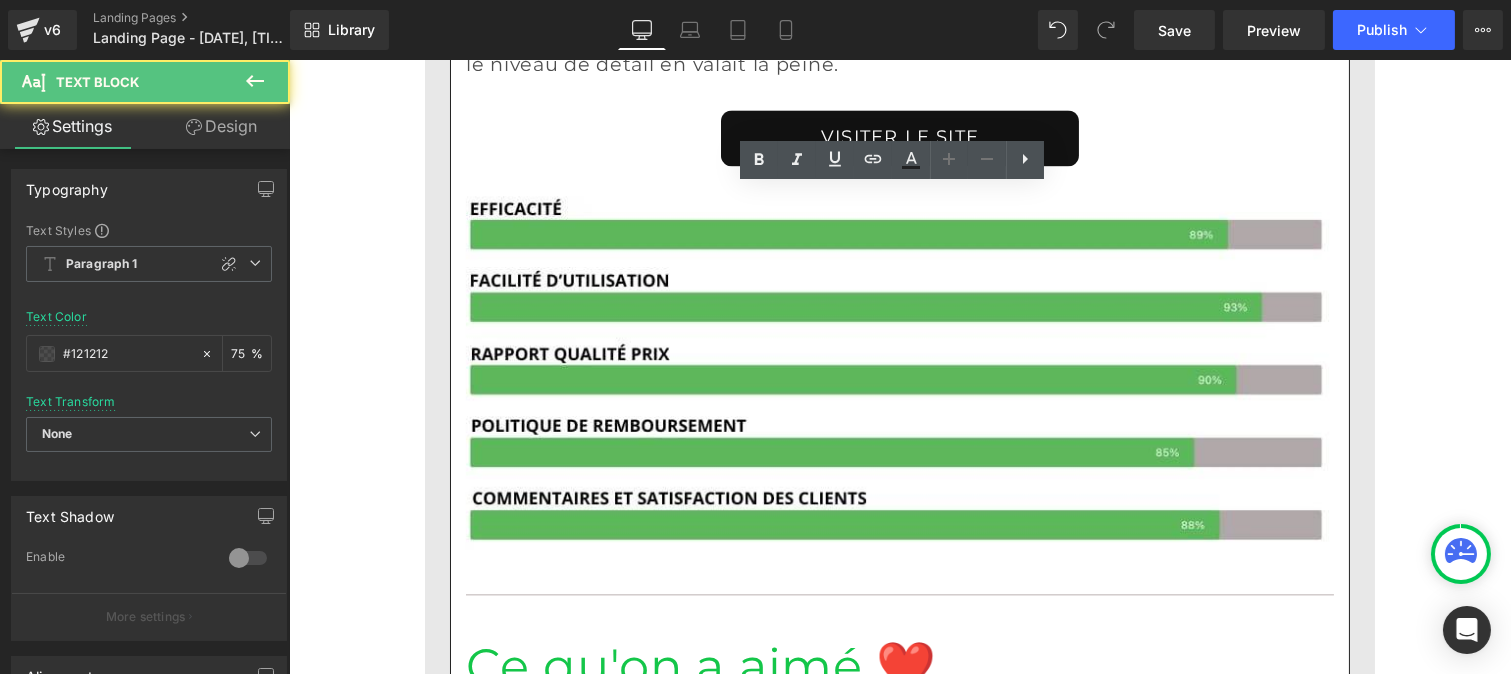 drag, startPoint x: 631, startPoint y: 372, endPoint x: 437, endPoint y: 230, distance: 240.4163 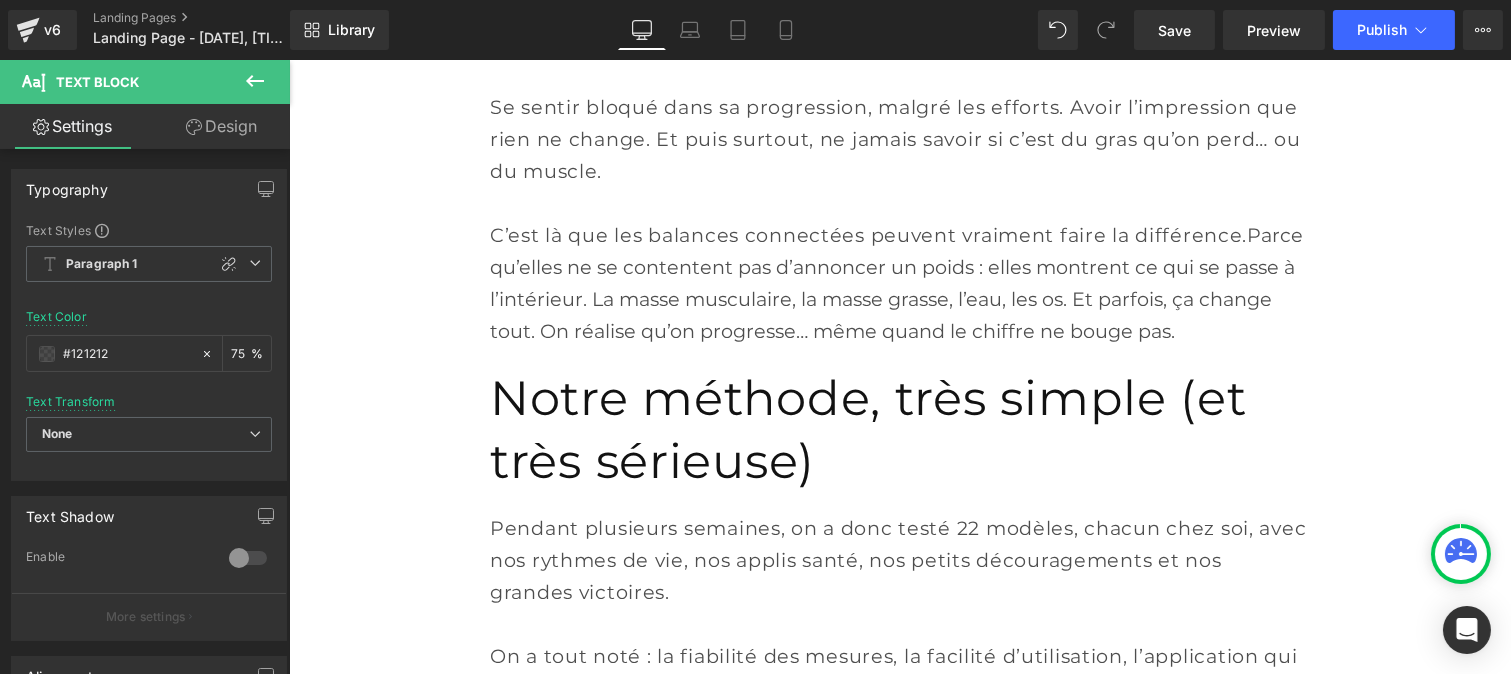 scroll, scrollTop: 0, scrollLeft: 0, axis: both 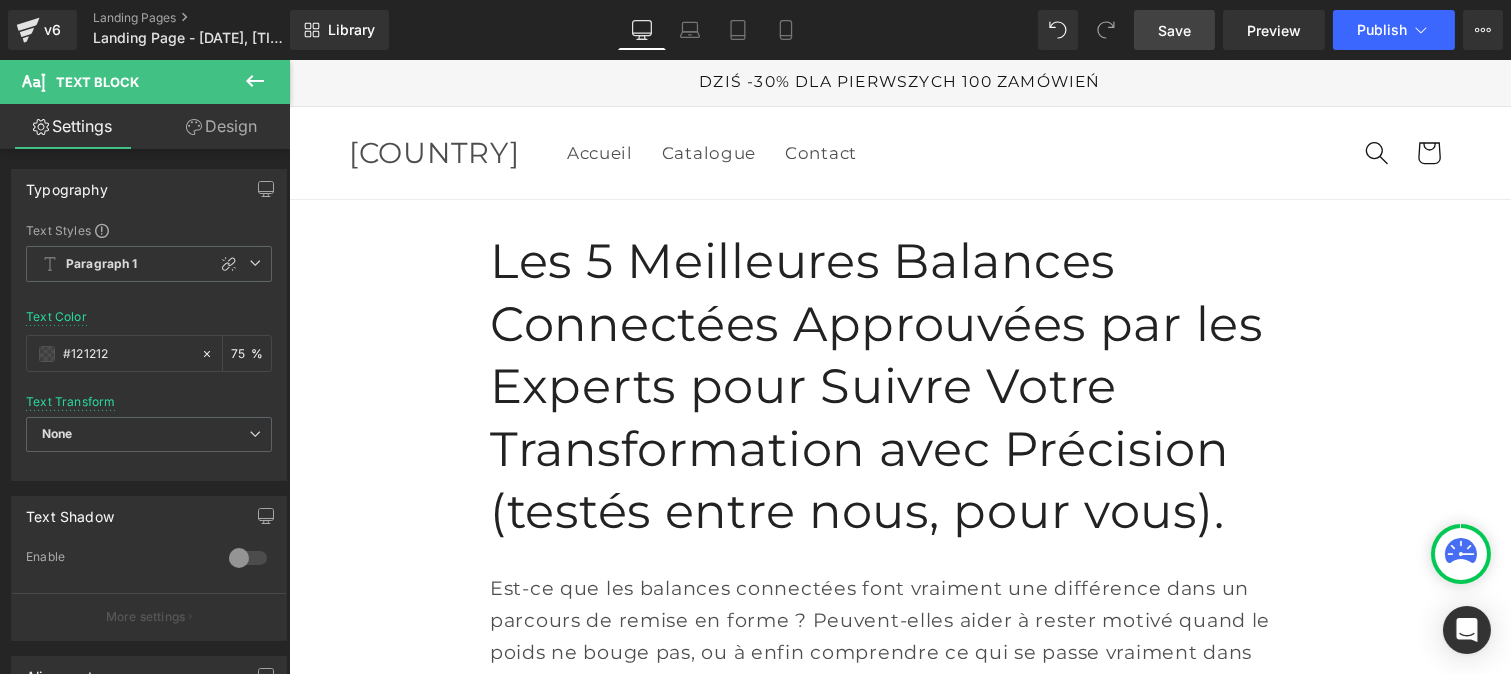 click on "Save" at bounding box center (1174, 30) 